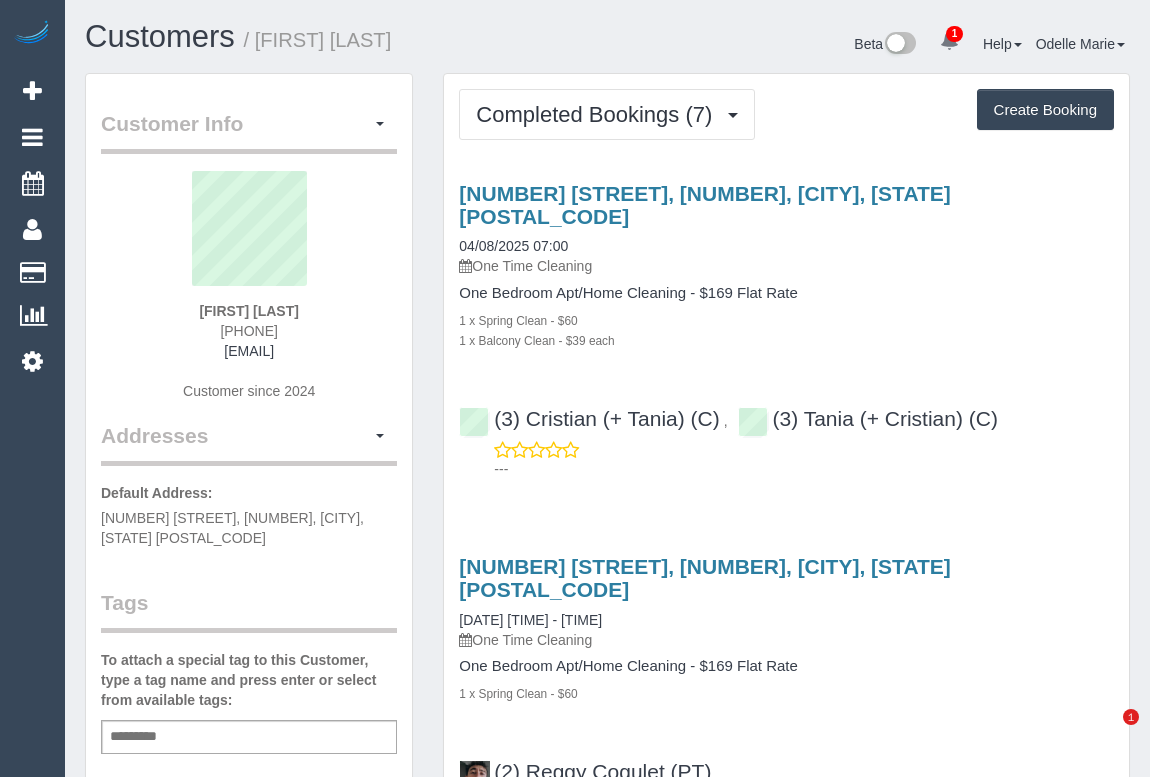 scroll, scrollTop: 0, scrollLeft: 0, axis: both 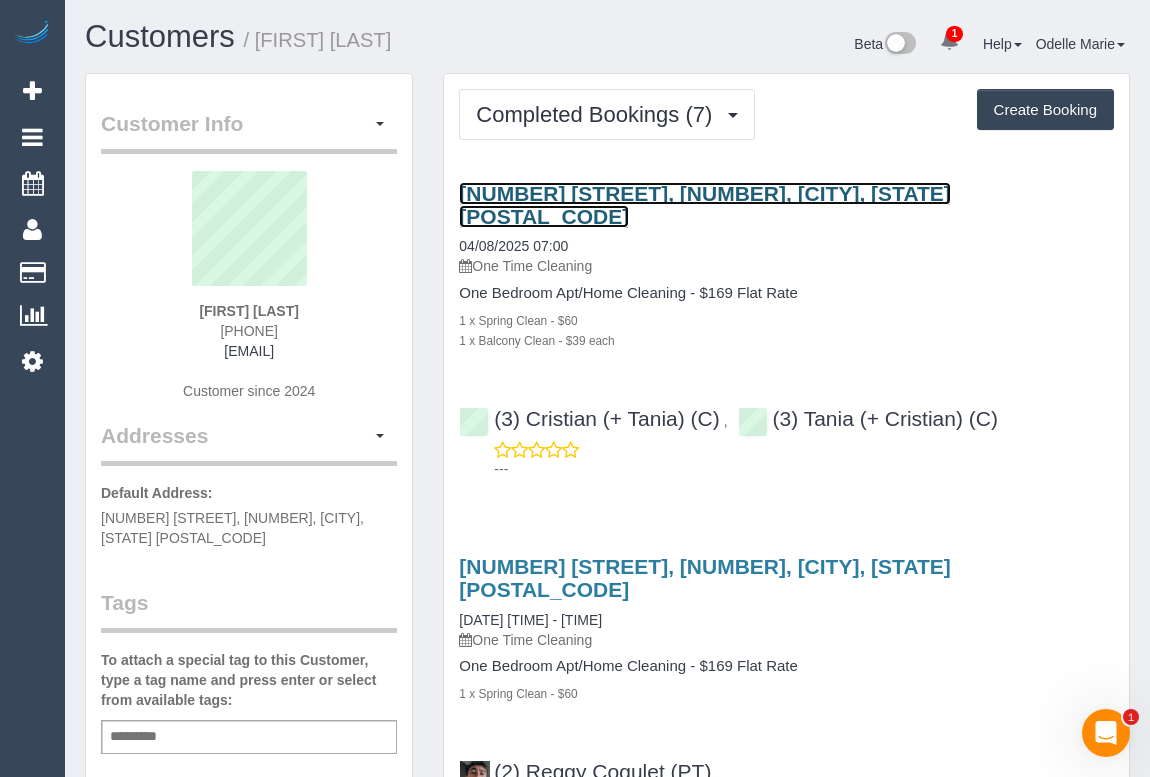 click on "[NUMBER] [STREET], [NUMBER], [CITY], [STATE] [POSTAL_CODE]" at bounding box center [705, 205] 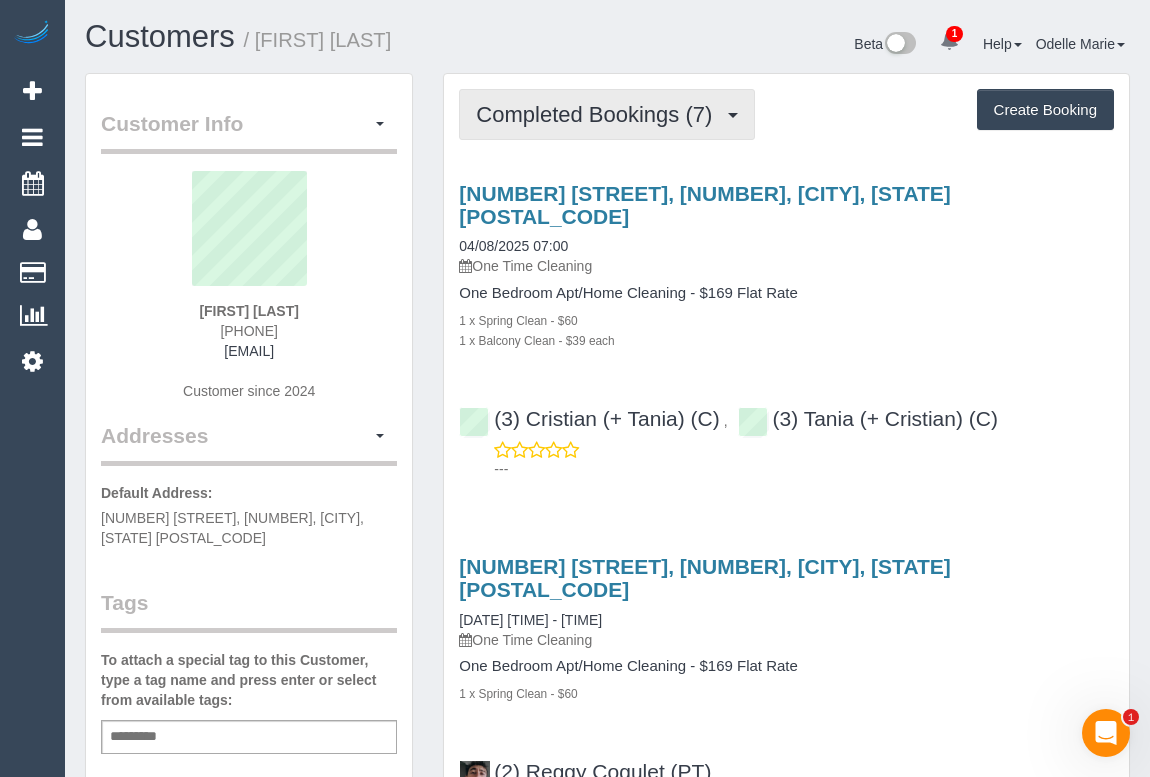 click on "Completed Bookings (7)" at bounding box center (607, 114) 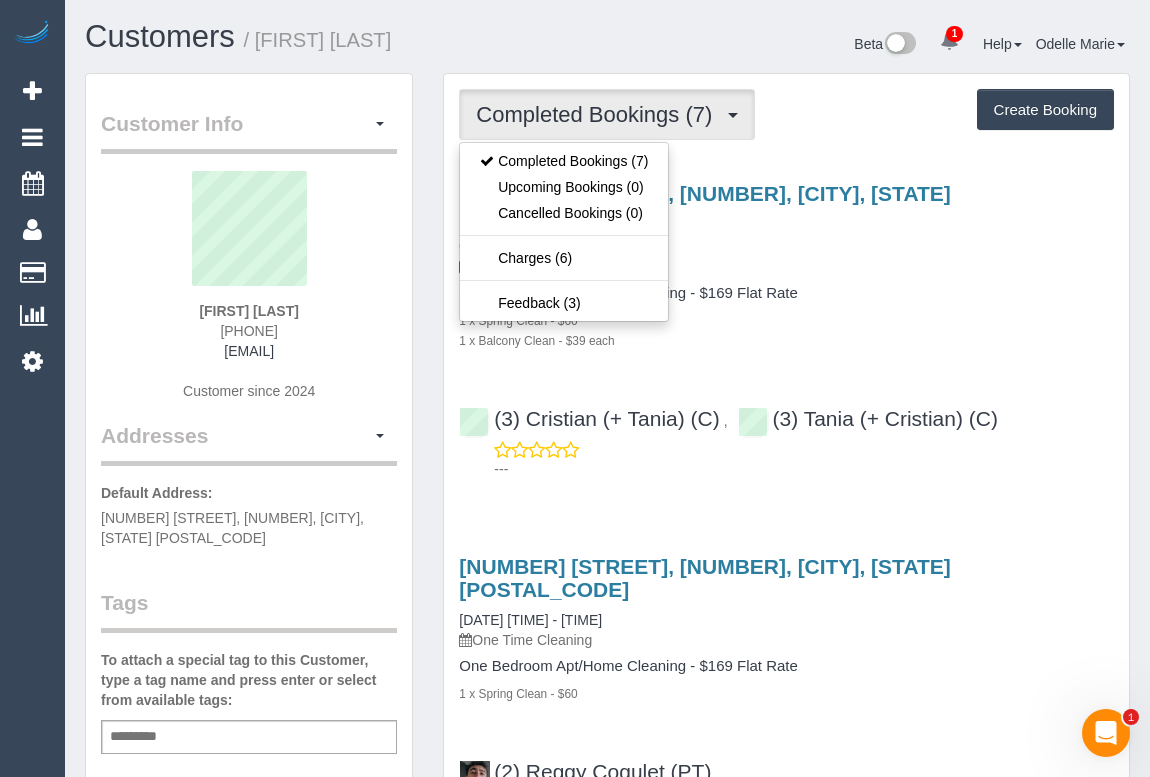click on "One Bedroom Apt/Home Cleaning - $169 Flat Rate
1 x Spring Clean - $60
1 x Balcony Clean - $39 each" at bounding box center (786, 317) 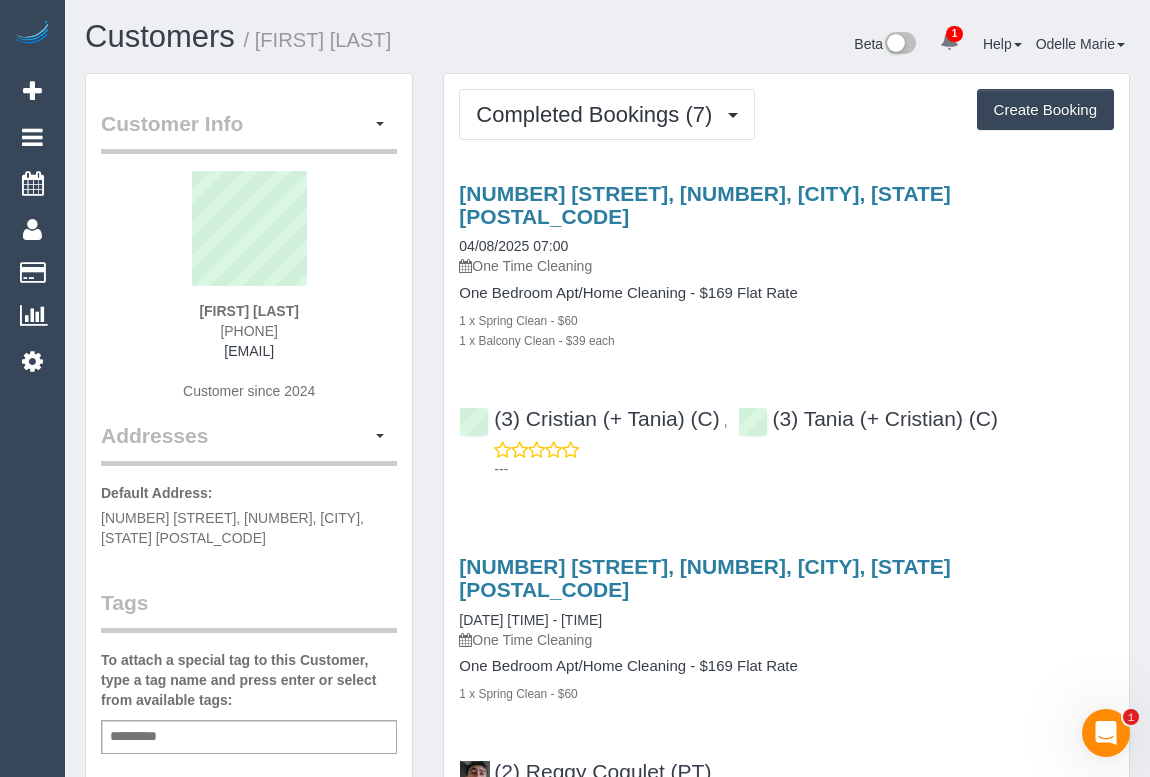 drag, startPoint x: 157, startPoint y: 348, endPoint x: 411, endPoint y: 353, distance: 254.04921 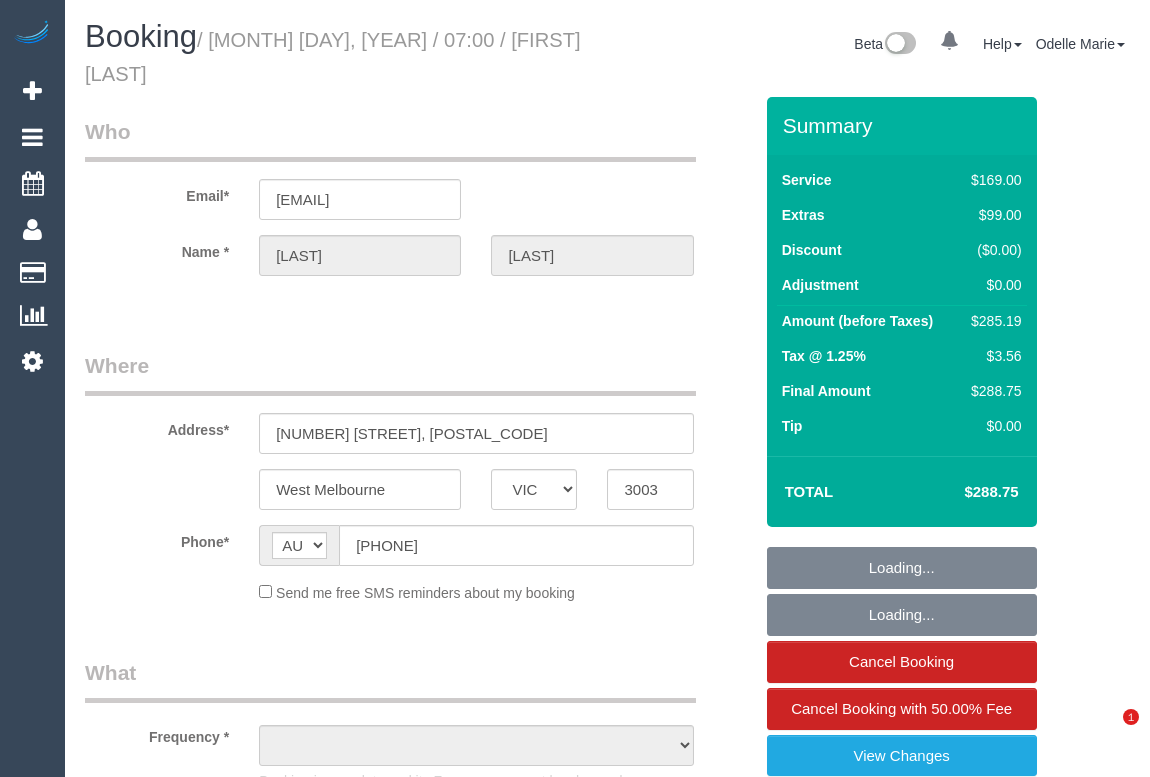 select on "VIC" 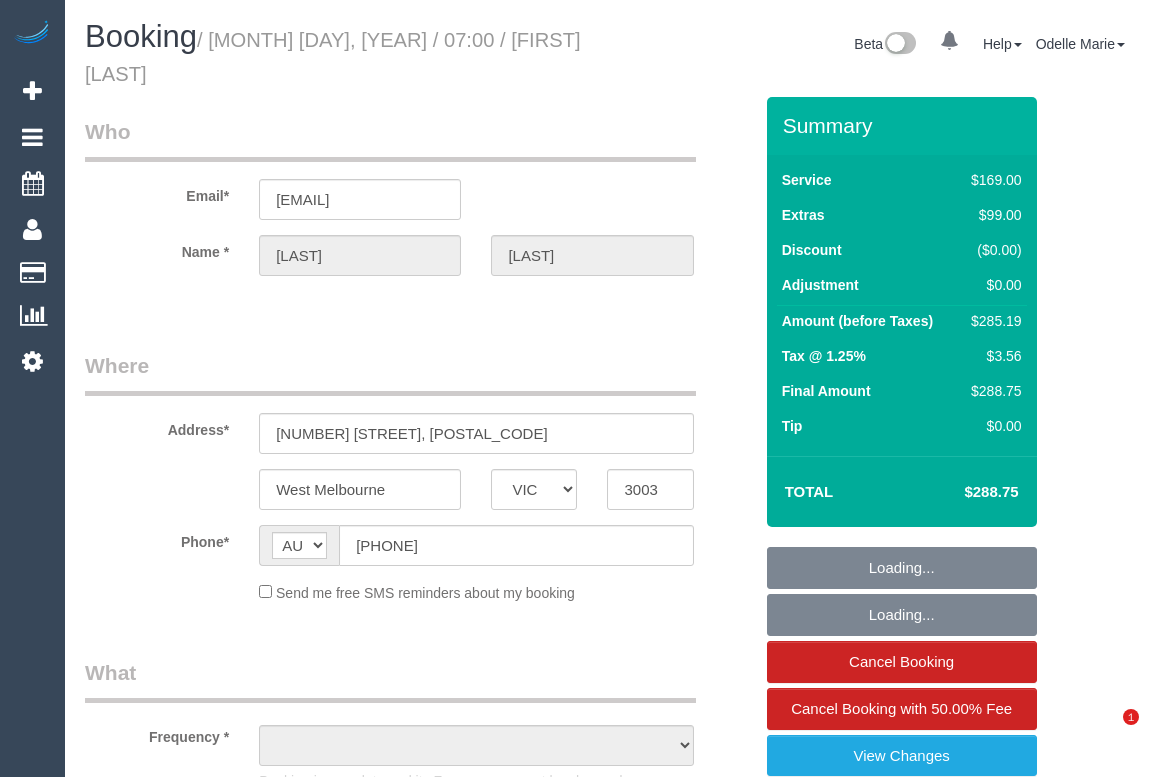 scroll, scrollTop: 0, scrollLeft: 0, axis: both 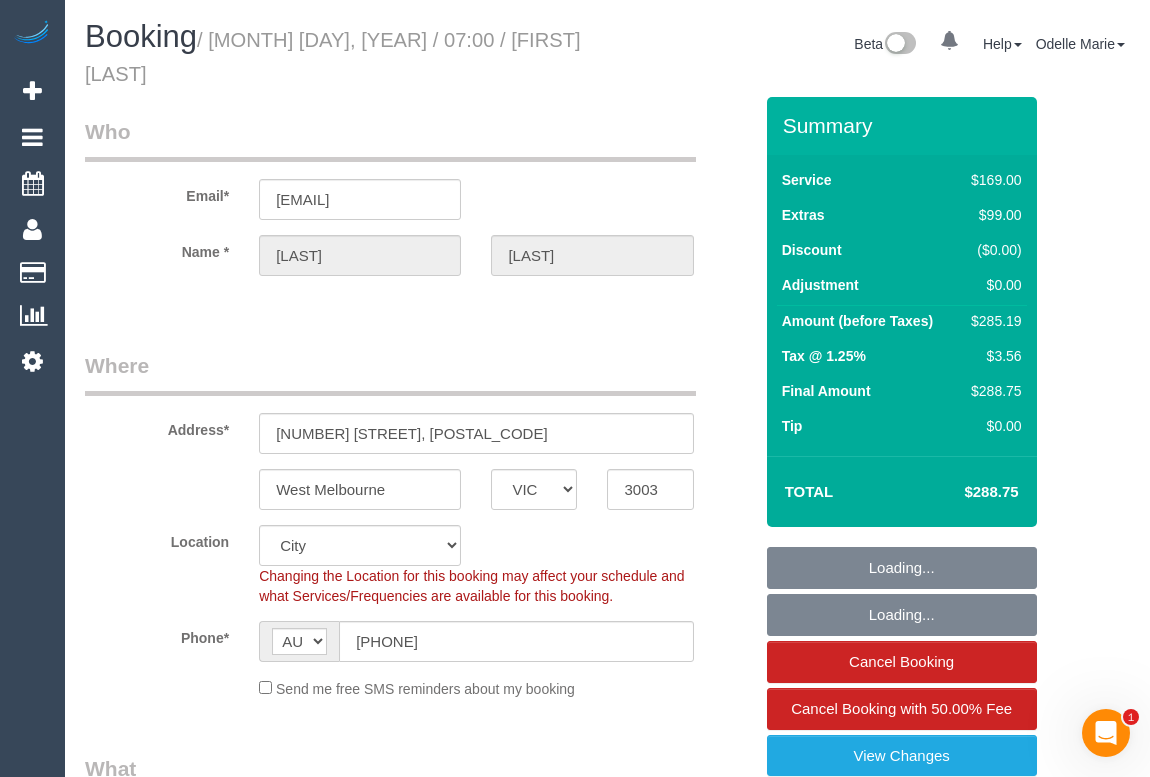 select on "object:557" 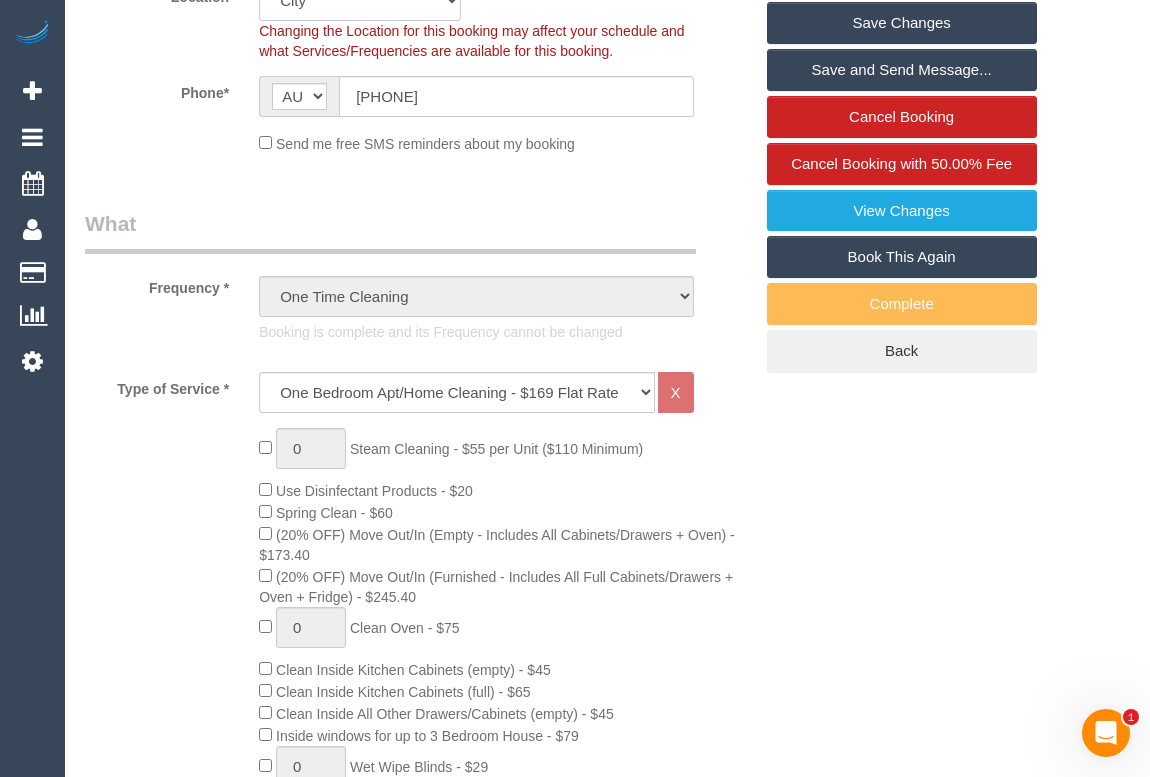 scroll, scrollTop: 0, scrollLeft: 0, axis: both 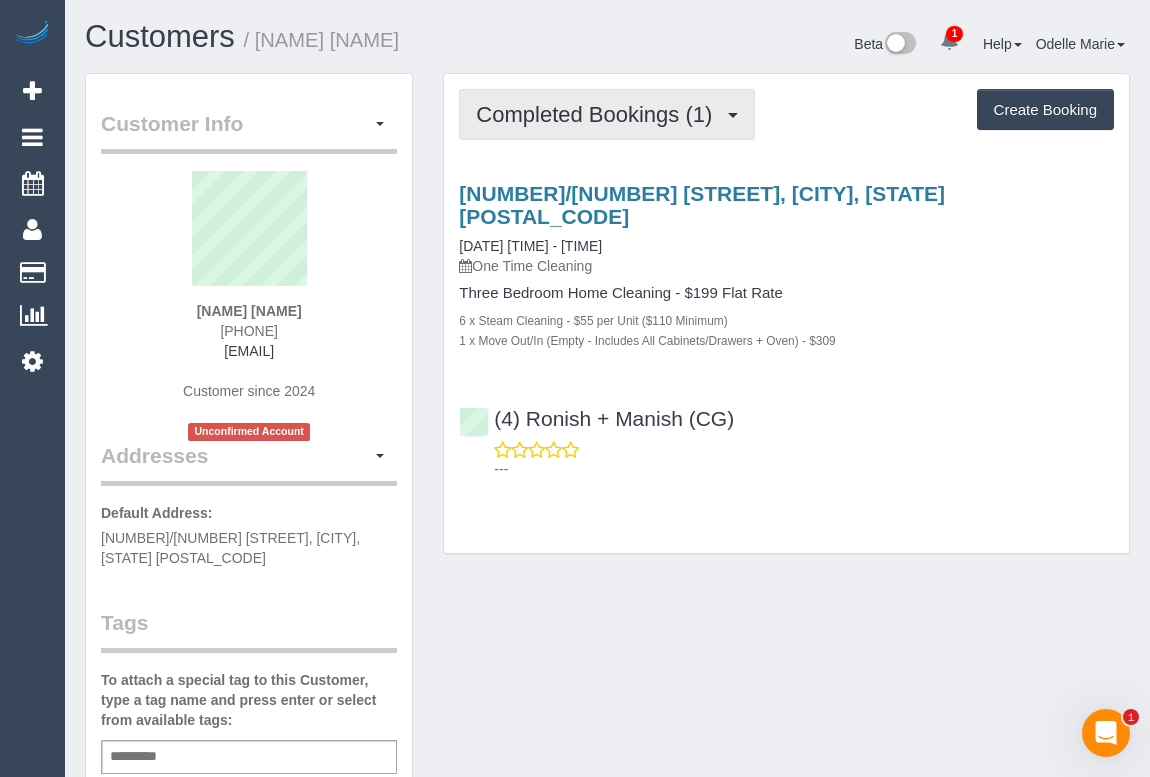 click on "Completed Bookings (1)" at bounding box center [599, 114] 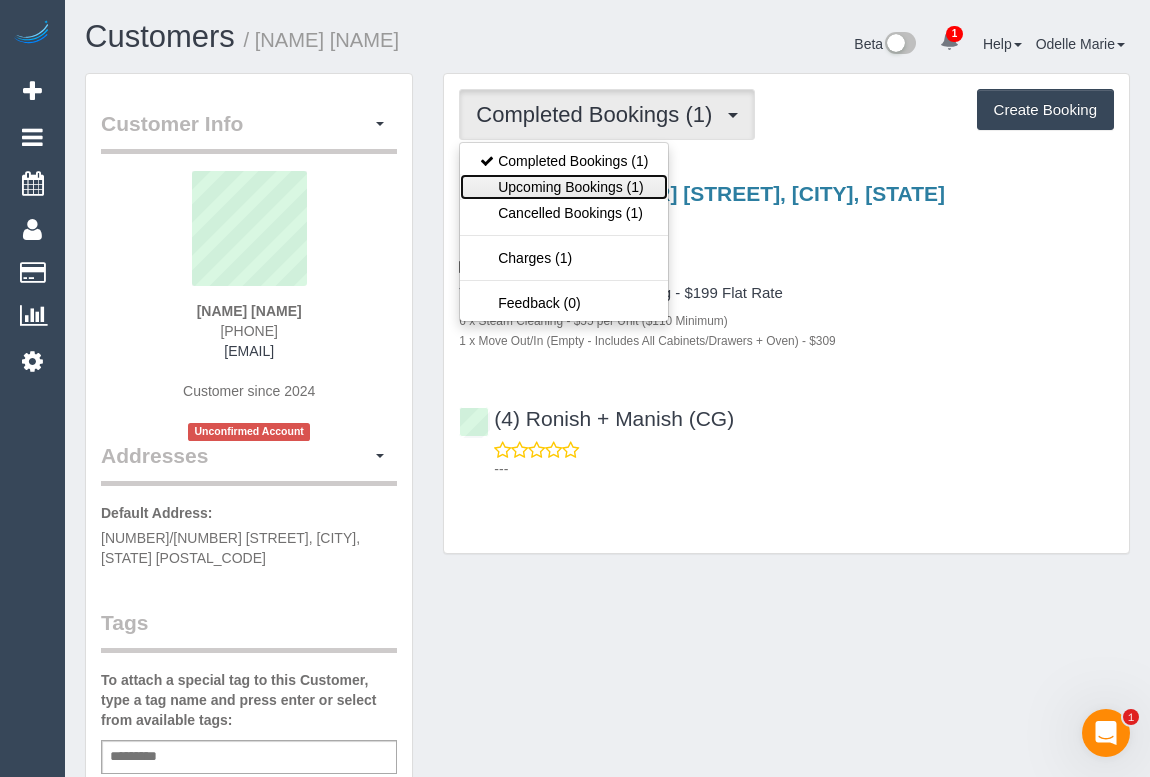 click on "Upcoming Bookings (1)" at bounding box center [564, 187] 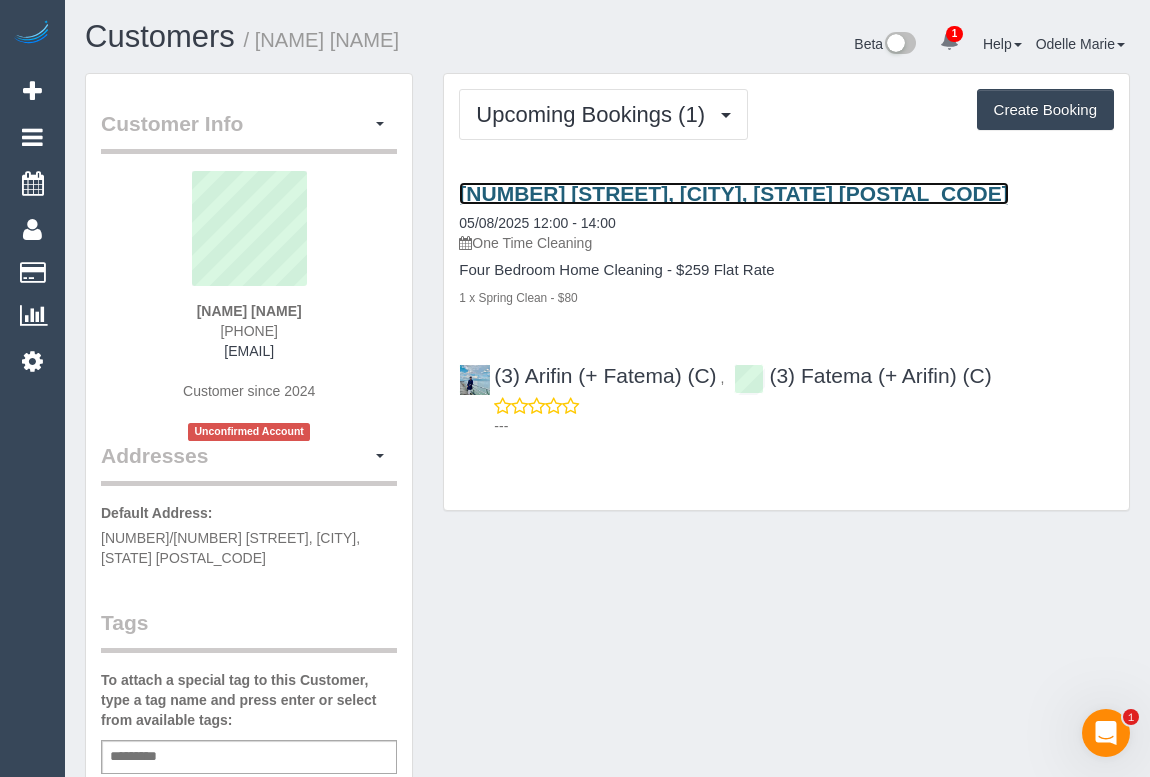 click on "24 Lancia Dr, Keilor Downs, VIC 3038" at bounding box center [733, 193] 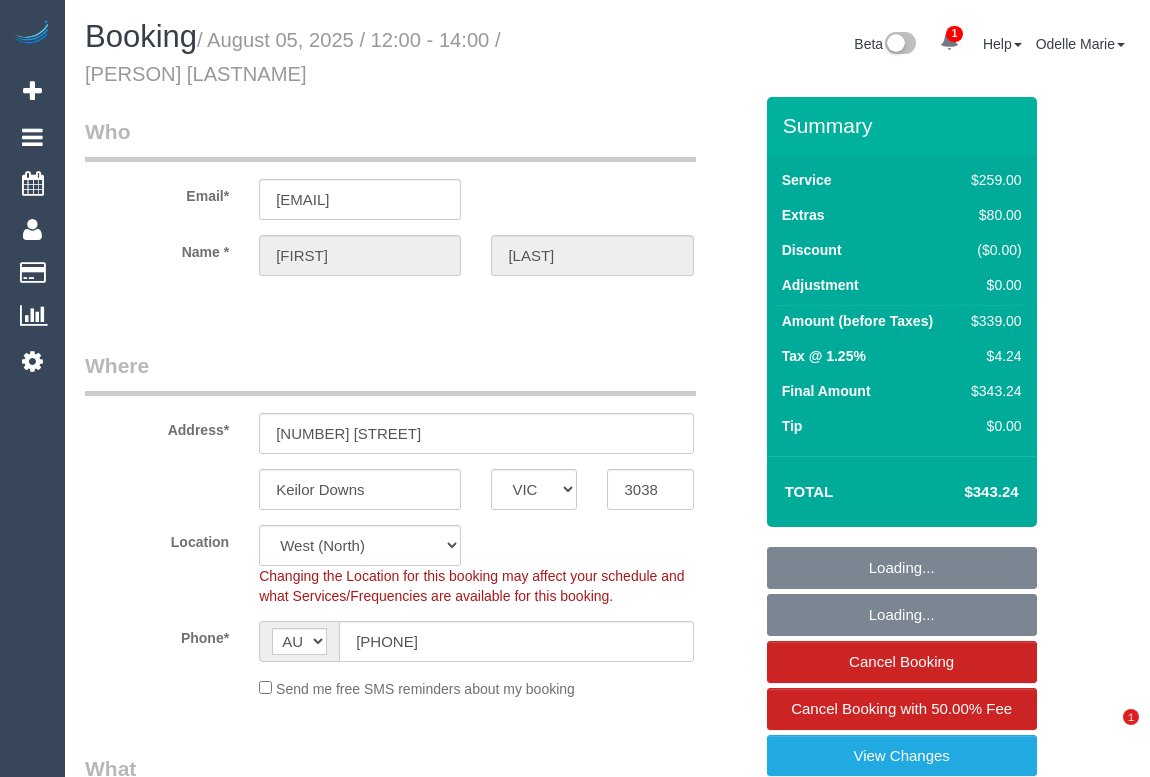 select on "VIC" 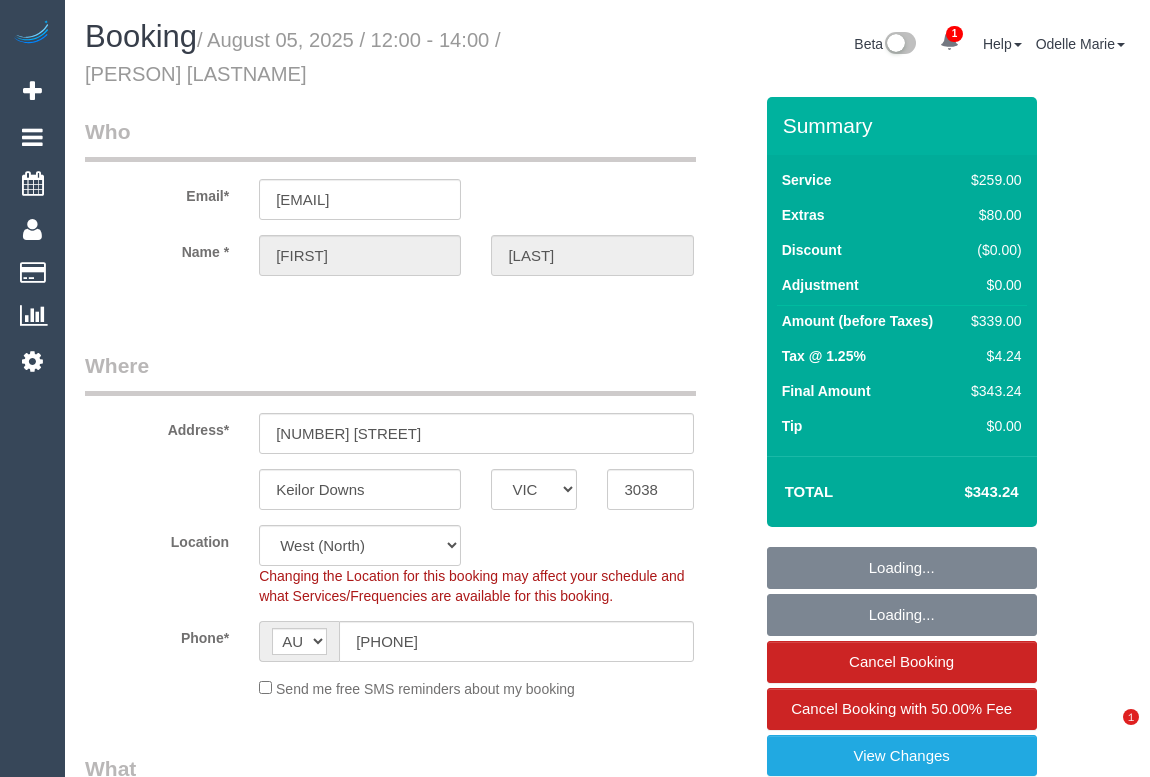 scroll, scrollTop: 0, scrollLeft: 0, axis: both 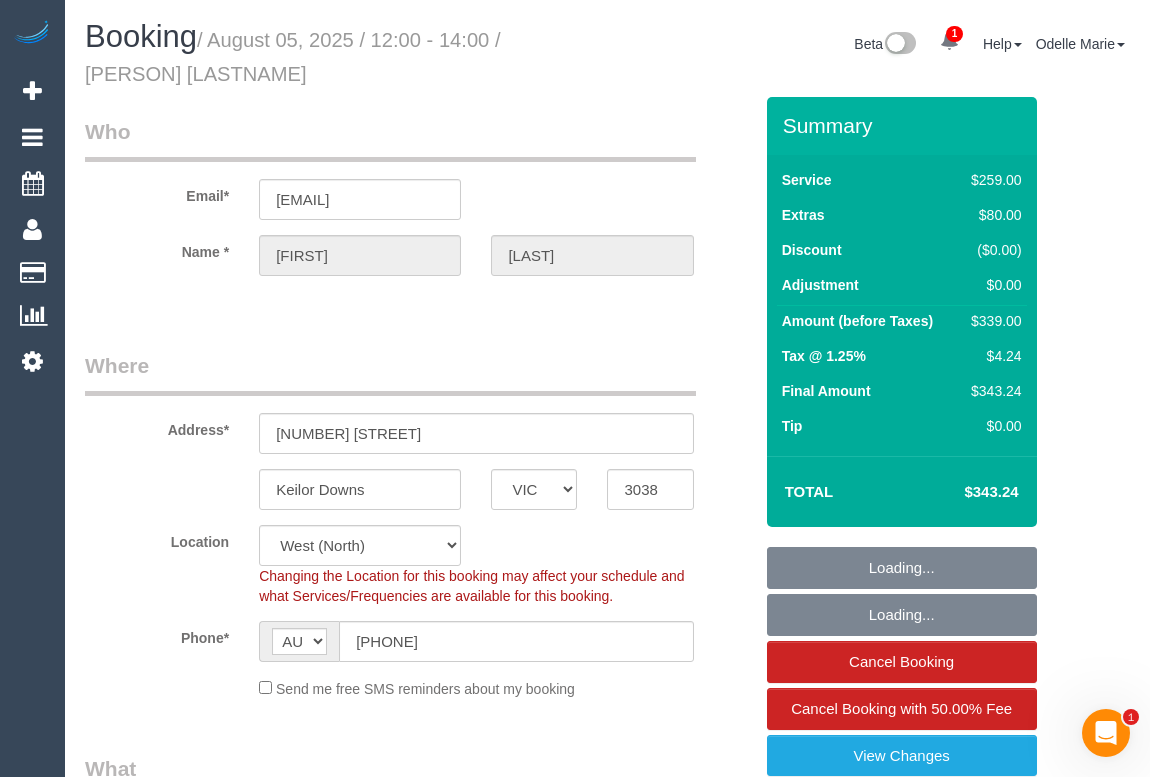 select on "string:stripe-pm_1PXe7W2GScqysDRV24AiPJMG" 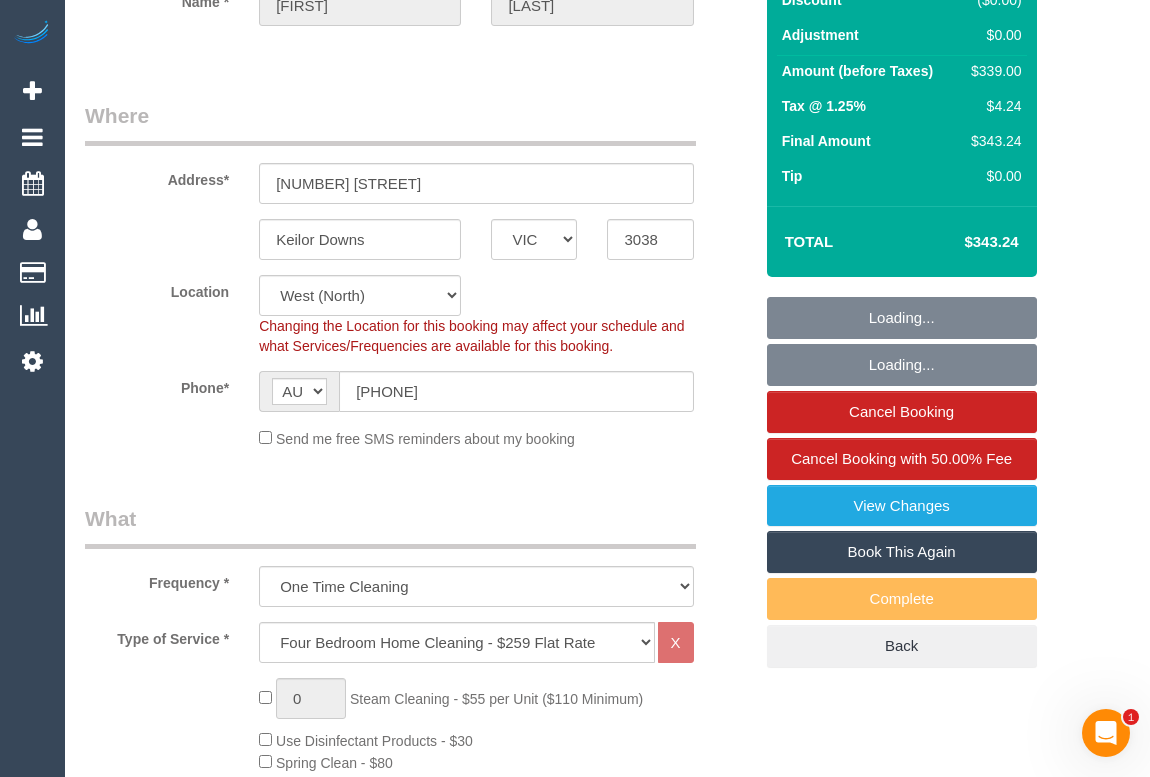 select on "object:1395" 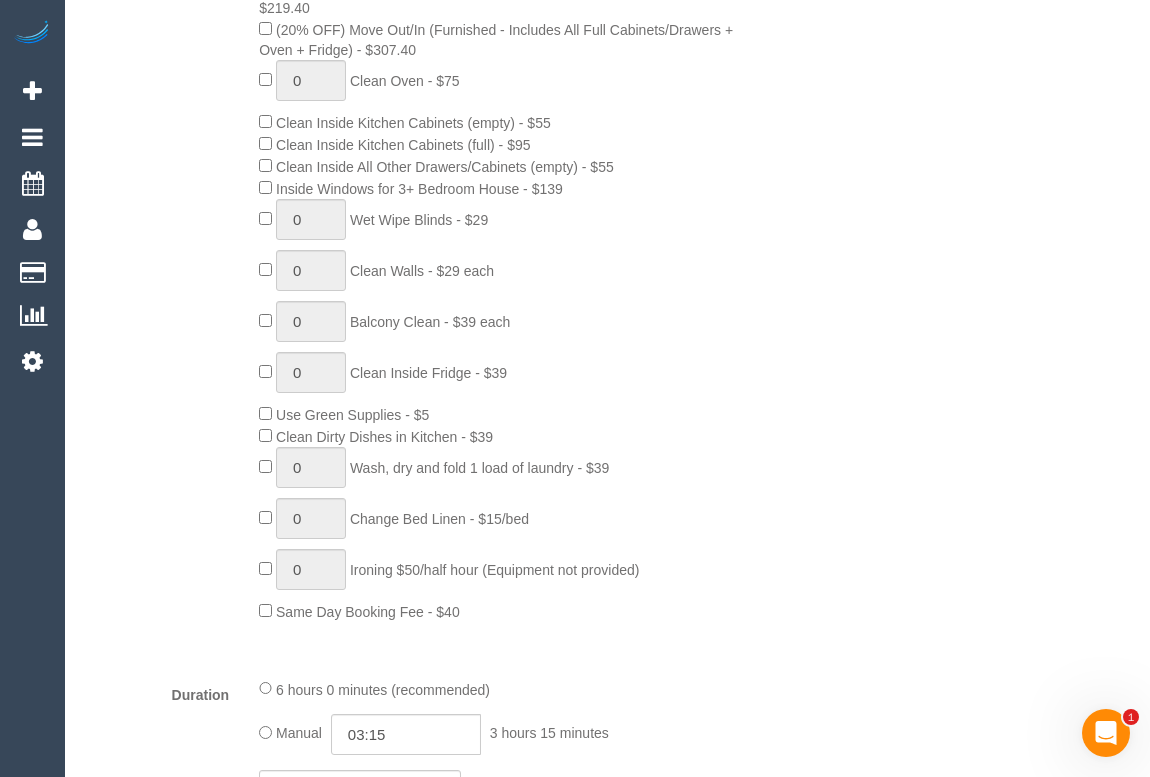 select on "spot1" 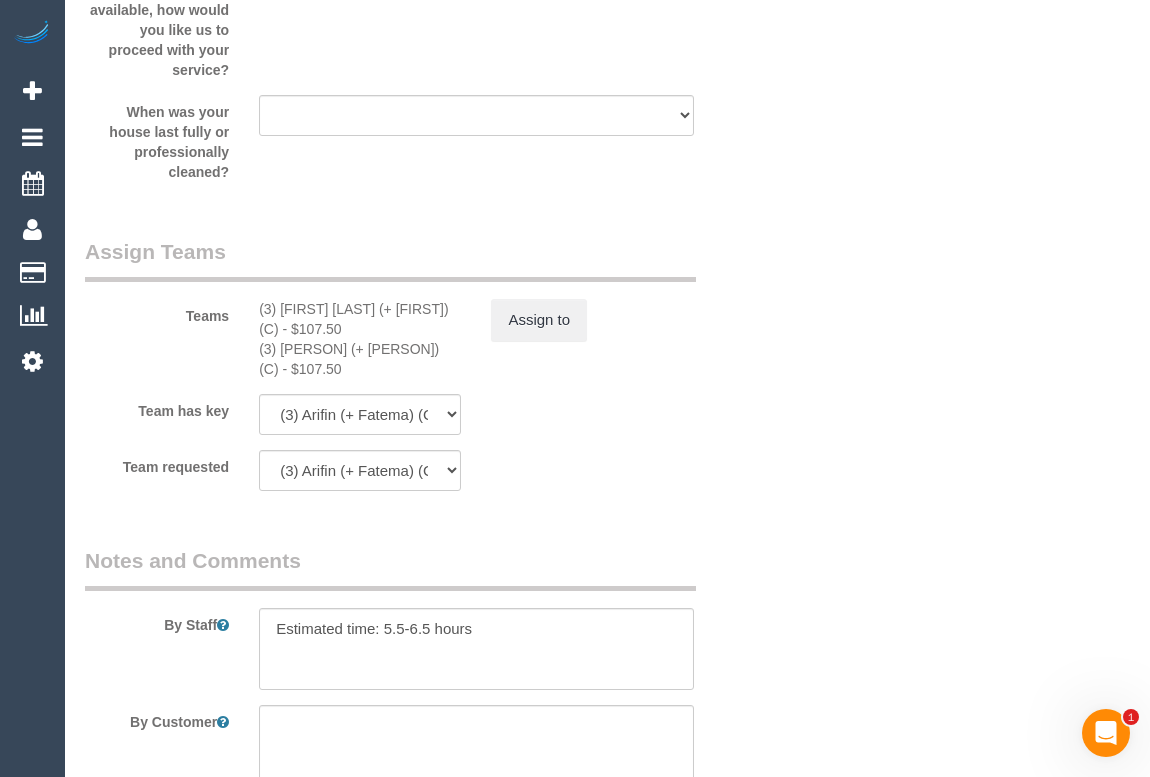 scroll, scrollTop: 3000, scrollLeft: 0, axis: vertical 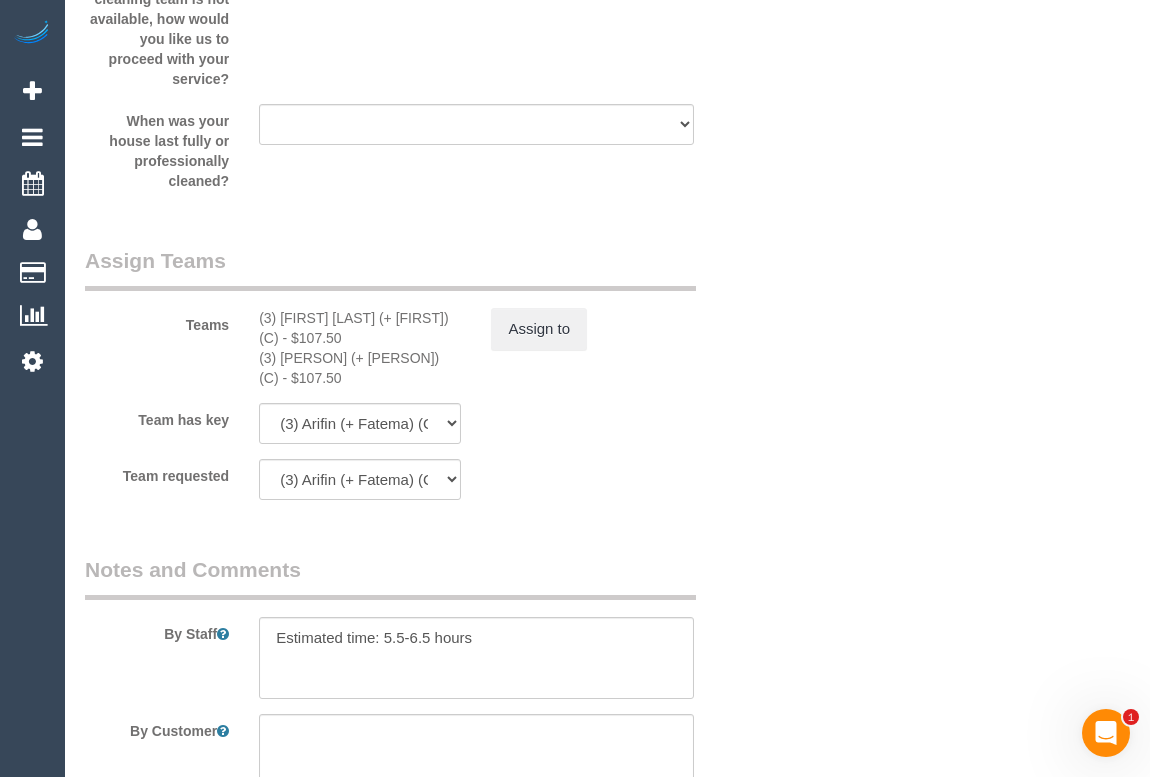 click on "Who
Email*
[EMAIL]
Name *
[FIRST]
[LAST]
Where
Address*
[NUMBER] [STREET]
[CITY]
ACT
NSW
NT
QLD
SA
TAS
VIC
WA
3038
Location
Office City East (North) East (South) Inner East Inner North (East) Inner North (West) Inner South East Inner West North (East) North (West) Outer East Outer North (East) Outer North (West) Outer South East Outer West South East (East) South East (West) West (North) West (South) ZG - Central ZG - East ZG - North ZG - South
AF" at bounding box center (607, -825) 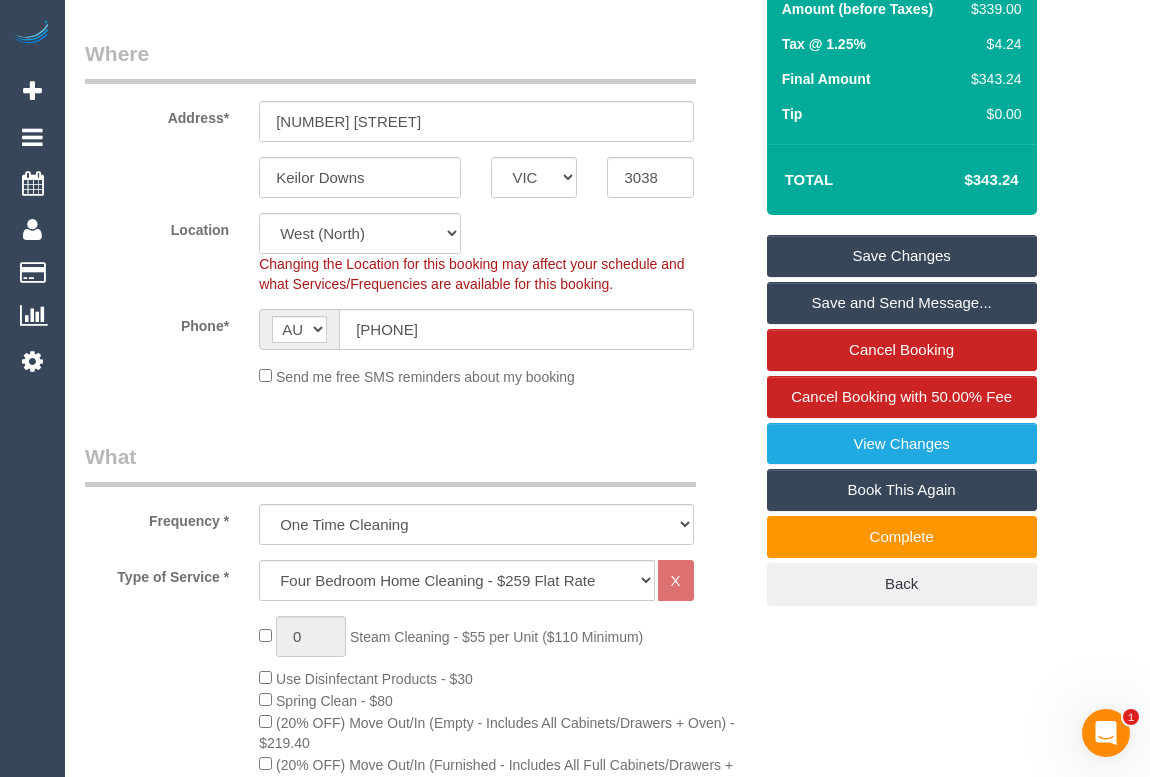 scroll, scrollTop: 272, scrollLeft: 0, axis: vertical 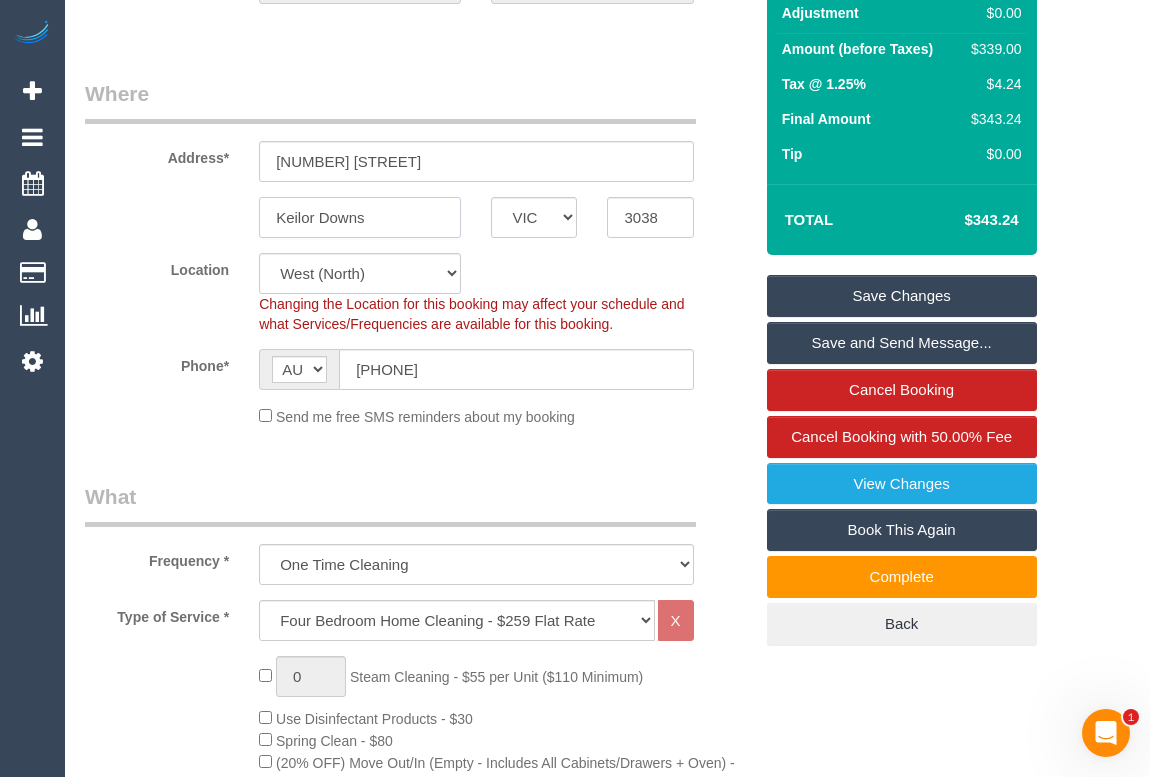 drag, startPoint x: 378, startPoint y: 216, endPoint x: 129, endPoint y: 219, distance: 249.01807 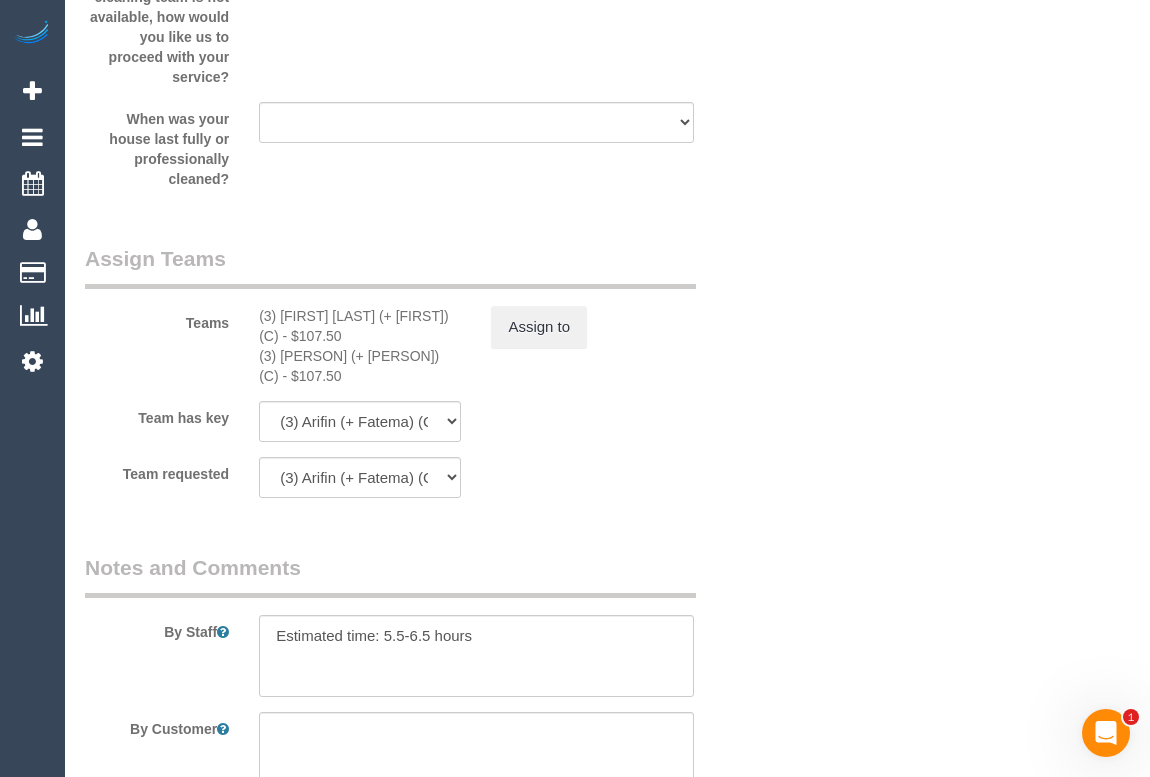 scroll, scrollTop: 3000, scrollLeft: 0, axis: vertical 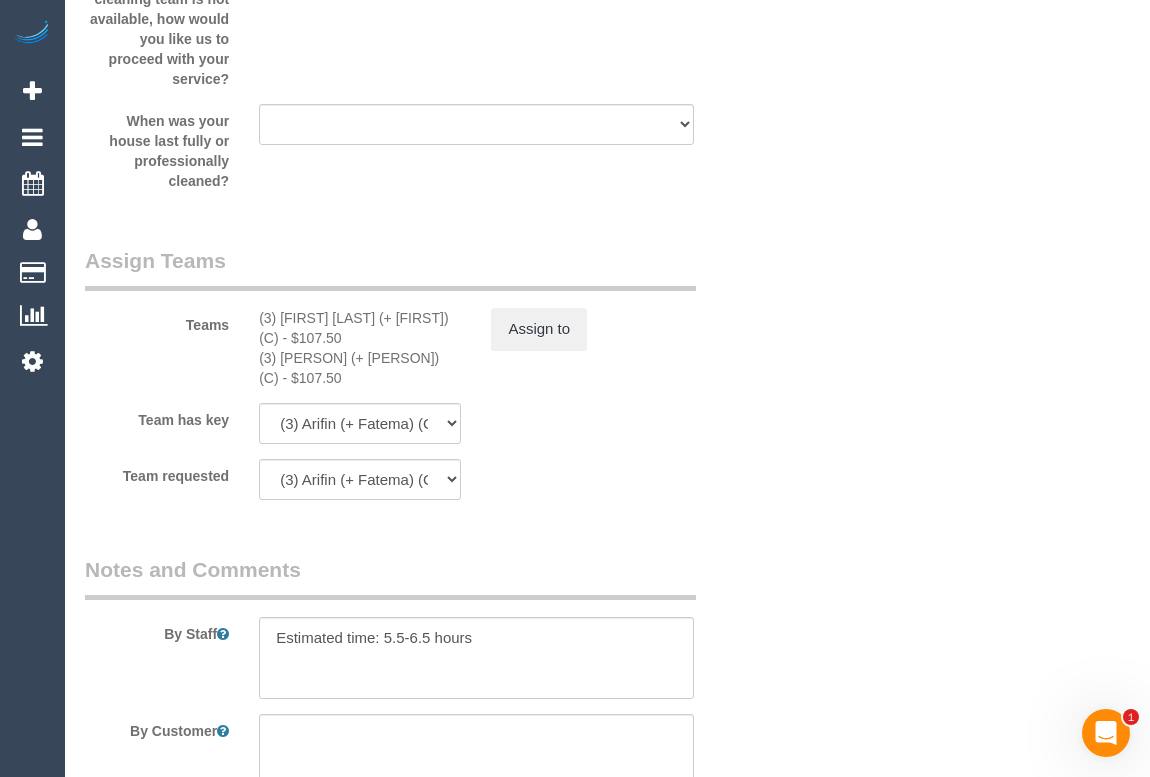 drag, startPoint x: 249, startPoint y: 318, endPoint x: 390, endPoint y: 373, distance: 151.34729 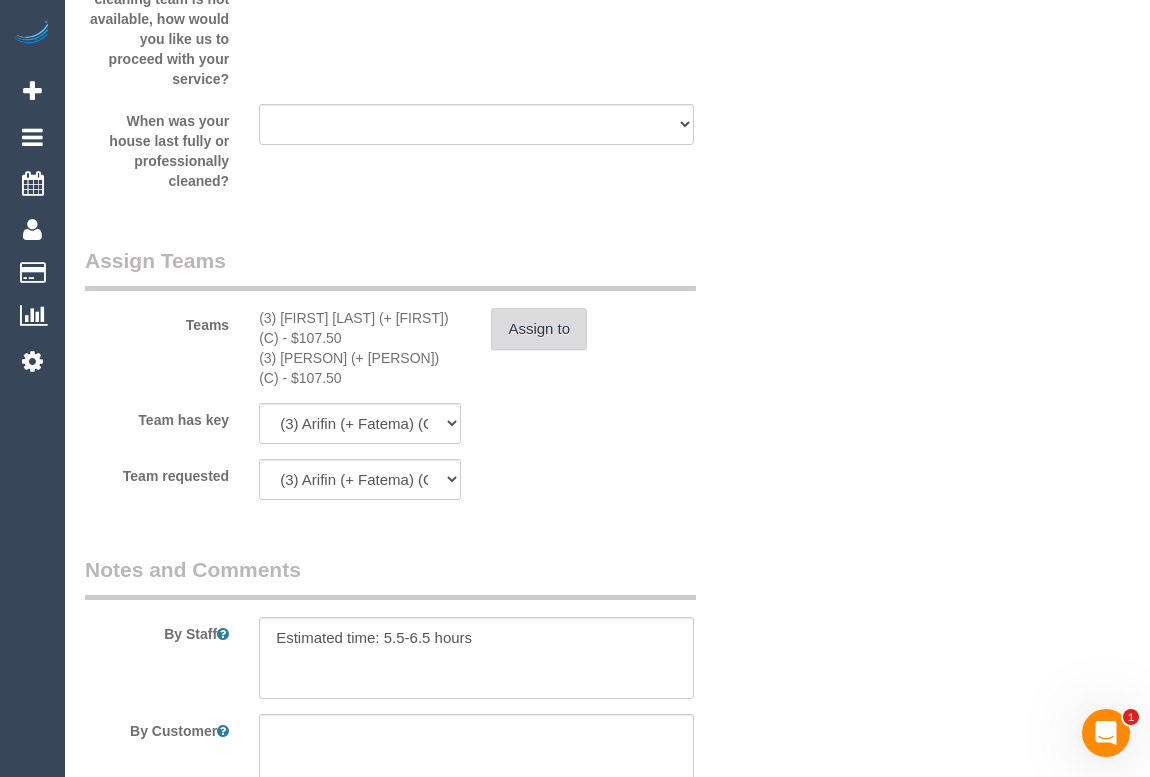click on "Assign to" at bounding box center (539, 329) 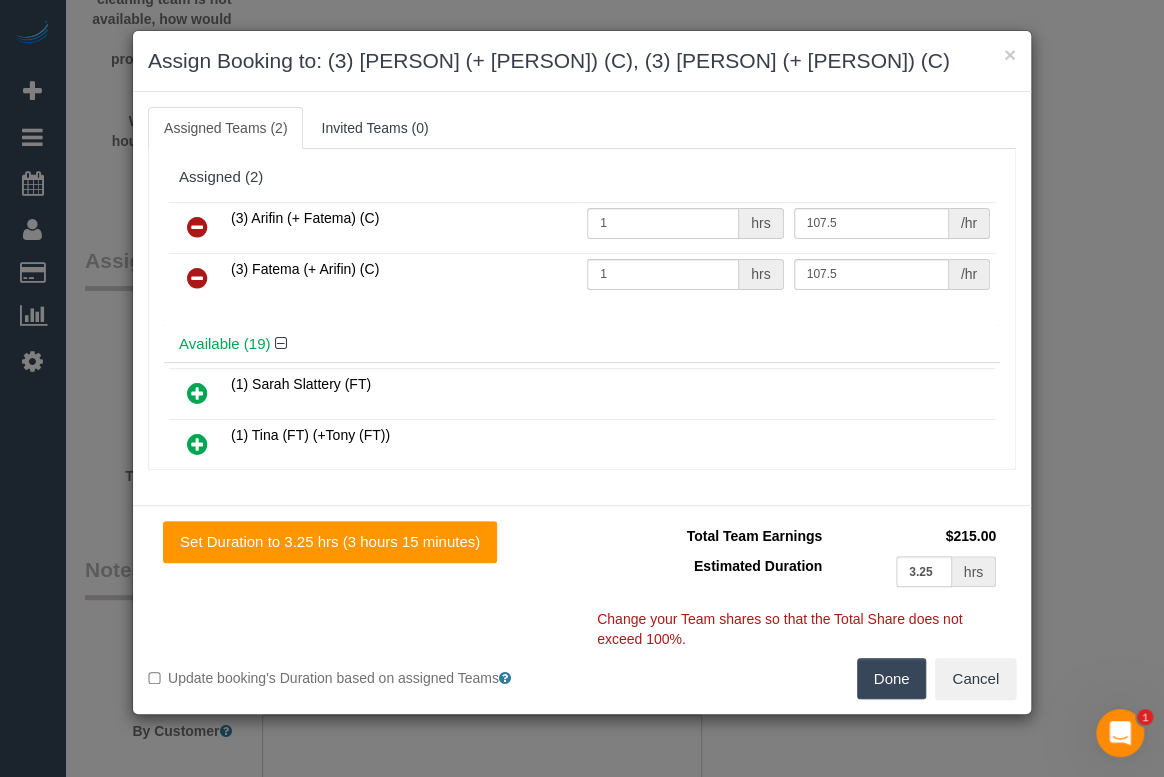 click at bounding box center (197, 227) 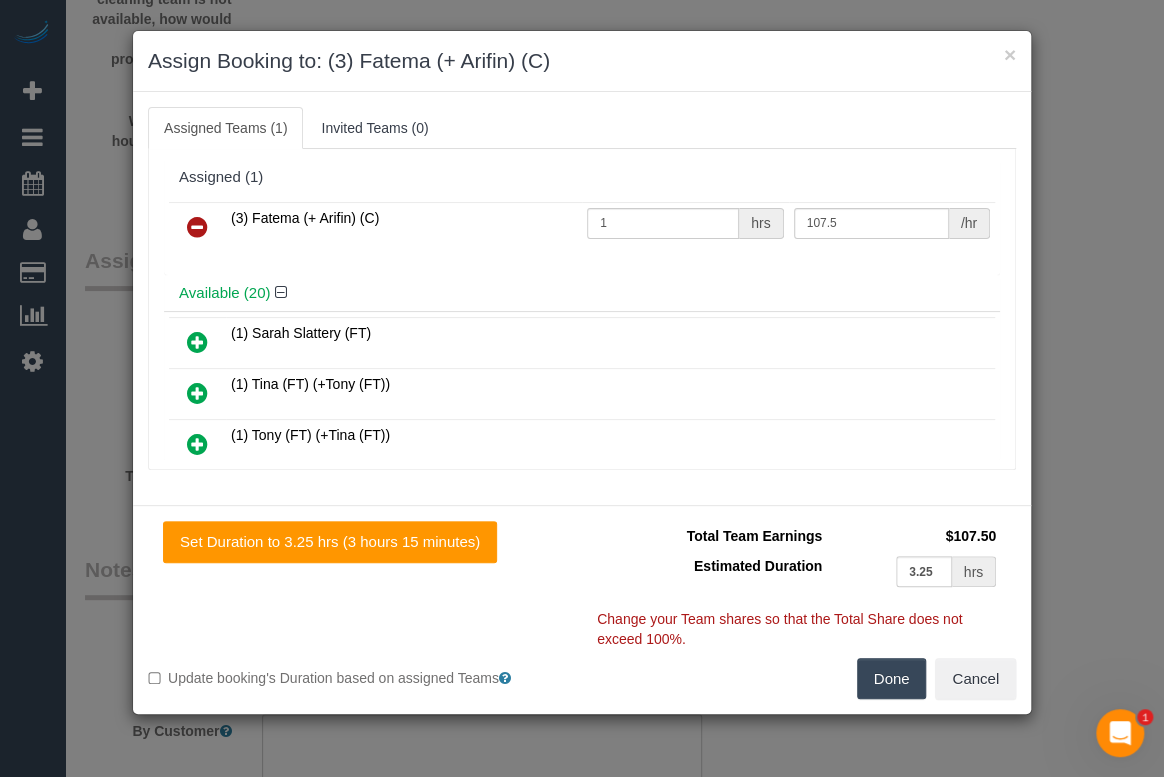 click on "(3) Fatema (+ Arifin) (C)
1
hrs
107.5
/hr" at bounding box center [582, 236] 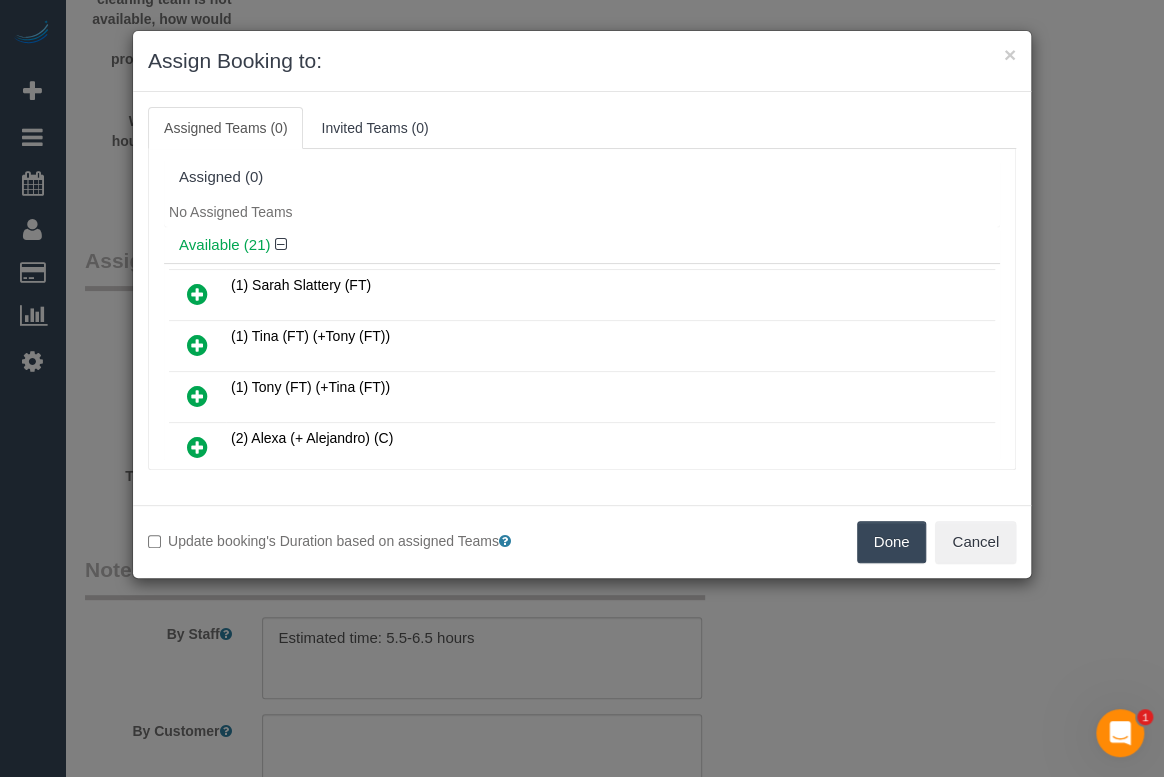click on "Done" at bounding box center (892, 542) 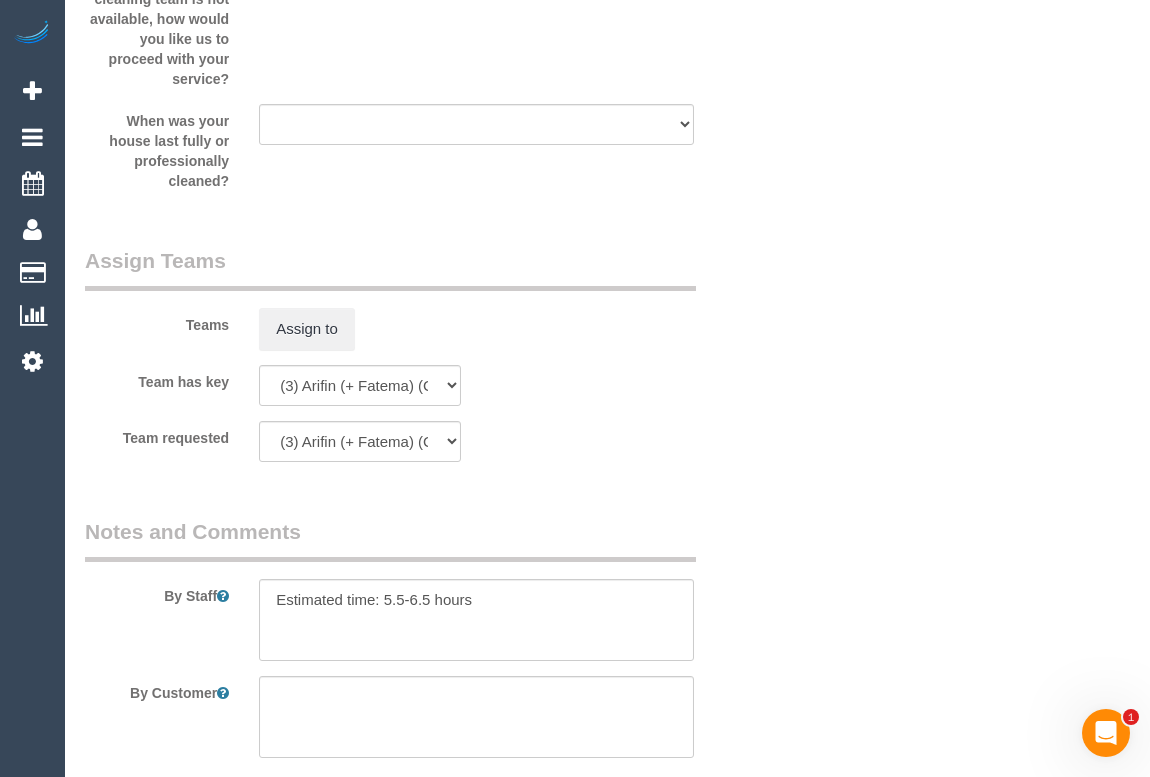 click on "×
Assign Booking to:
Assigned Teams (0)
Invited Teams (0)
Assigned (0)
No Assigned Teams
Available (21)
(1) Sarah Slattery (FT)
(1) Tina (FT) (+Tony (FT))" at bounding box center (575, 388) 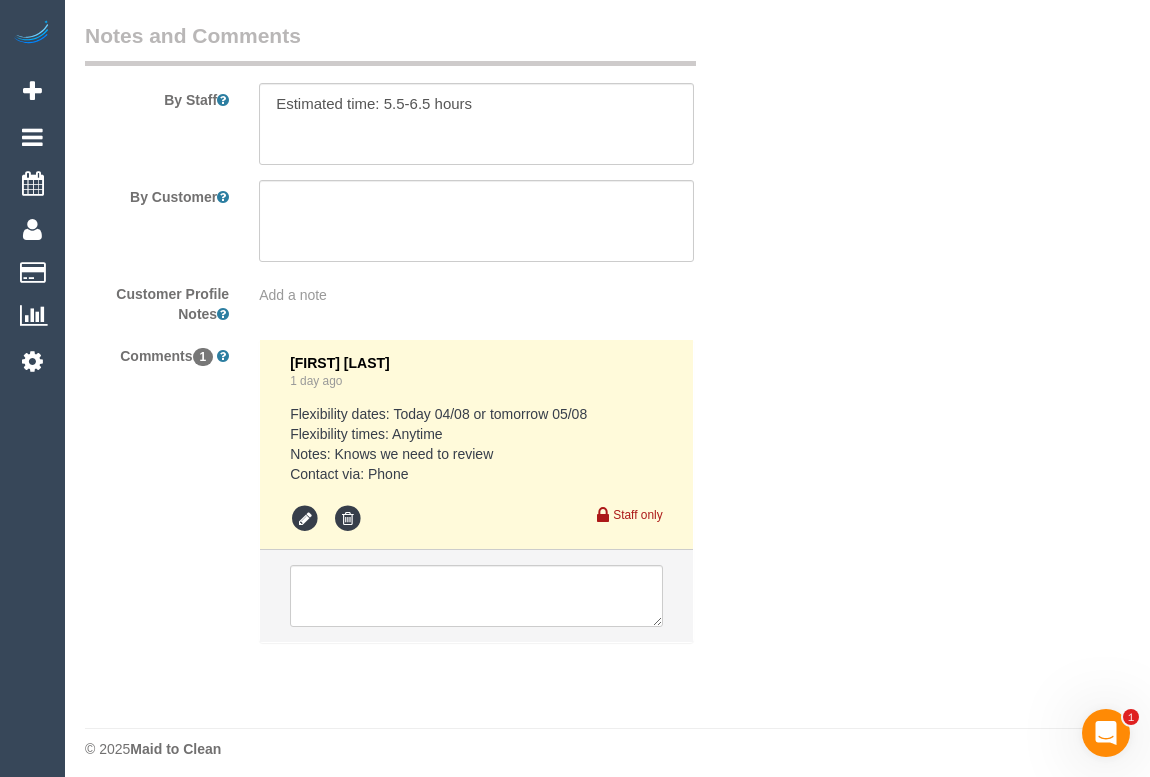 scroll, scrollTop: 3508, scrollLeft: 0, axis: vertical 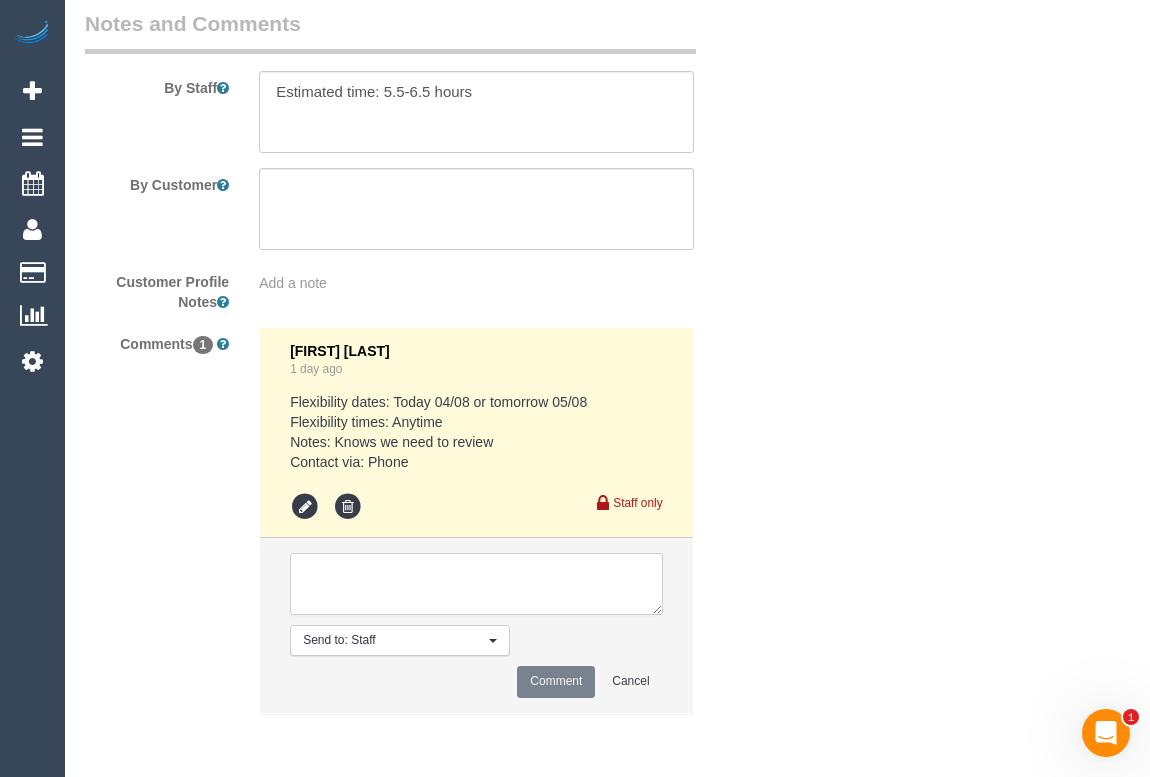 click at bounding box center (476, 584) 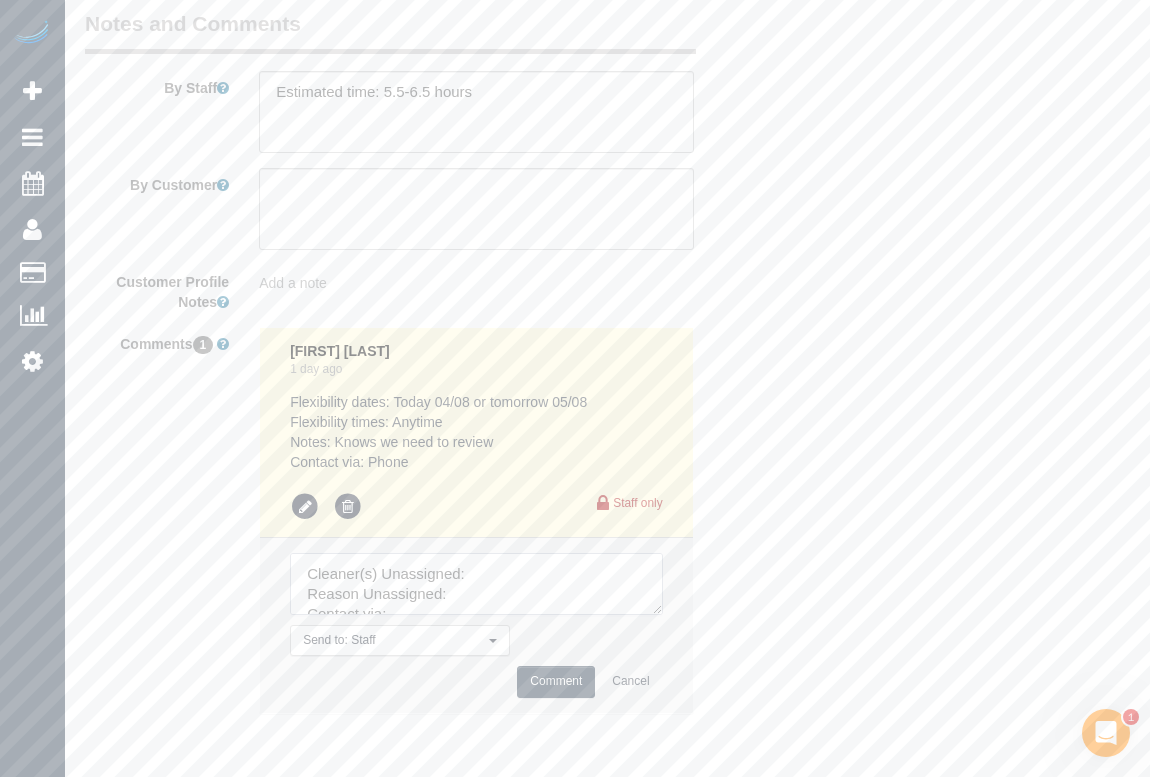 click at bounding box center (476, 584) 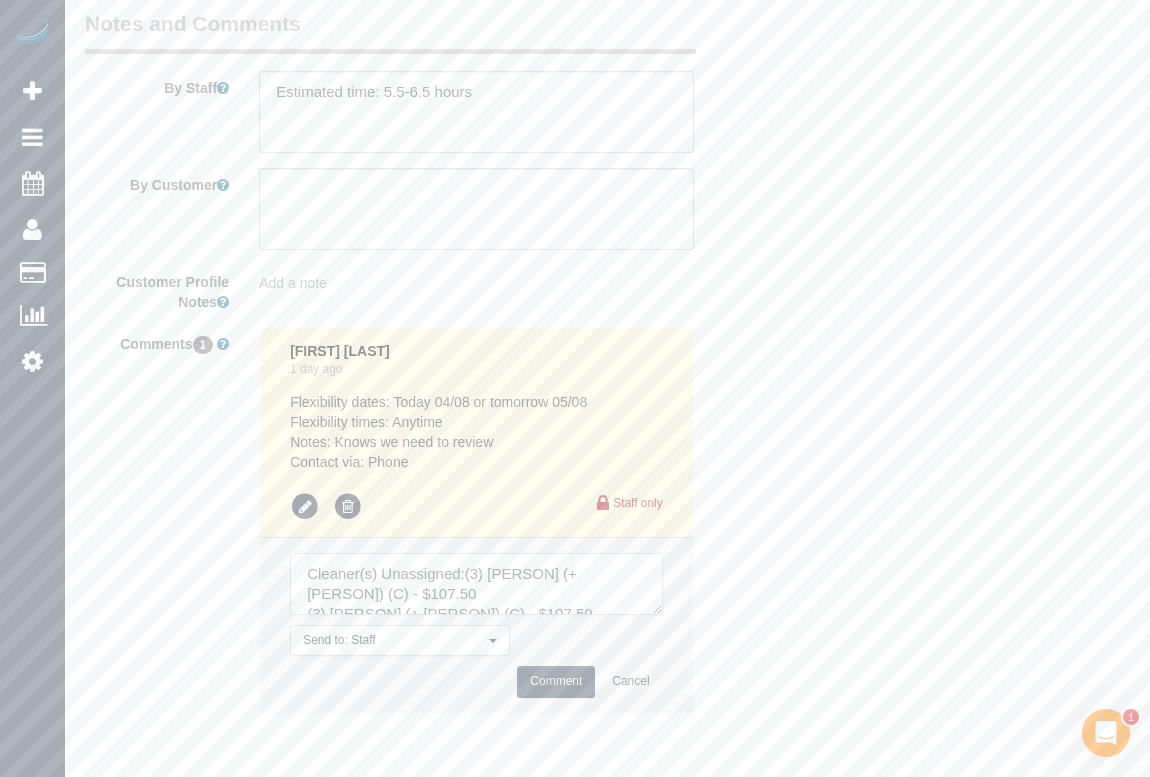 scroll, scrollTop: 8, scrollLeft: 0, axis: vertical 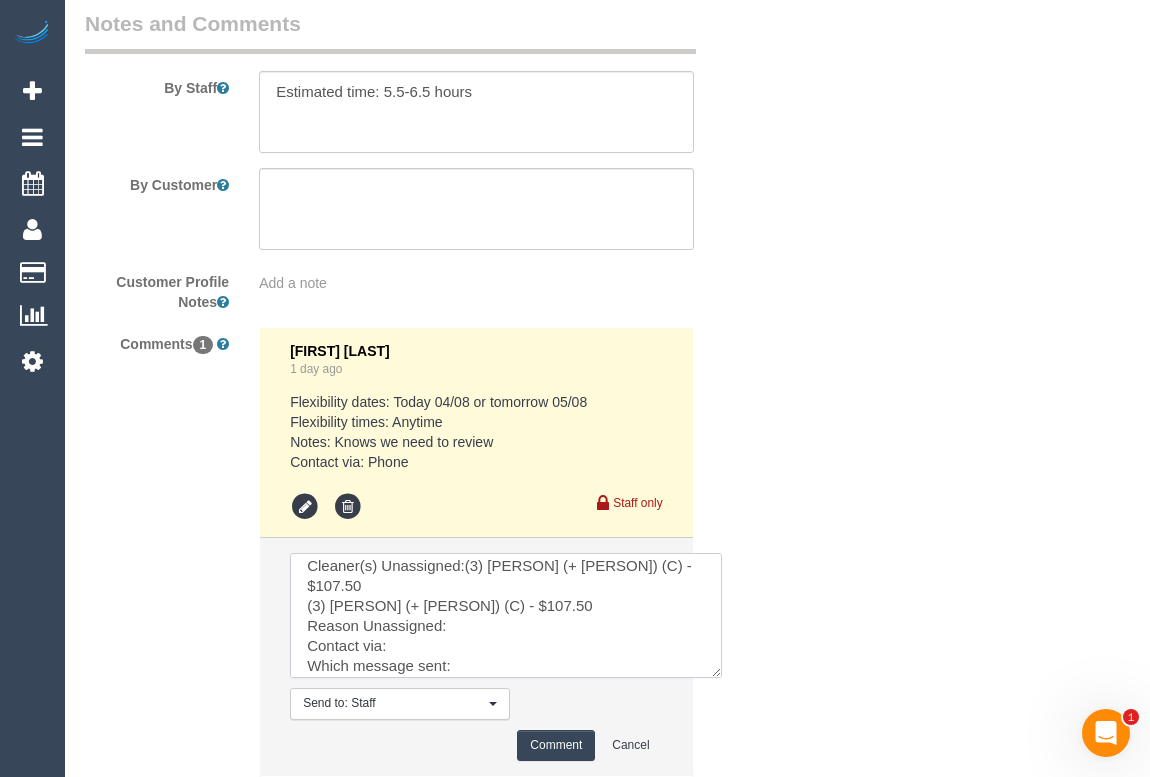 drag, startPoint x: 655, startPoint y: 614, endPoint x: 737, endPoint y: 702, distance: 120.283 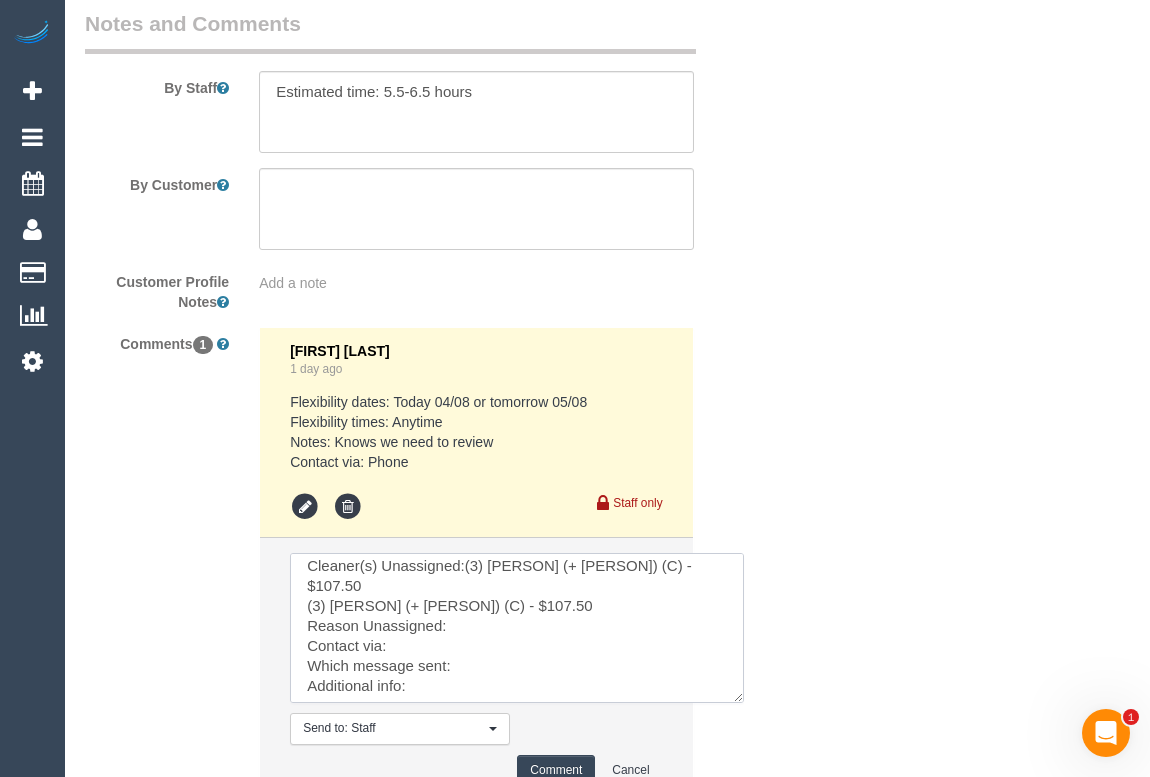 click at bounding box center [517, 628] 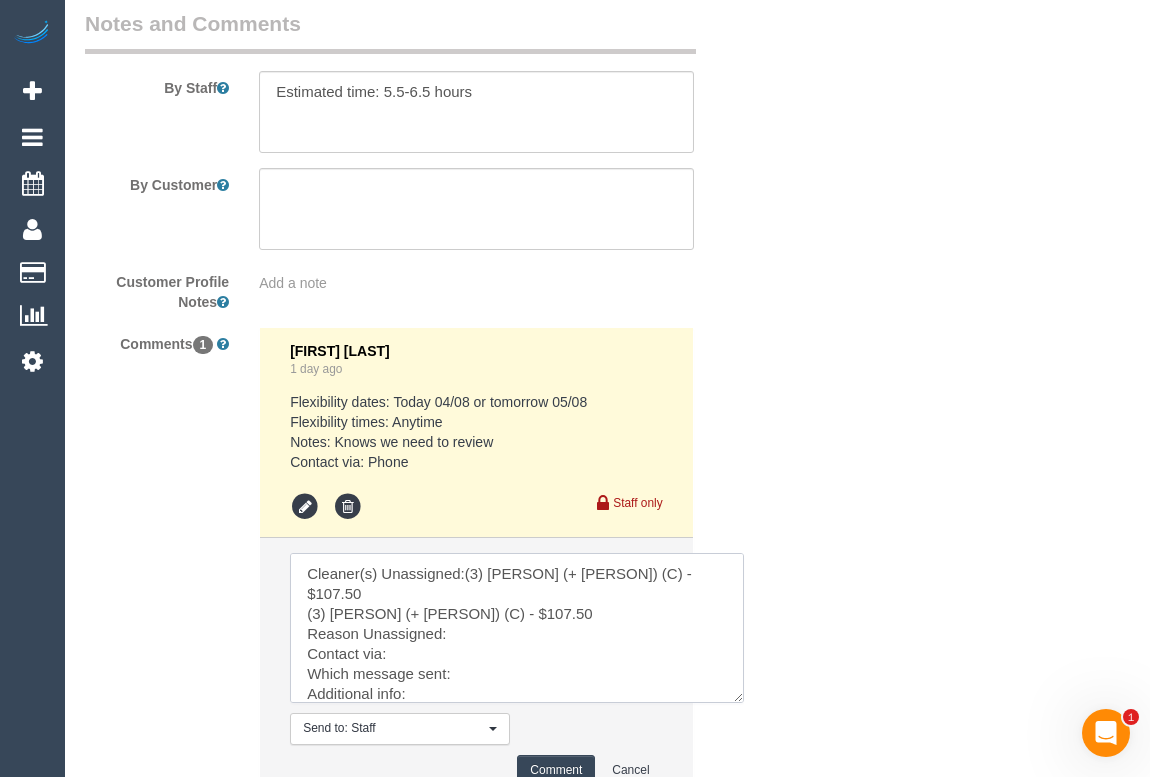 drag, startPoint x: 627, startPoint y: 569, endPoint x: 687, endPoint y: 561, distance: 60.530983 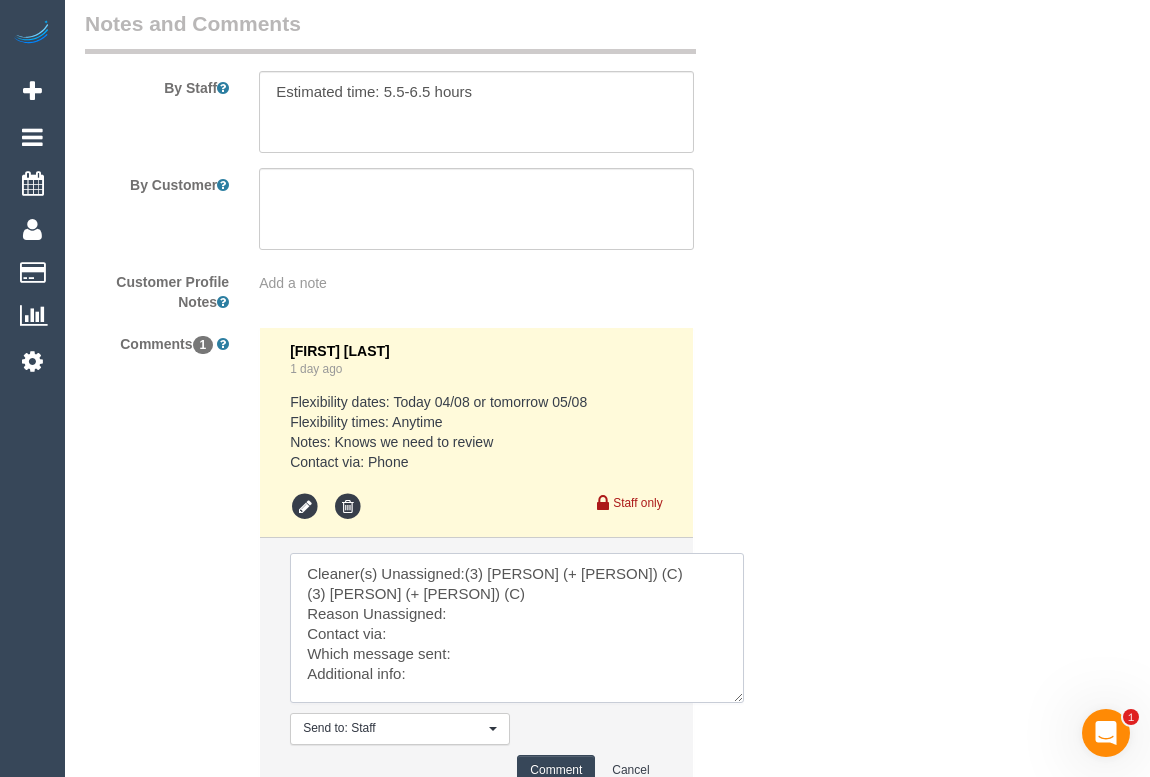 type on "Cleaner(s) Unassigned:(3) Arifin (+ Fatema) (C)
(3) Fatema (+ Arifin) (C)
Reason Unassigned:
Contact via:
Which message sent:
Additional info:" 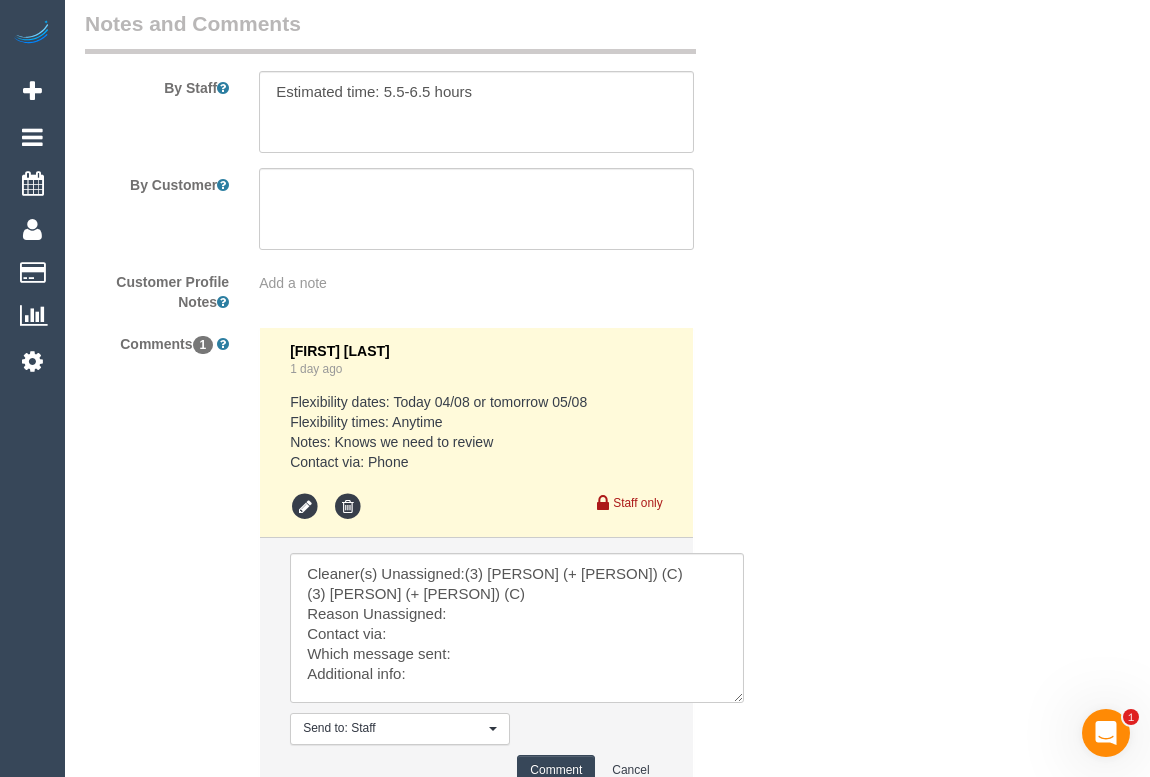 click on "Who
Email*
mttdonegan@gmail.com
Name *
Matt
Donegan
Where
Address*
24 Lancia Dr
Keilor Downs
ACT
NSW
NT
QLD
SA
TAS
VIC
WA
3038
Location
Office City East (North) East (South) Inner East Inner North (East) Inner North (West) Inner South East Inner West North (East) North (West) Outer East Outer North (East) Outer North (West) Outer South East Outer West South East (East) South East (West) West (North) West (South) ZG - East" at bounding box center [607, -1267] 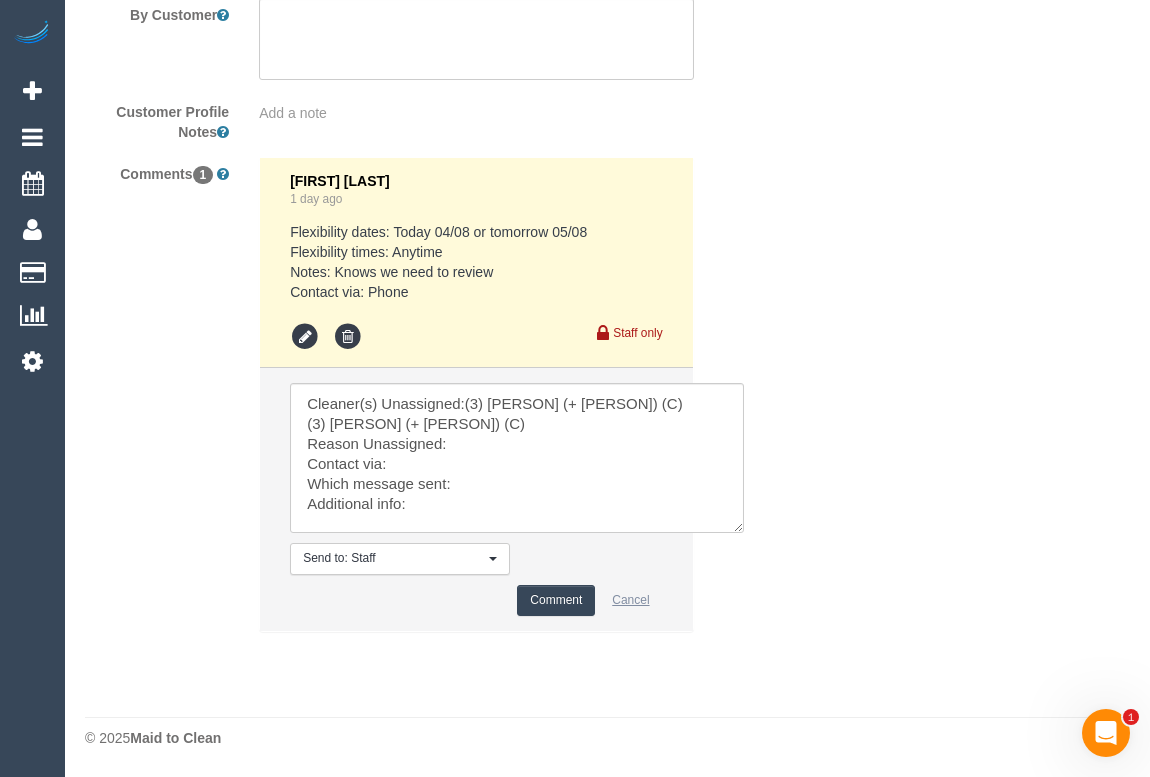 click on "Cancel" at bounding box center [630, 600] 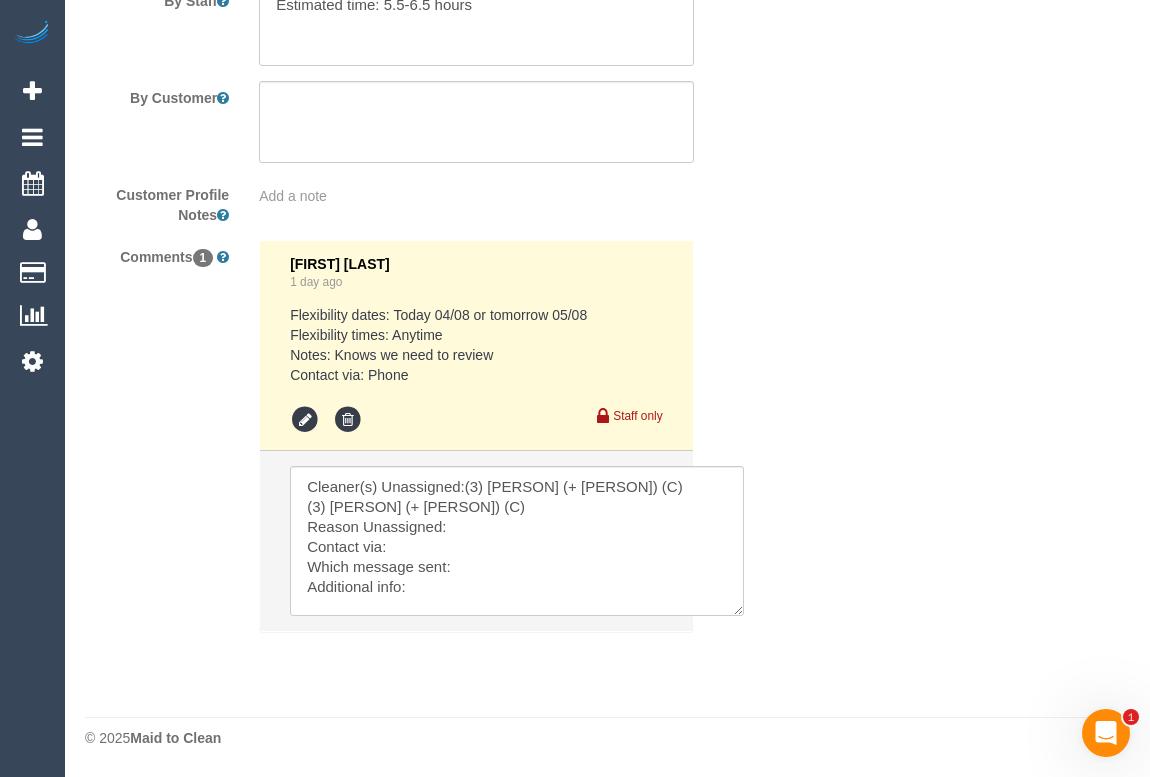 scroll, scrollTop: 3597, scrollLeft: 0, axis: vertical 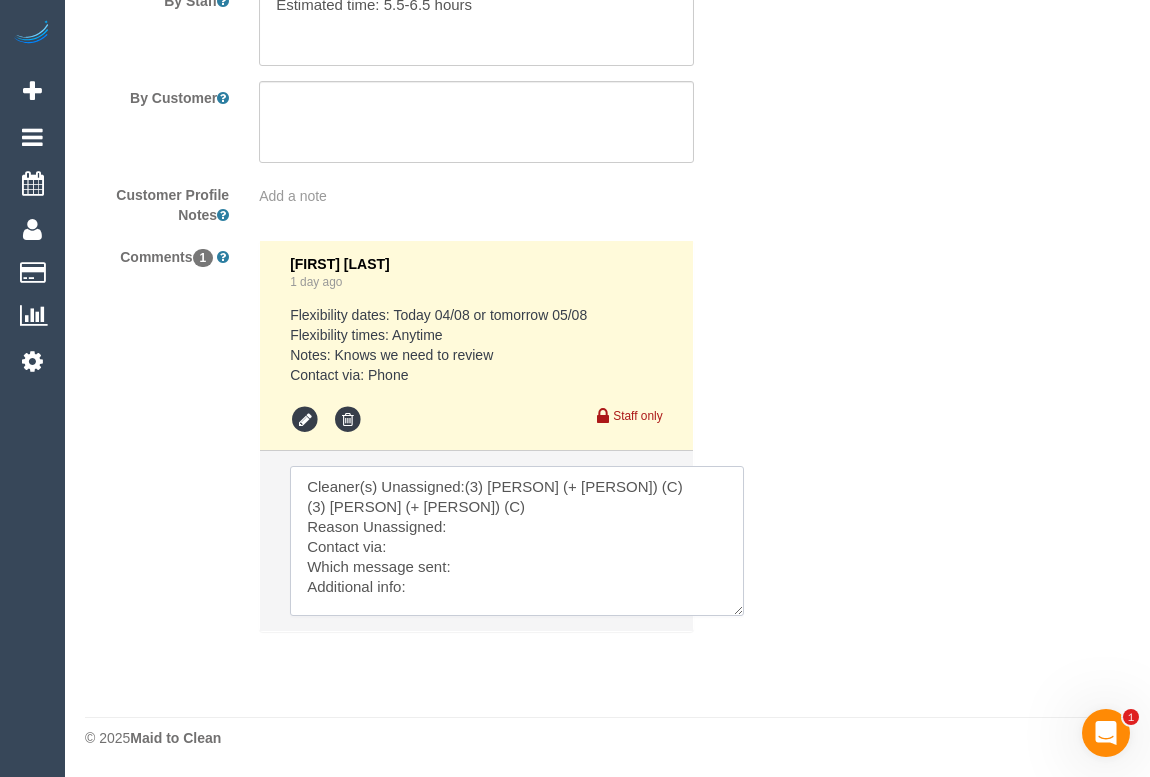 click at bounding box center (476, 541) 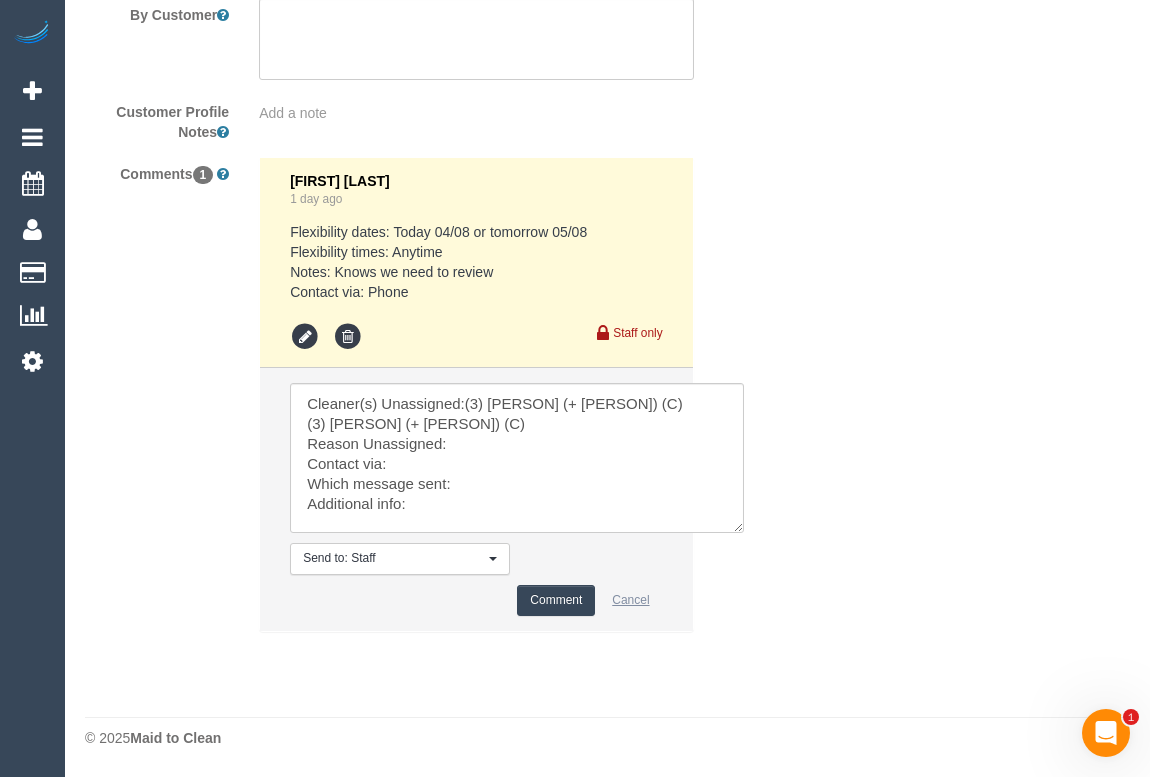 click on "Cancel" at bounding box center (630, 600) 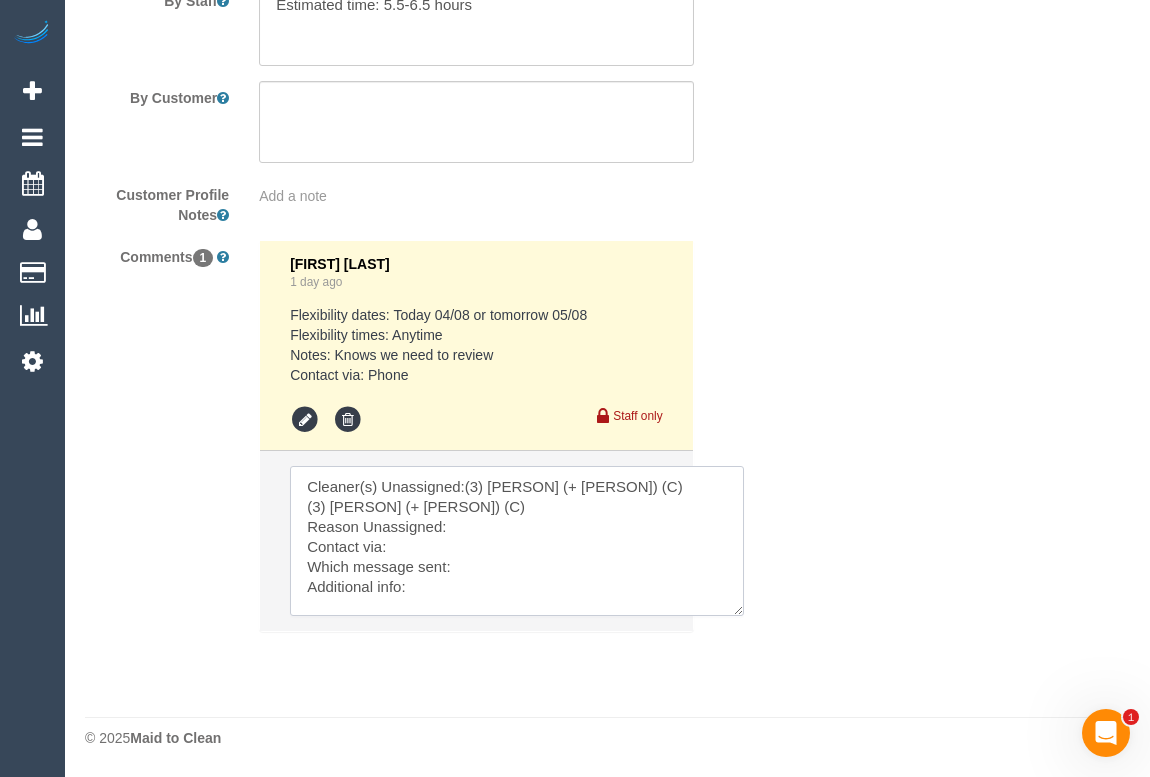 scroll, scrollTop: 3679, scrollLeft: 0, axis: vertical 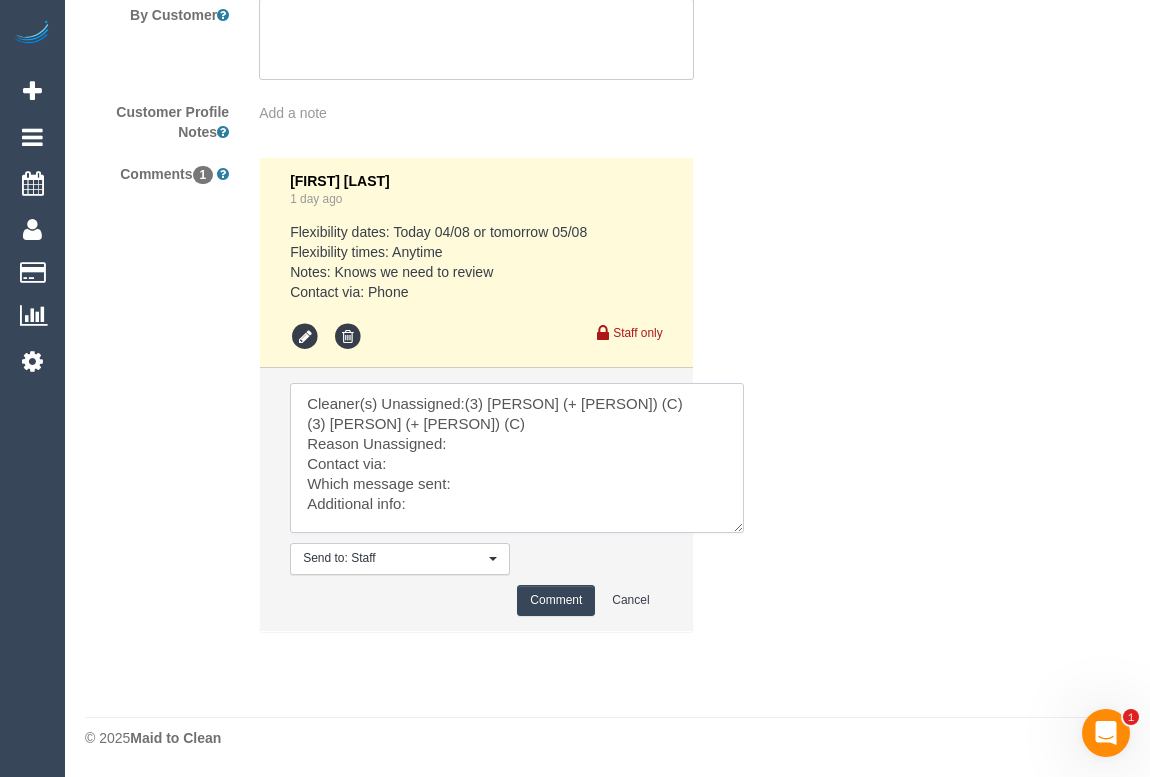 drag, startPoint x: 452, startPoint y: 585, endPoint x: 264, endPoint y: 392, distance: 269.43088 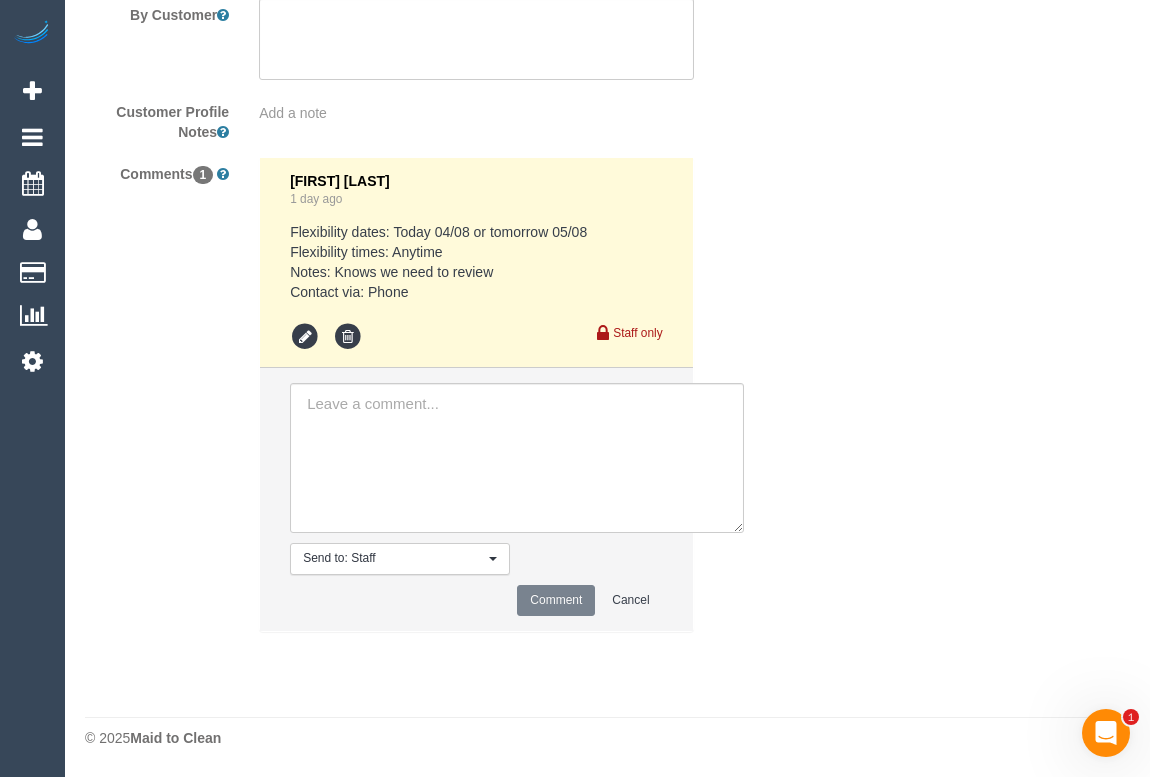 click on "Comments
1
Mary Regala
1 day ago
Flexibility dates: Today 04/08 or tomorrow 05/08
Flexibility times: Anytime
Notes: Knows we need to review
Contact via: Phone
Staff only
Send to: Staff
Nothing selected
Send to: Staff
Send to: Customer
Send to: Team
Send to: Everyone" at bounding box center [418, 404] 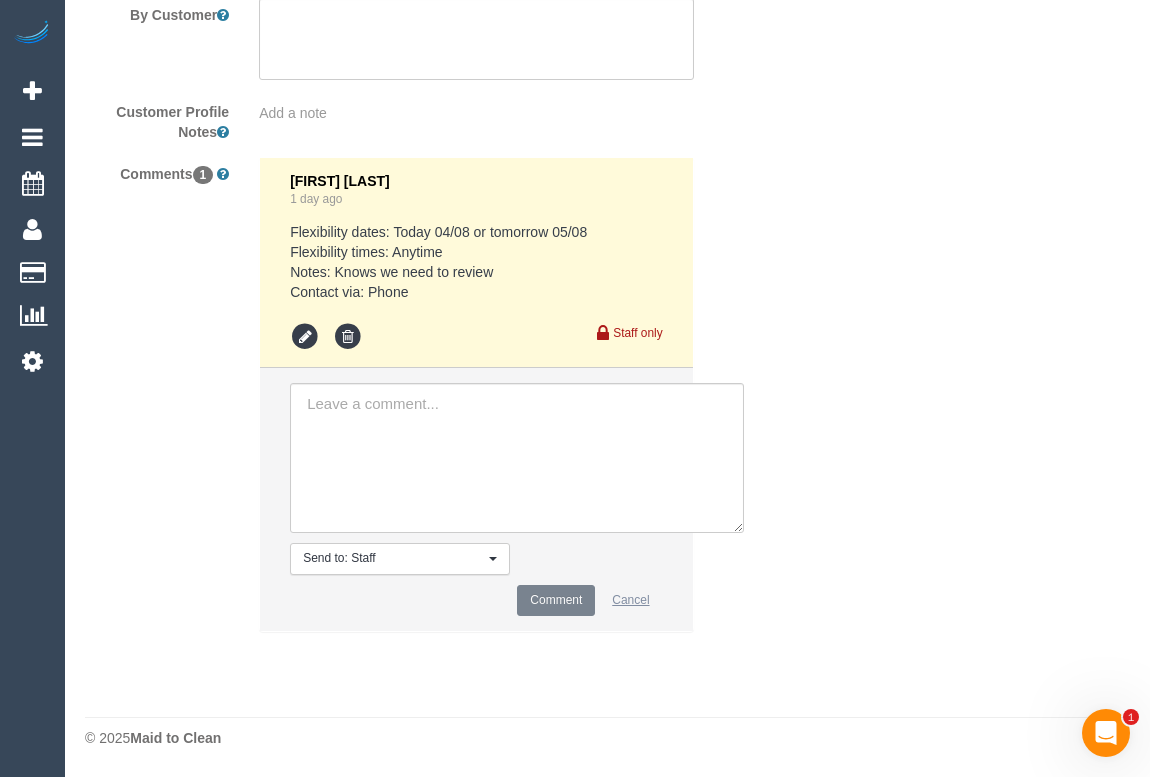 click on "Cancel" at bounding box center (630, 600) 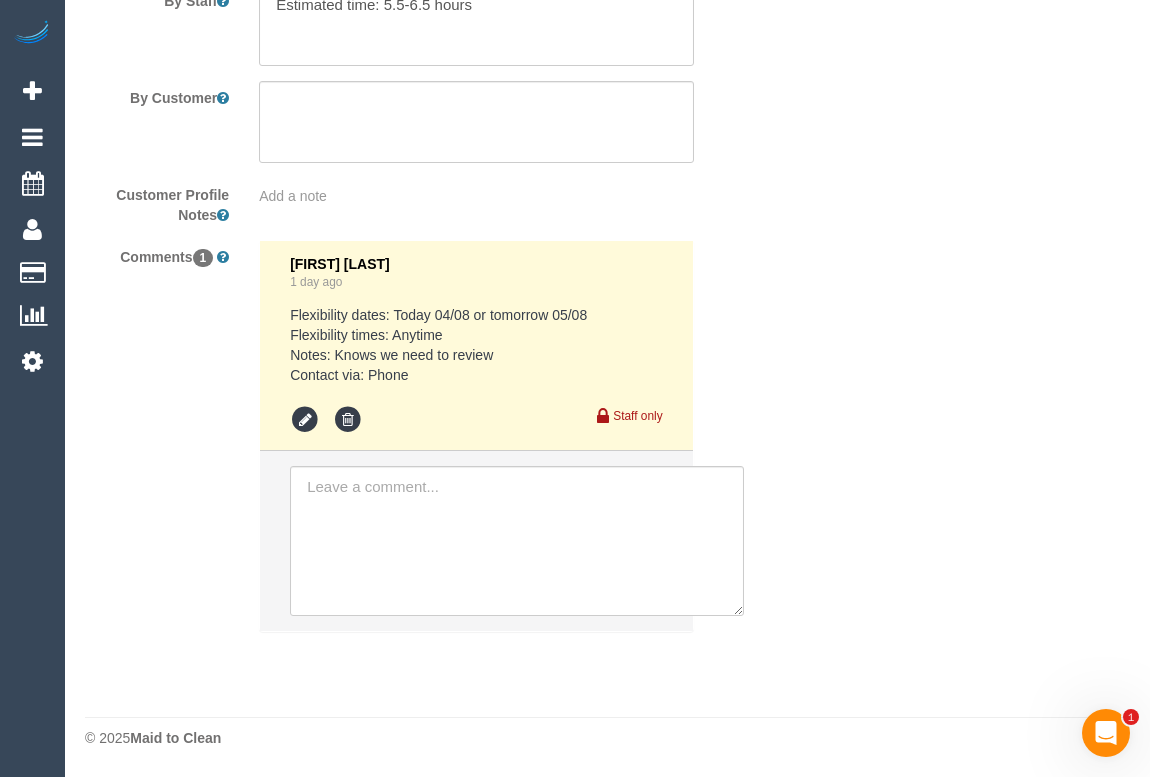 scroll, scrollTop: 3597, scrollLeft: 0, axis: vertical 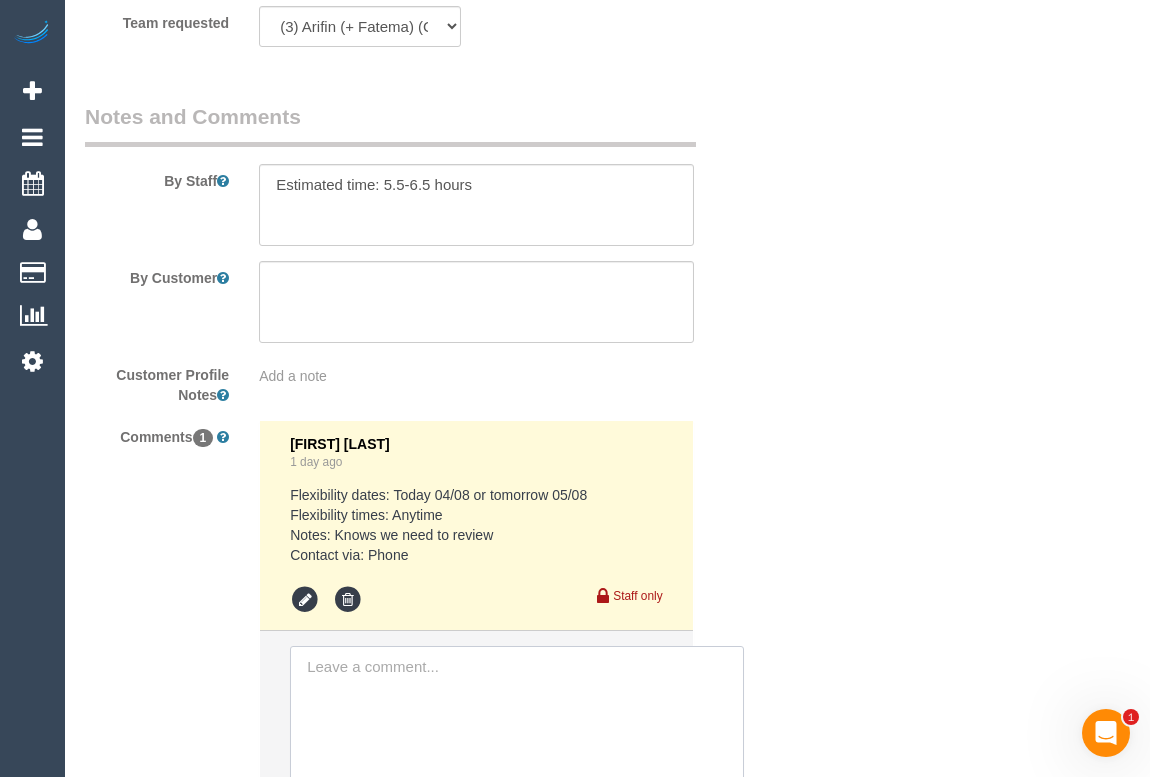 click at bounding box center [517, 721] 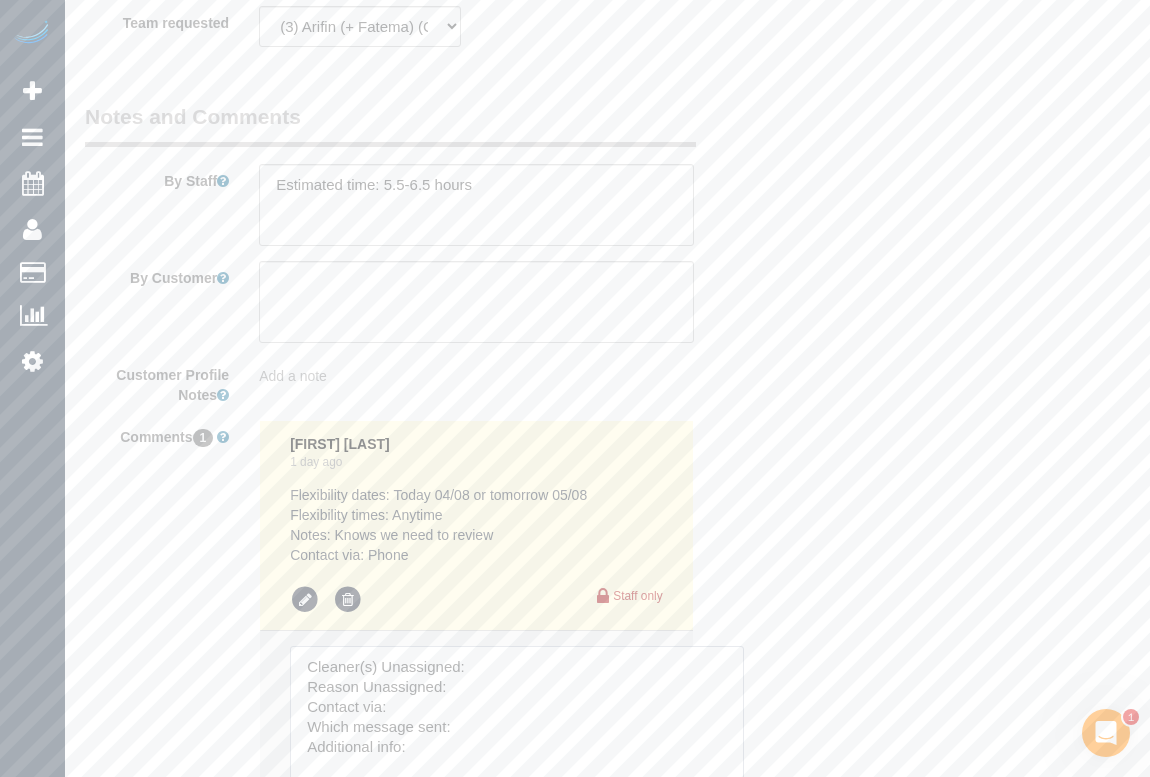 click at bounding box center (517, 721) 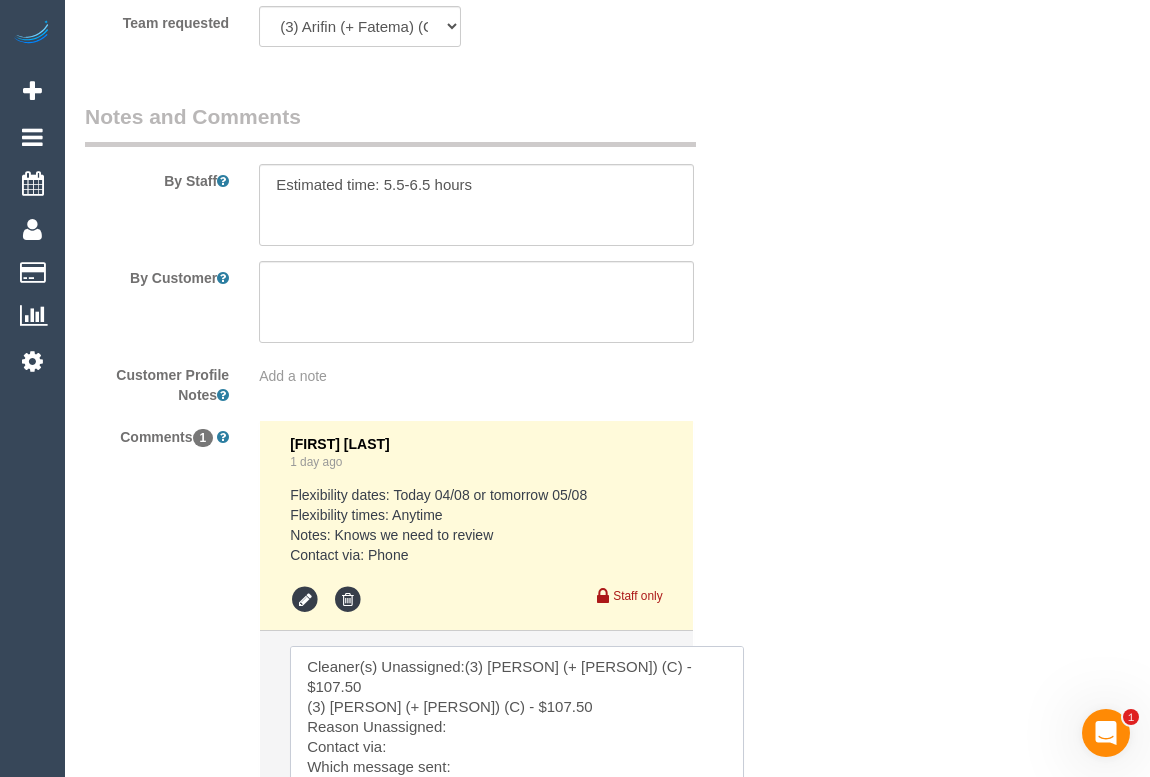 drag, startPoint x: 623, startPoint y: 664, endPoint x: 677, endPoint y: 670, distance: 54.33231 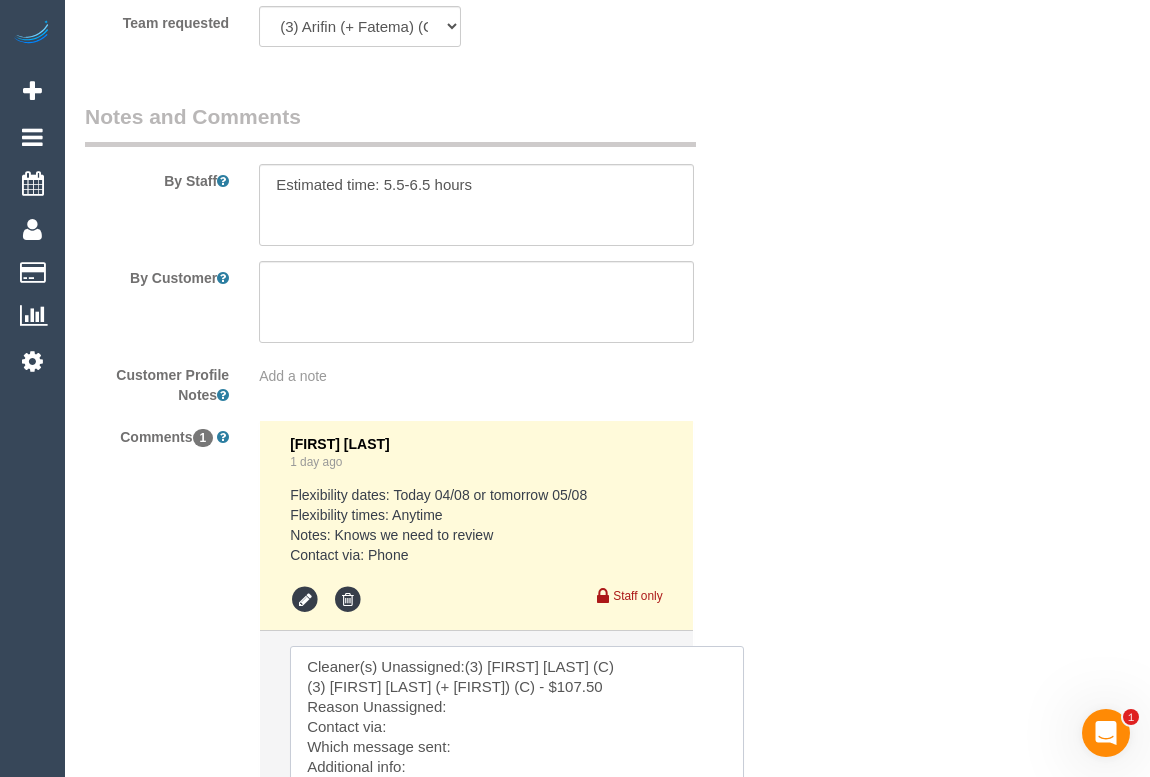 drag, startPoint x: 537, startPoint y: 692, endPoint x: 469, endPoint y: 685, distance: 68.359344 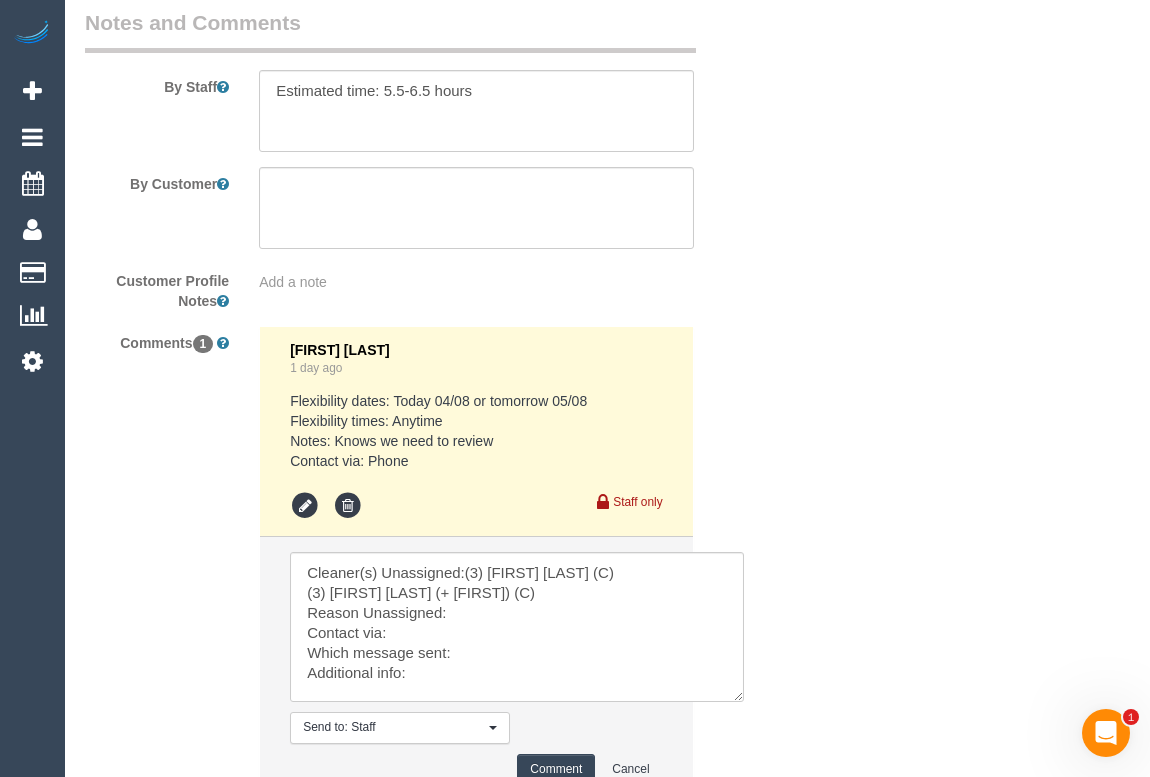 scroll, scrollTop: 3679, scrollLeft: 0, axis: vertical 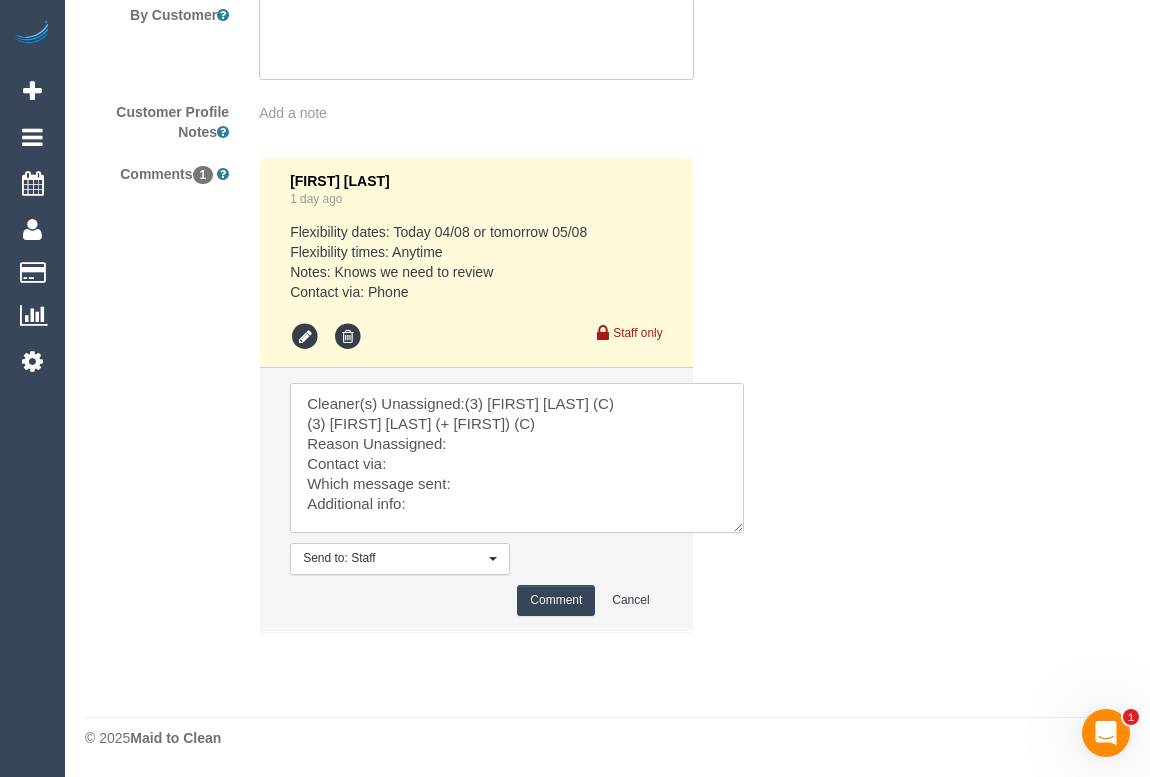 click at bounding box center (517, 458) 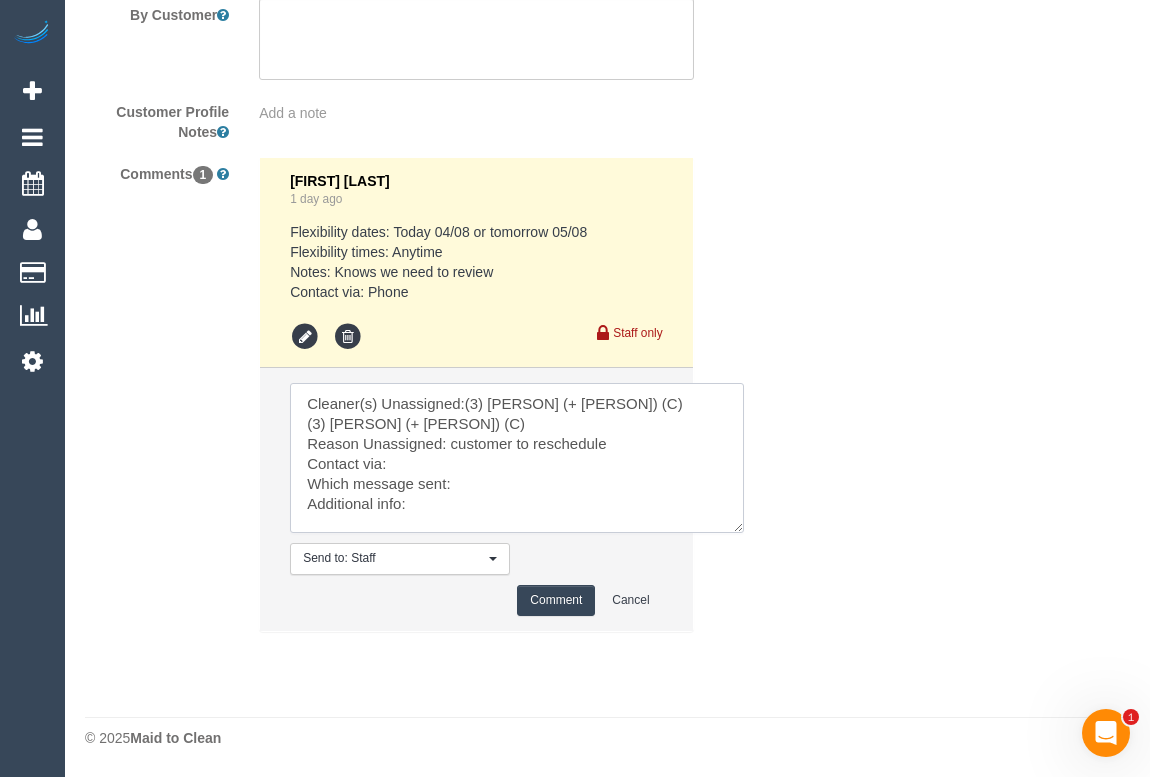 click at bounding box center [517, 458] 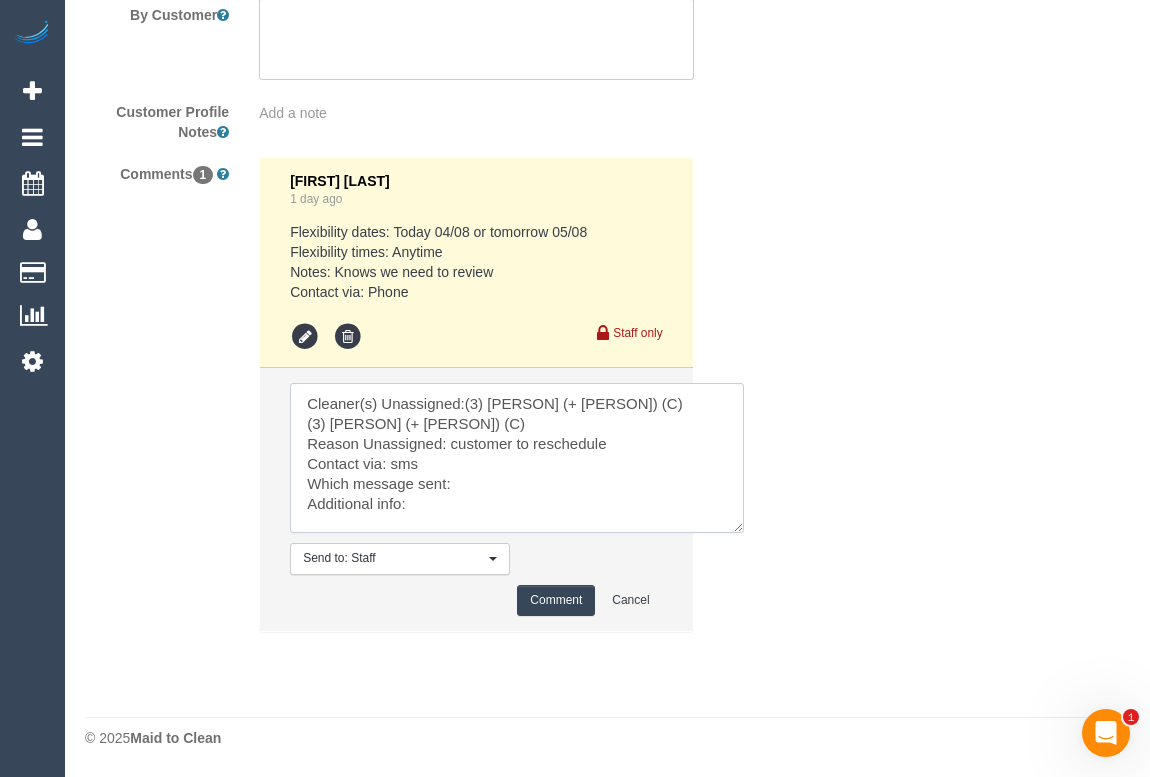 click at bounding box center (517, 458) 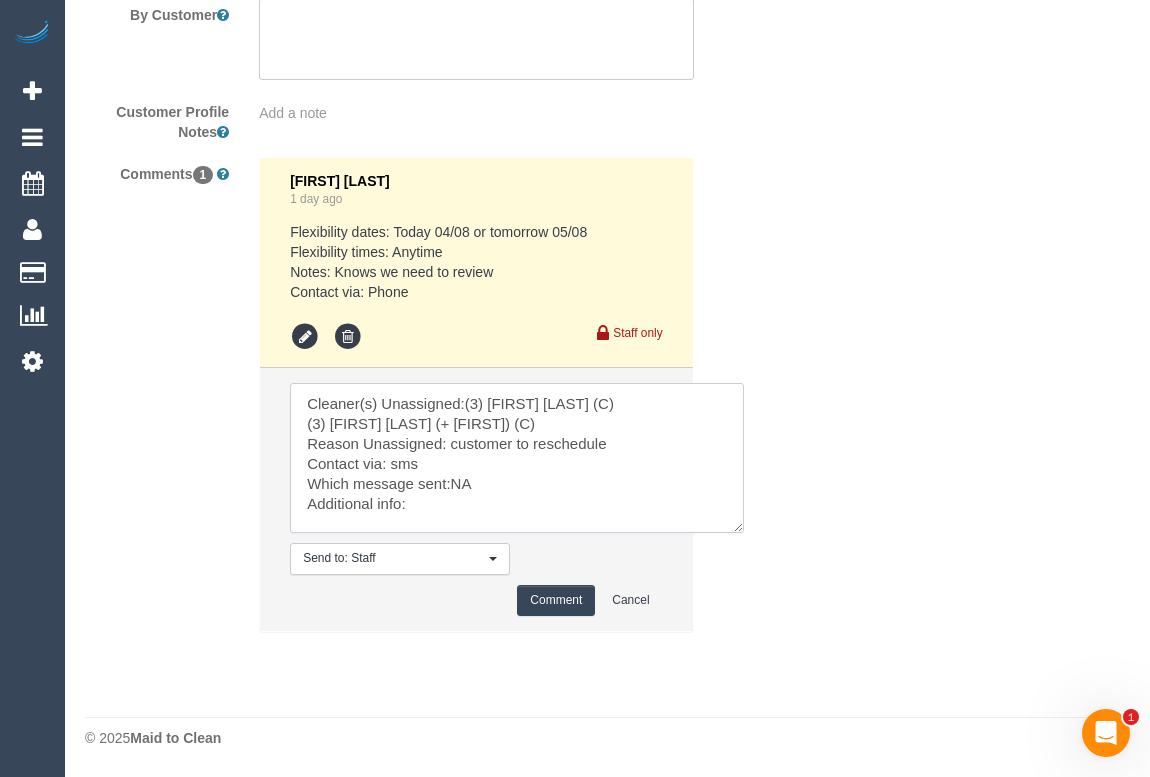 click at bounding box center [517, 458] 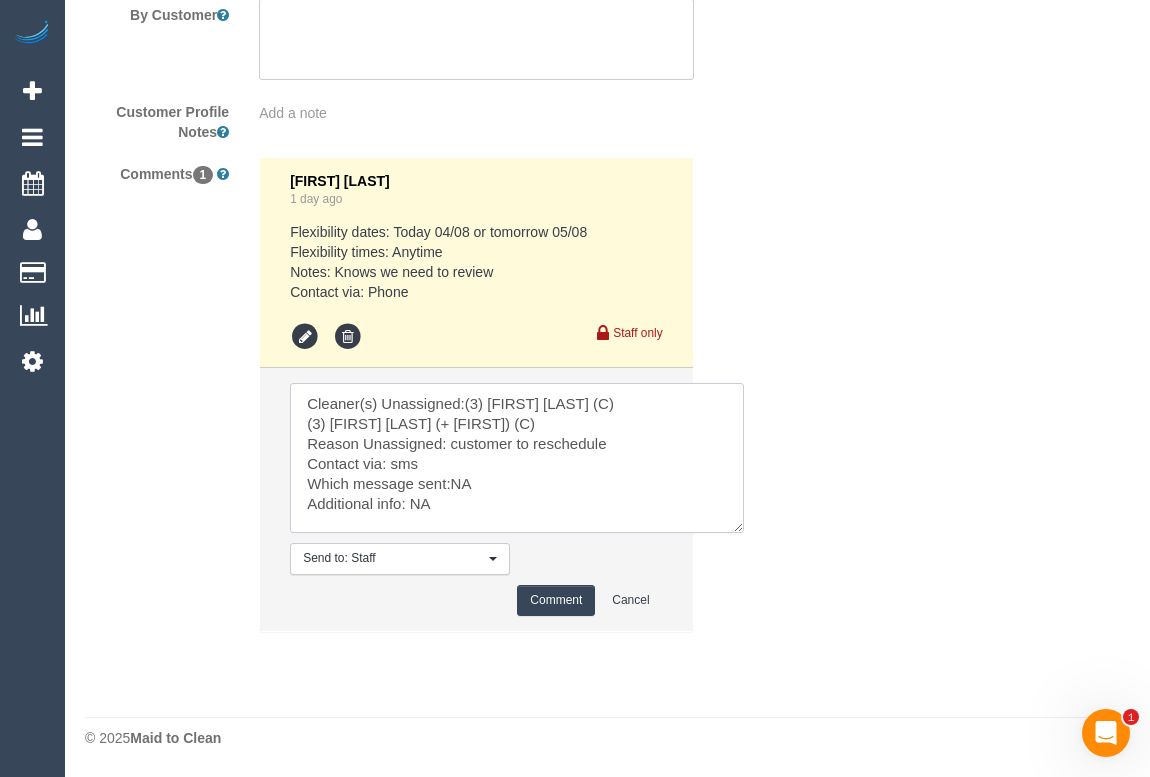 type on "Cleaner(s) Unassigned:(3) Arifin (+ Fatema) (C)
(3) Fatema (+ Arifin) (C)
Reason Unassigned: customer to reschedule
Contact via: sms
Which message sent:NA
Additional info: NA" 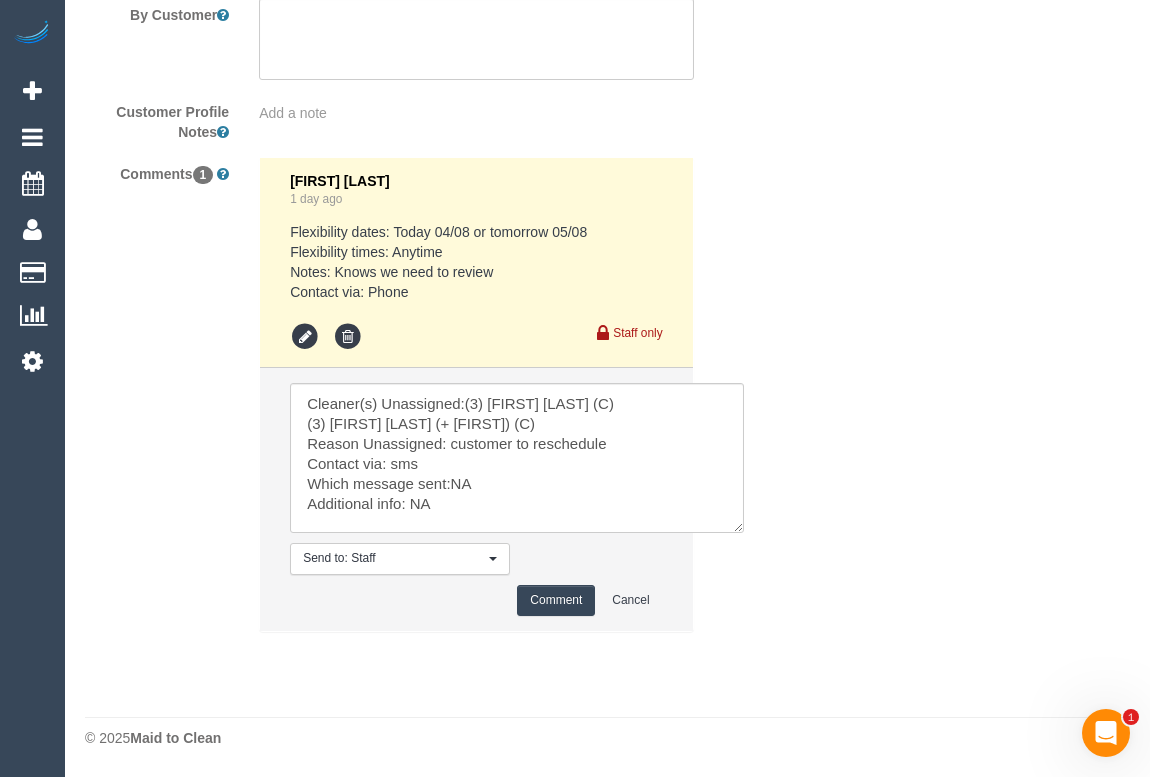 click on "Comment" at bounding box center [556, 600] 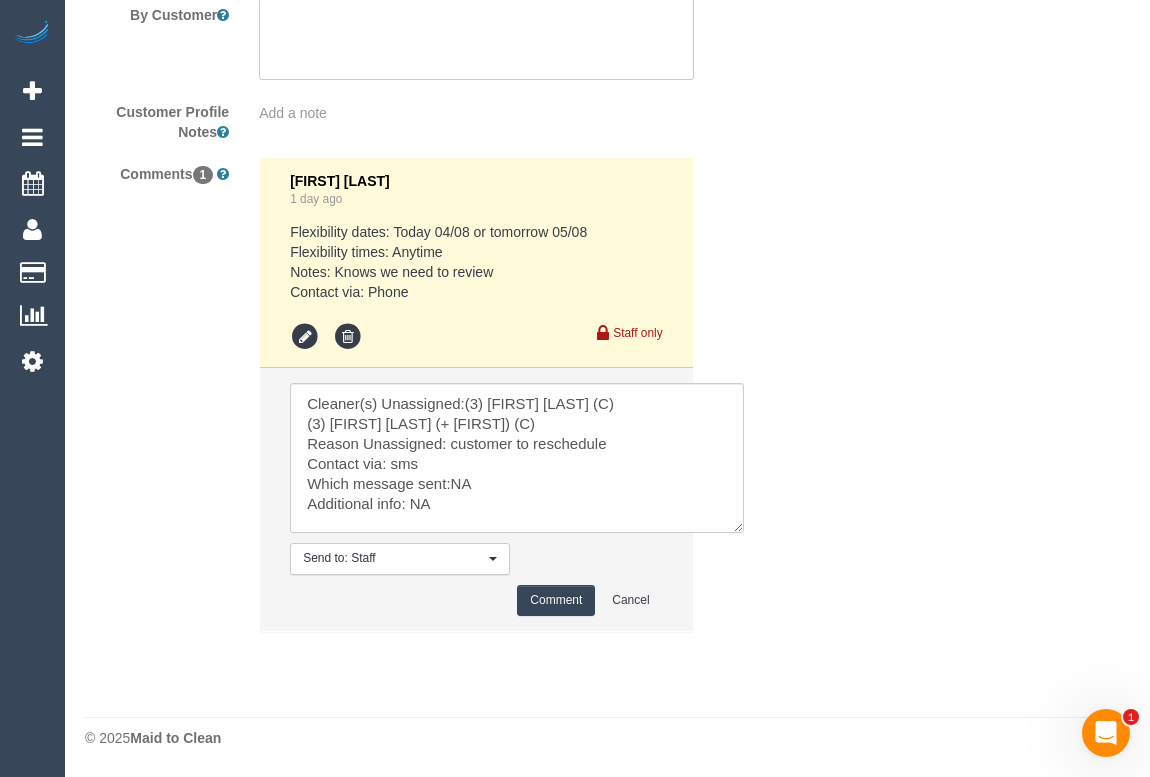 type 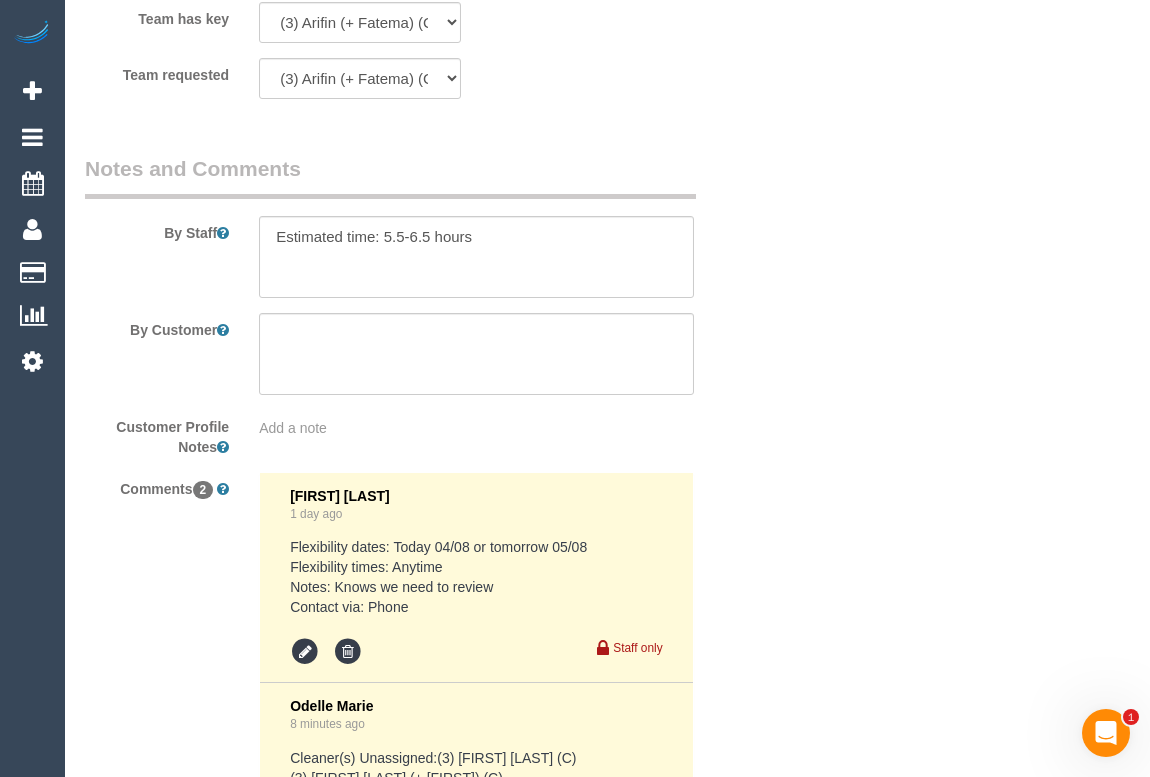 scroll, scrollTop: 3847, scrollLeft: 0, axis: vertical 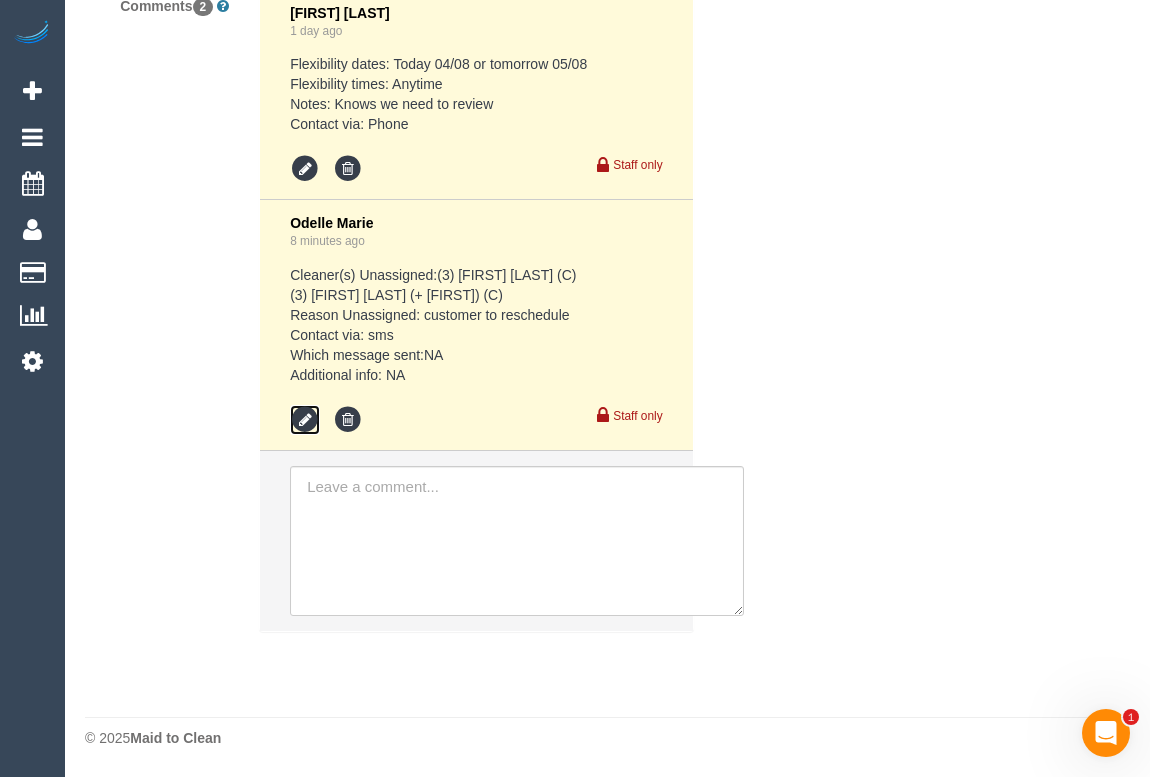 click at bounding box center (305, 420) 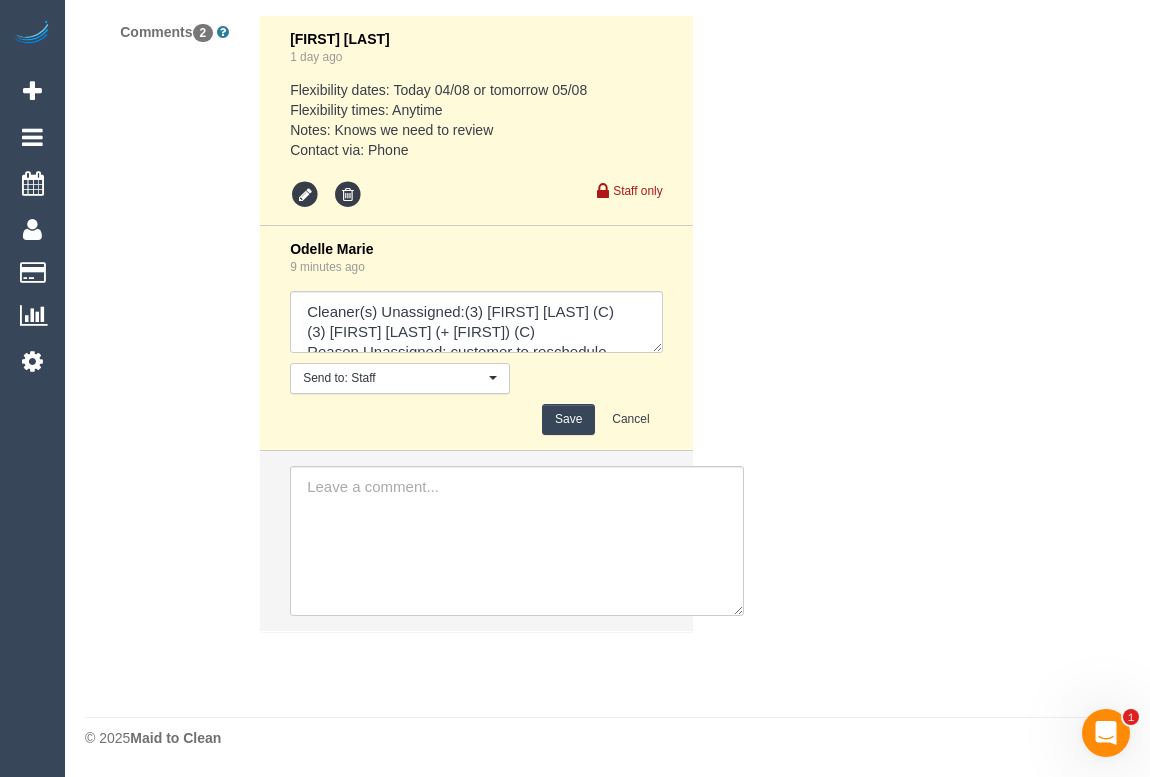 scroll, scrollTop: 3820, scrollLeft: 0, axis: vertical 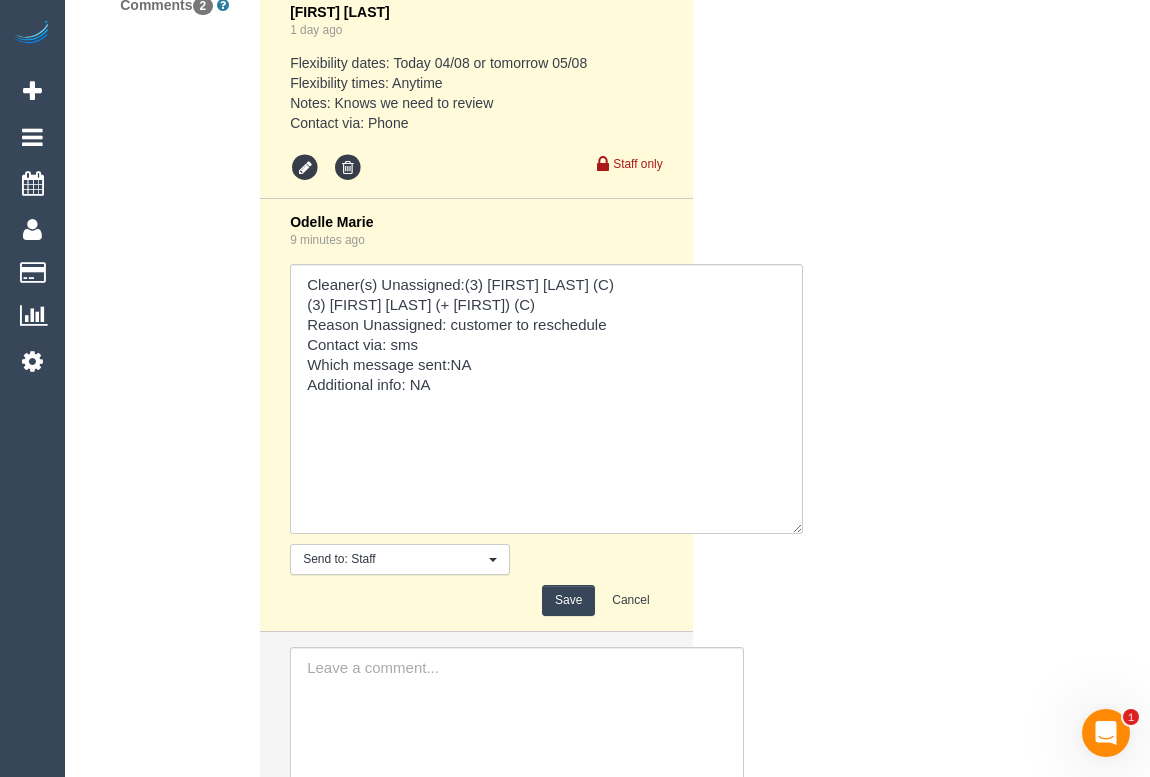 drag, startPoint x: 656, startPoint y: 348, endPoint x: 645, endPoint y: 478, distance: 130.46455 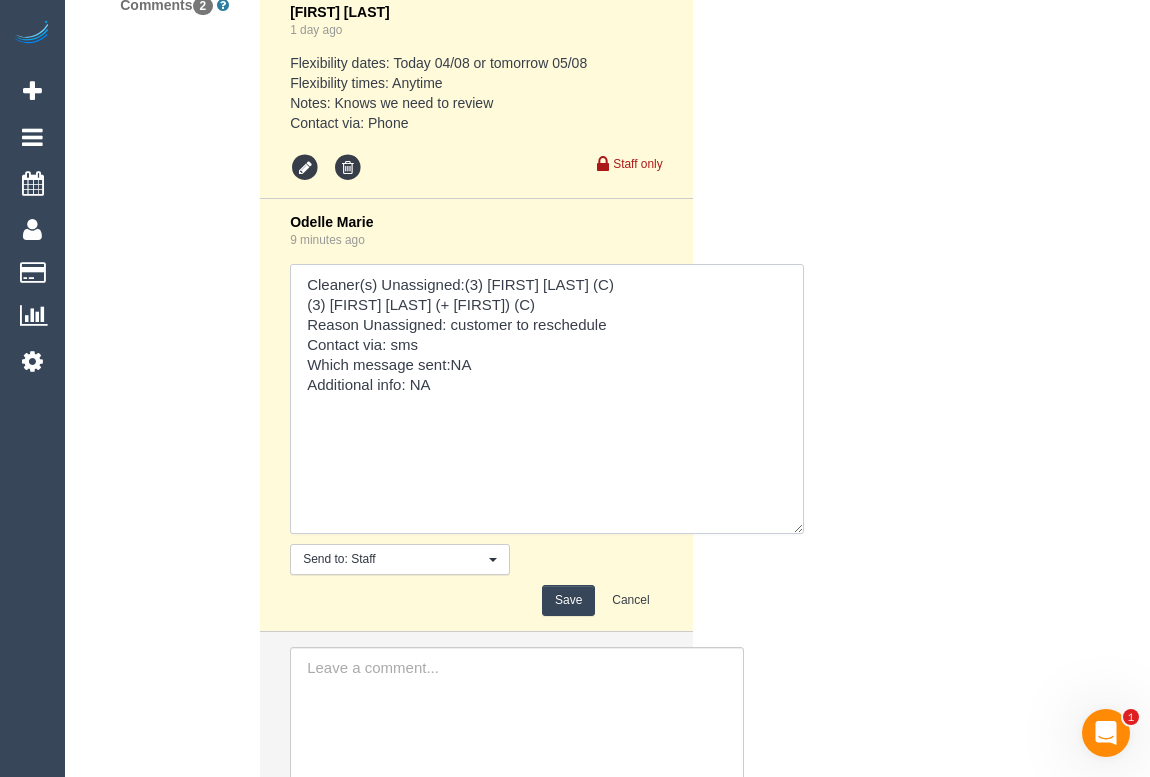 drag, startPoint x: 411, startPoint y: 383, endPoint x: 462, endPoint y: 386, distance: 51.088158 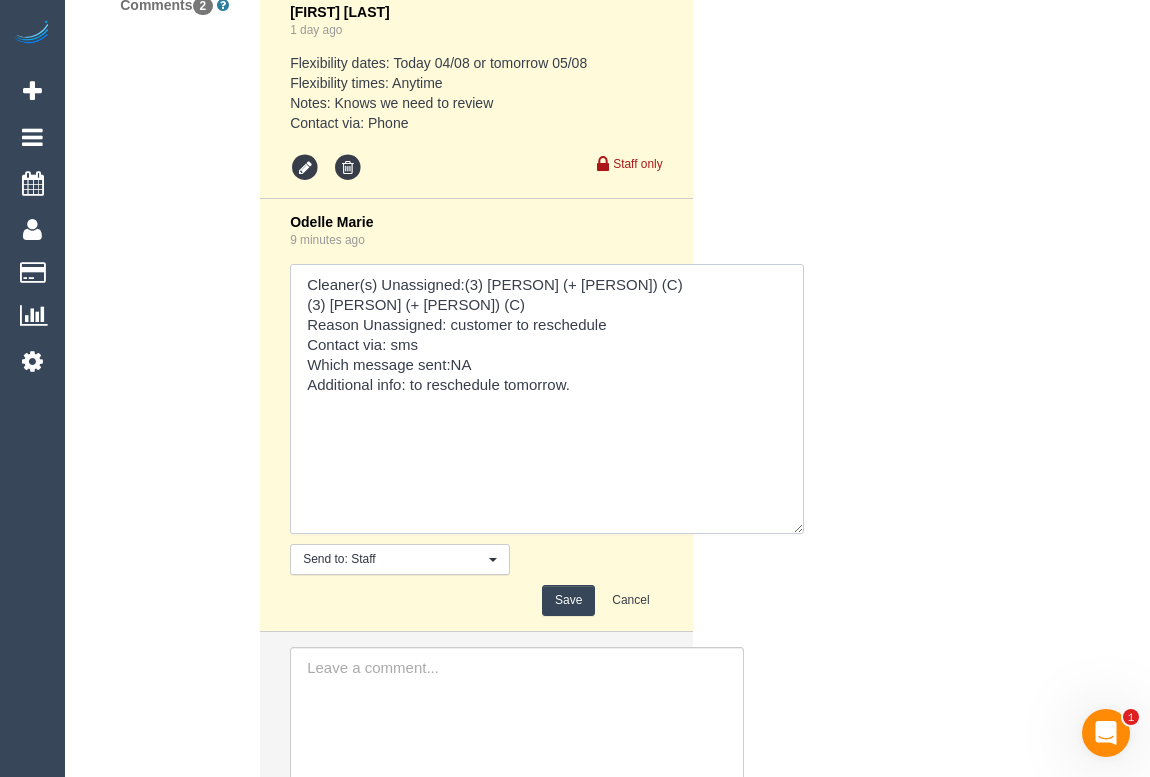 click at bounding box center [547, 399] 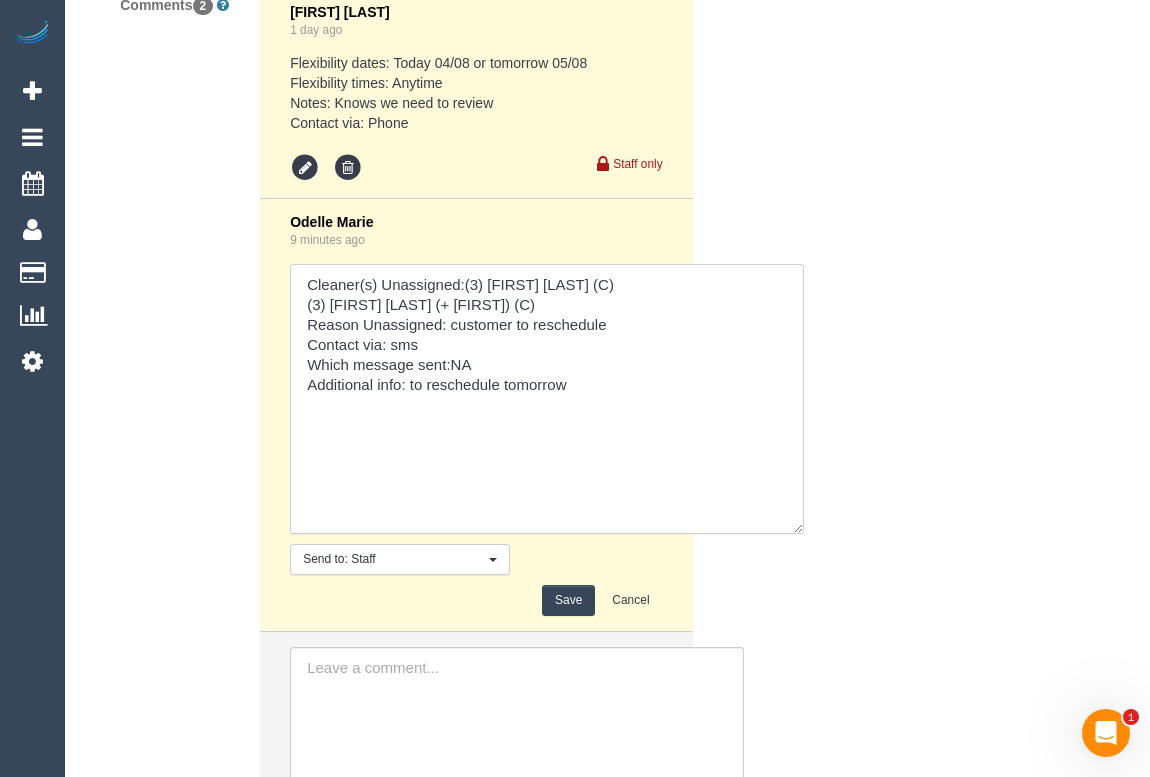 paste on "Anytime tomorrow preferably mid morning" 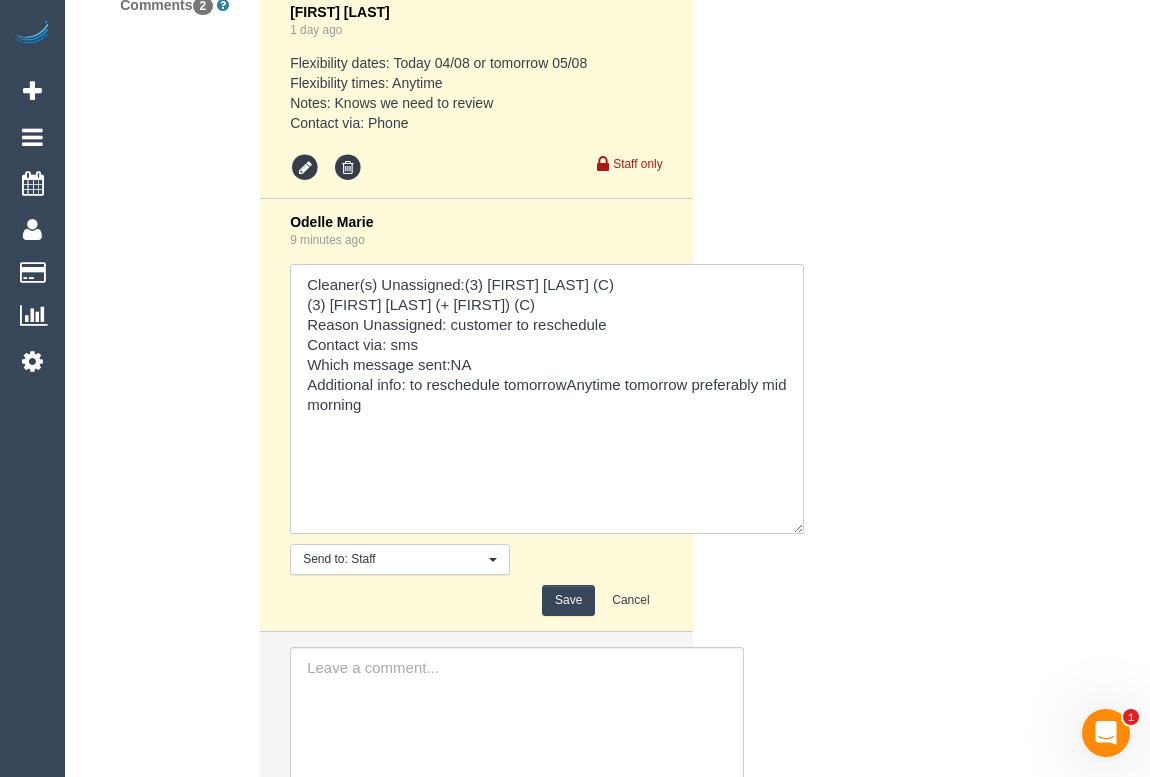 click at bounding box center (547, 399) 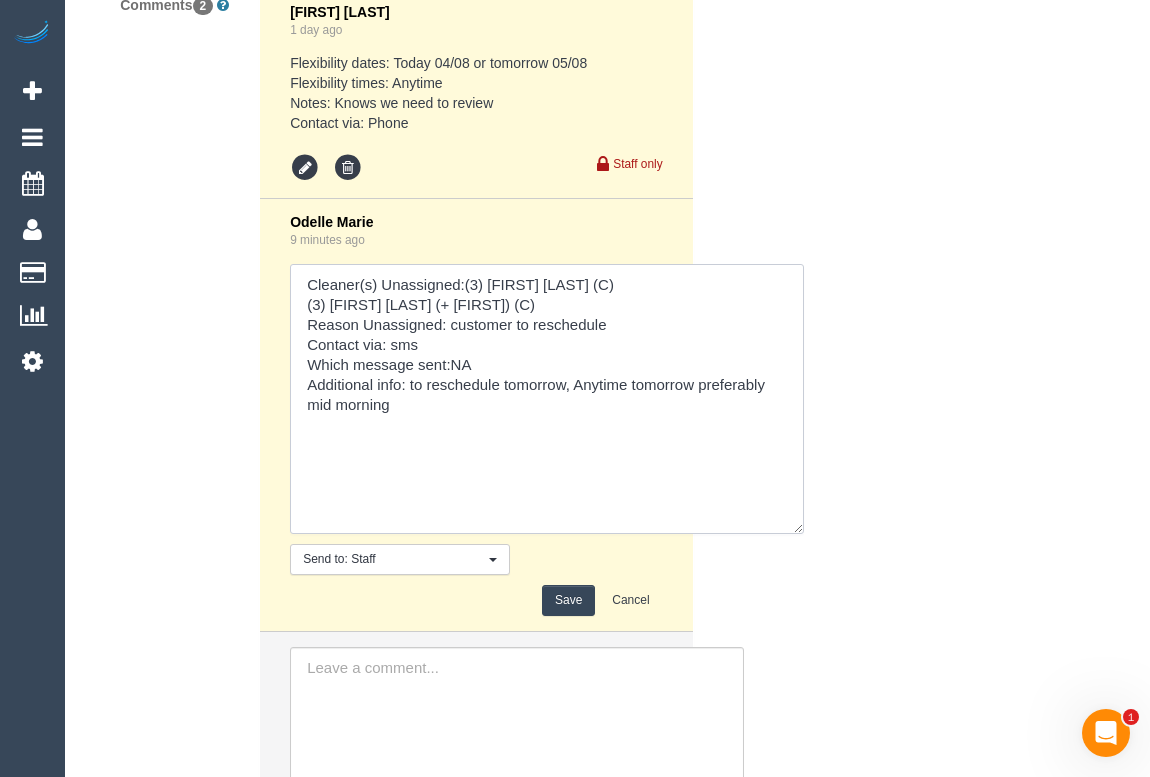 click at bounding box center [547, 399] 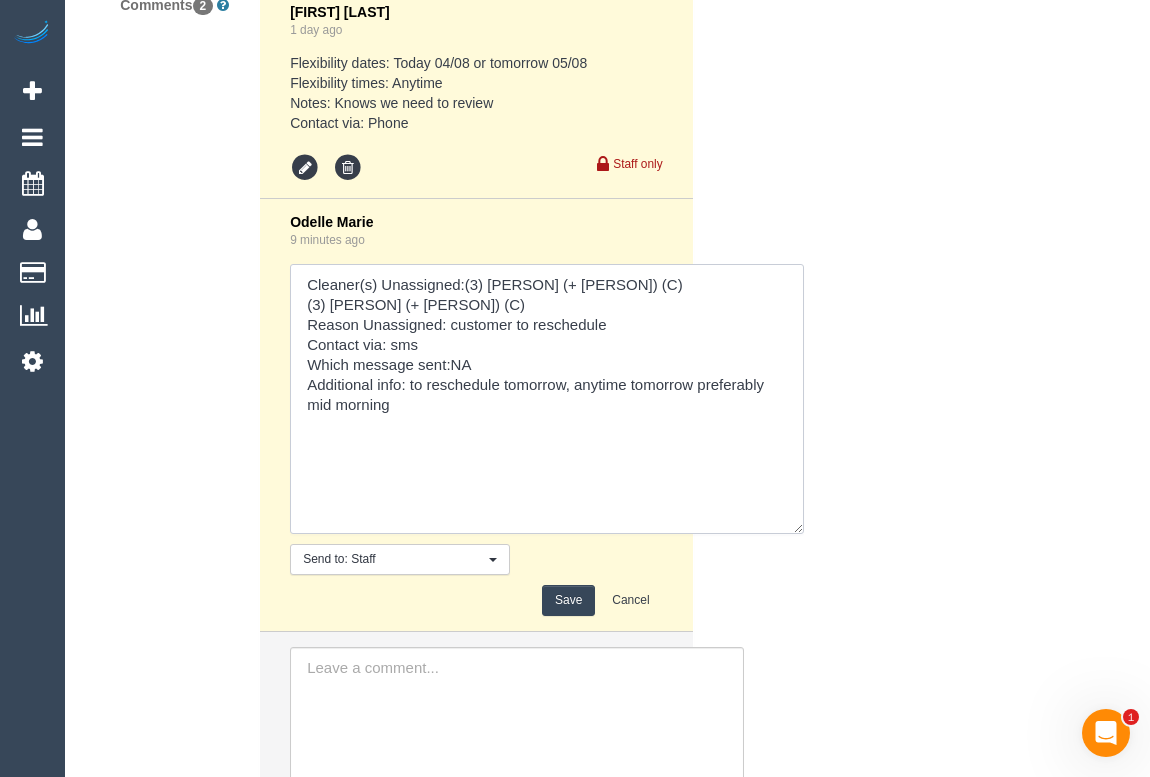 drag, startPoint x: 570, startPoint y: 385, endPoint x: 504, endPoint y: 384, distance: 66.007576 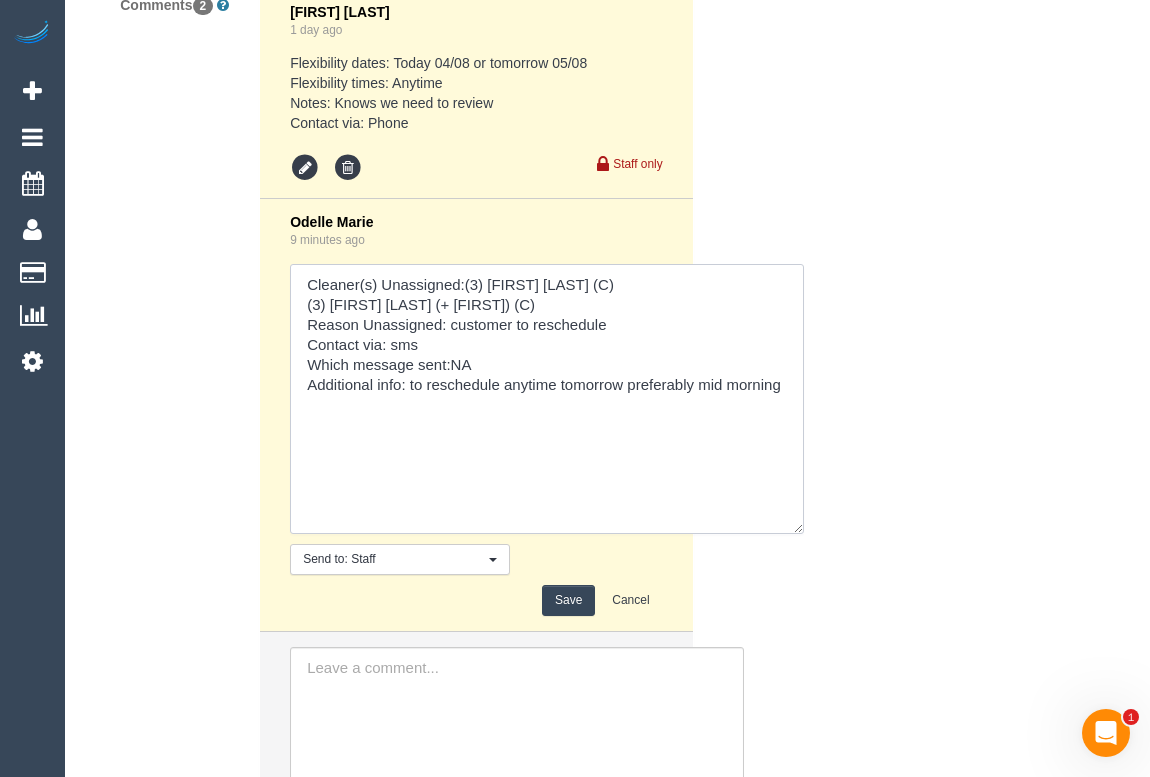 type on "Cleaner(s) Unassigned:(3) Arifin (+ Fatema) (C)
(3) Fatema (+ Arifin) (C)
Reason Unassigned: customer to reschedule
Contact via: sms
Which message sent:NA
Additional info: to reschedule anytime tomorrow preferably mid morning" 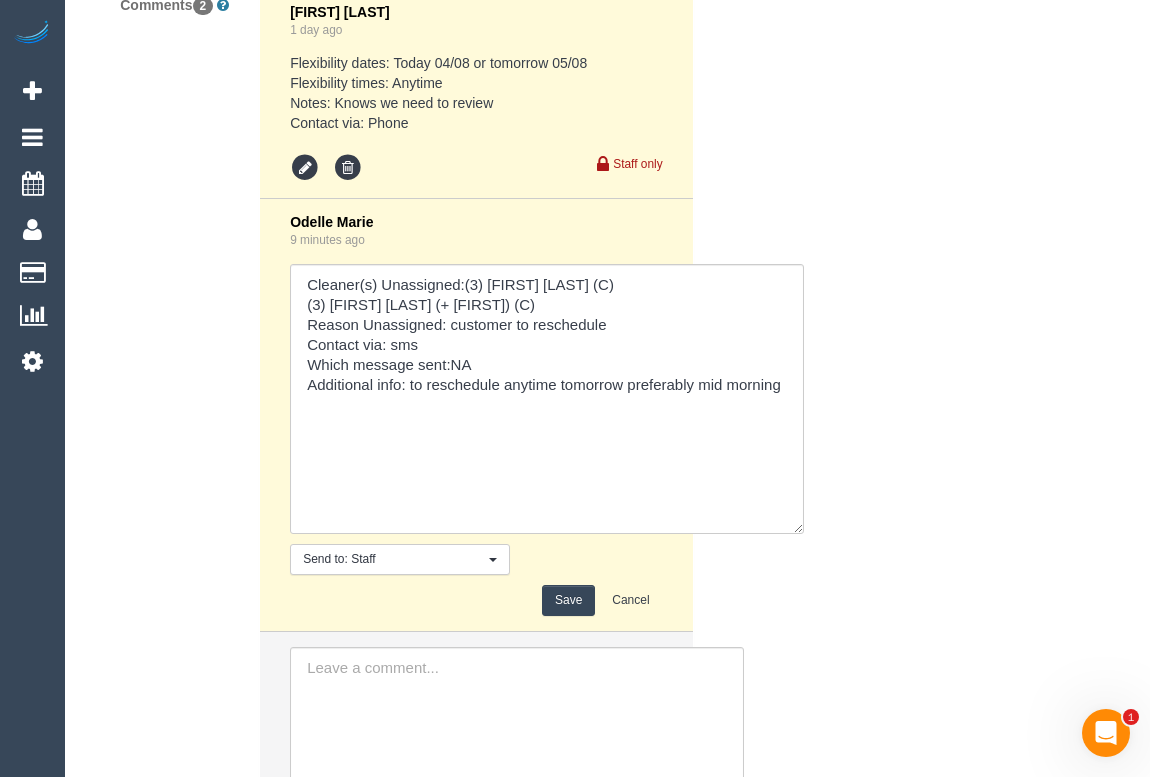 click on "Save" at bounding box center (568, 600) 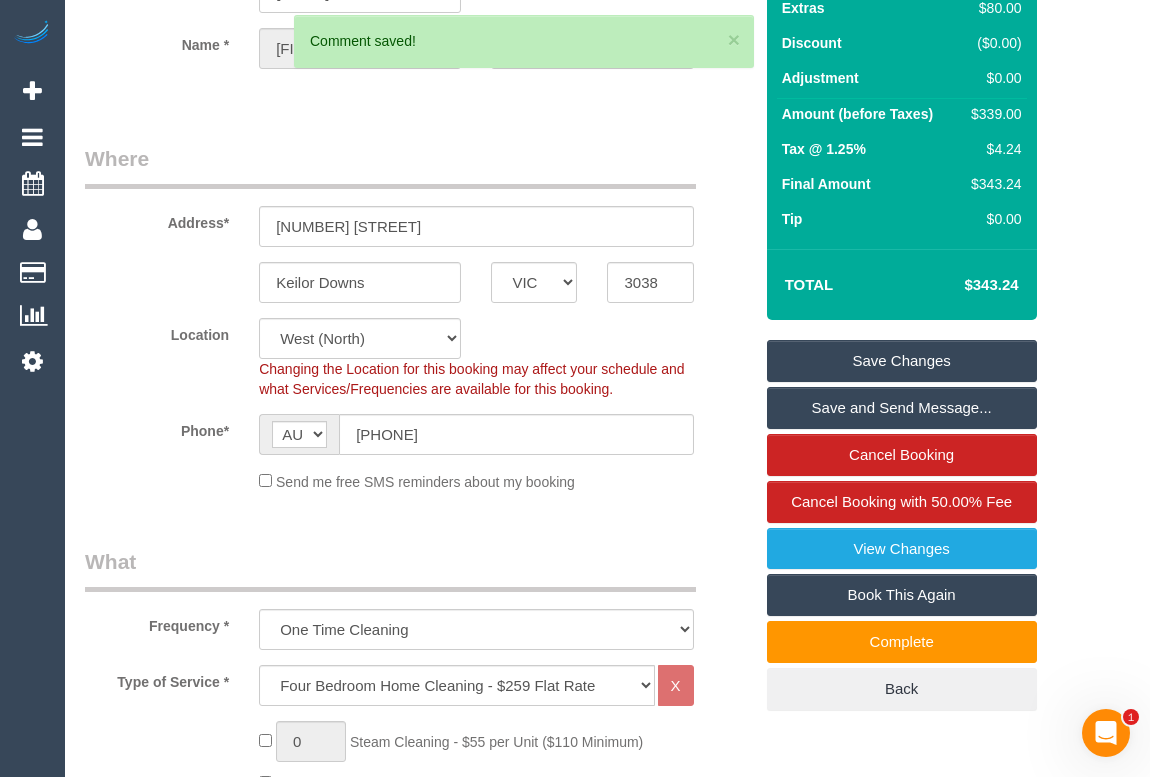 scroll, scrollTop: 120, scrollLeft: 0, axis: vertical 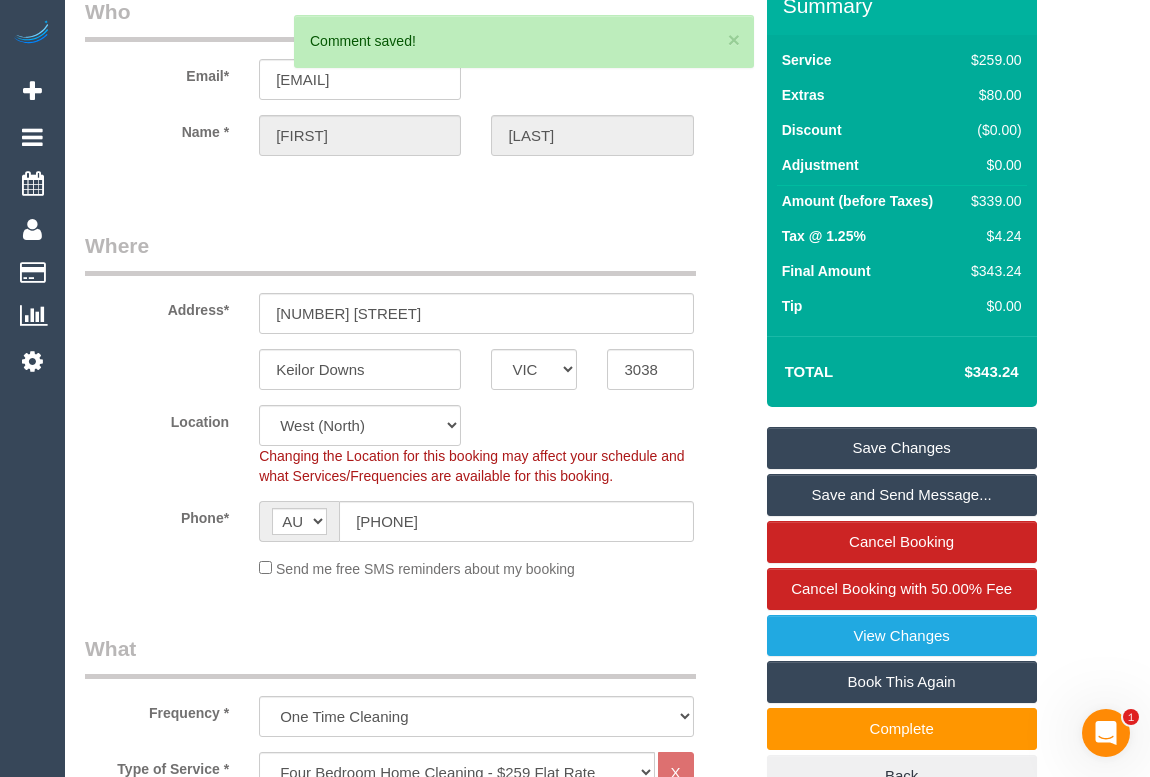 click on "Save Changes" at bounding box center [902, 448] 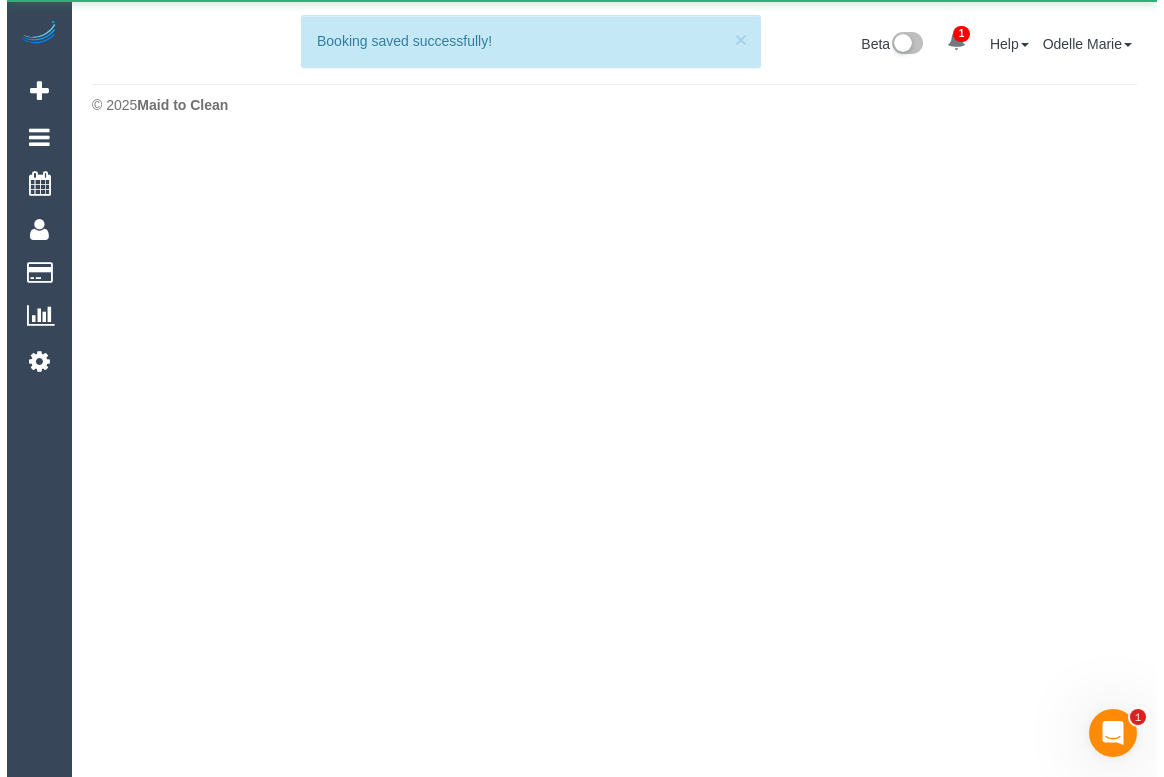 scroll, scrollTop: 0, scrollLeft: 0, axis: both 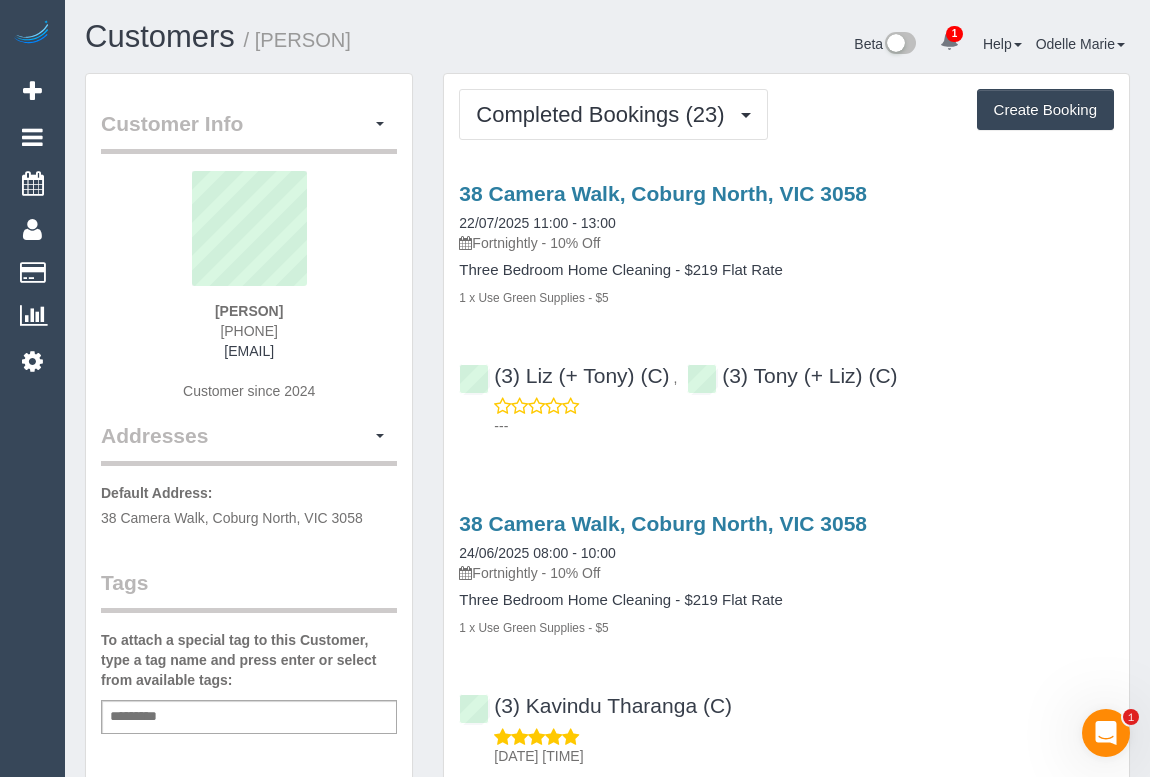 click on "[PERSON]
[PHONE]
[EMAIL]
Customer since [YEAR]" at bounding box center (249, 296) 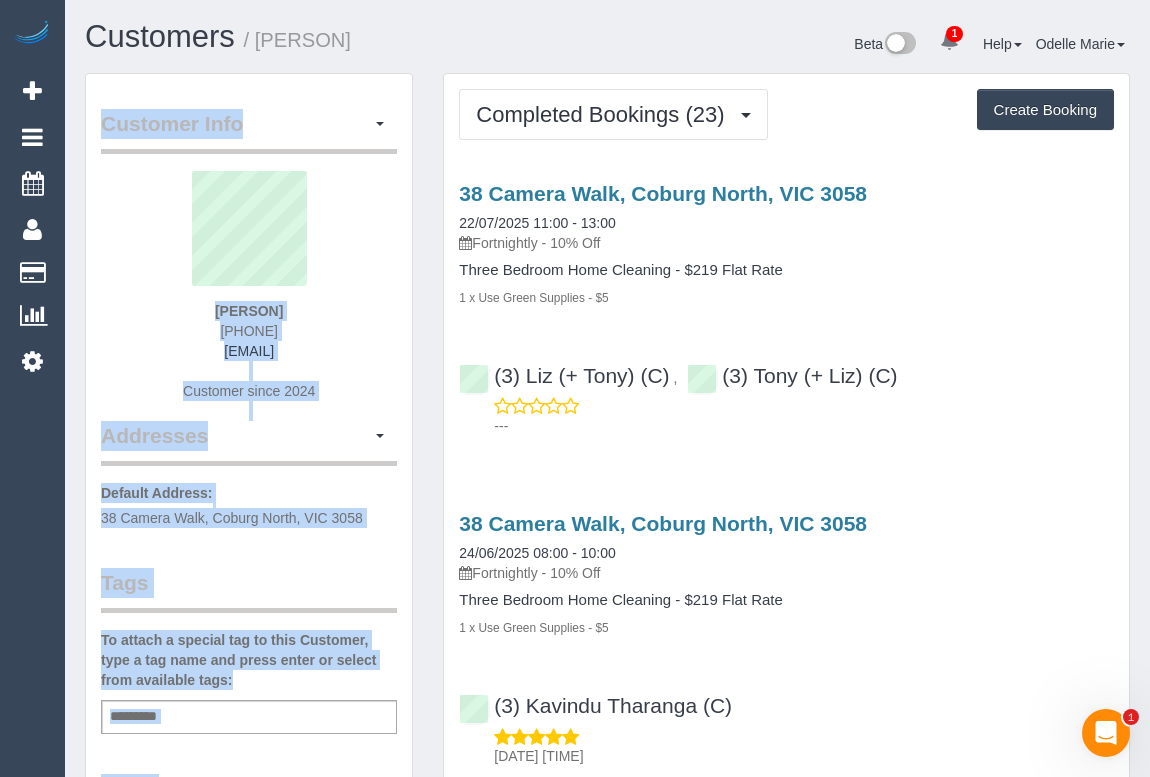 drag, startPoint x: 360, startPoint y: 66, endPoint x: 665, endPoint y: 7, distance: 310.65414 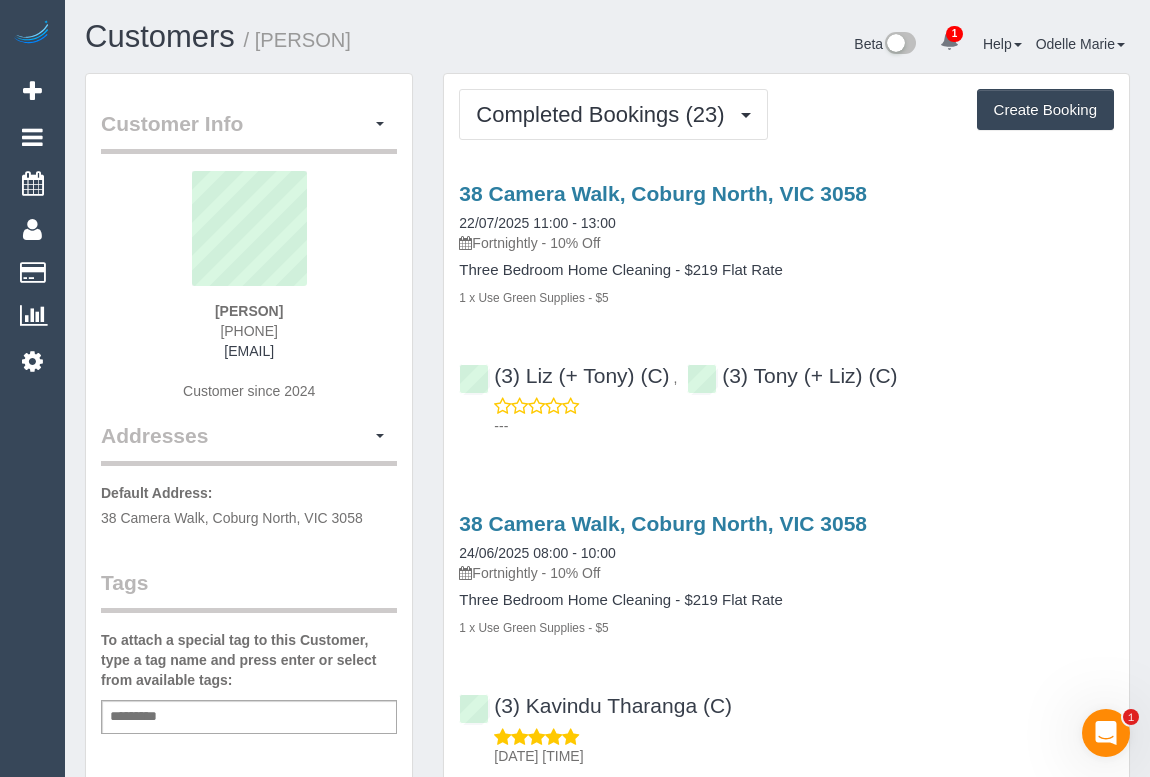 click on "[ADDRESS], [CITY], [STATE] [POSTAL_CODE]
[DATE] [TIME] - [TIME]
Fortnightly - 10% Off
Three Bedroom Home Cleaning - $219 Flat Rate
1 x Use Green Supplies  - $5
(3) [PERSON] (+ [PERSON]) (C)
,
(3) [PERSON] (+ [PERSON]) (C)
---" at bounding box center [786, 305] 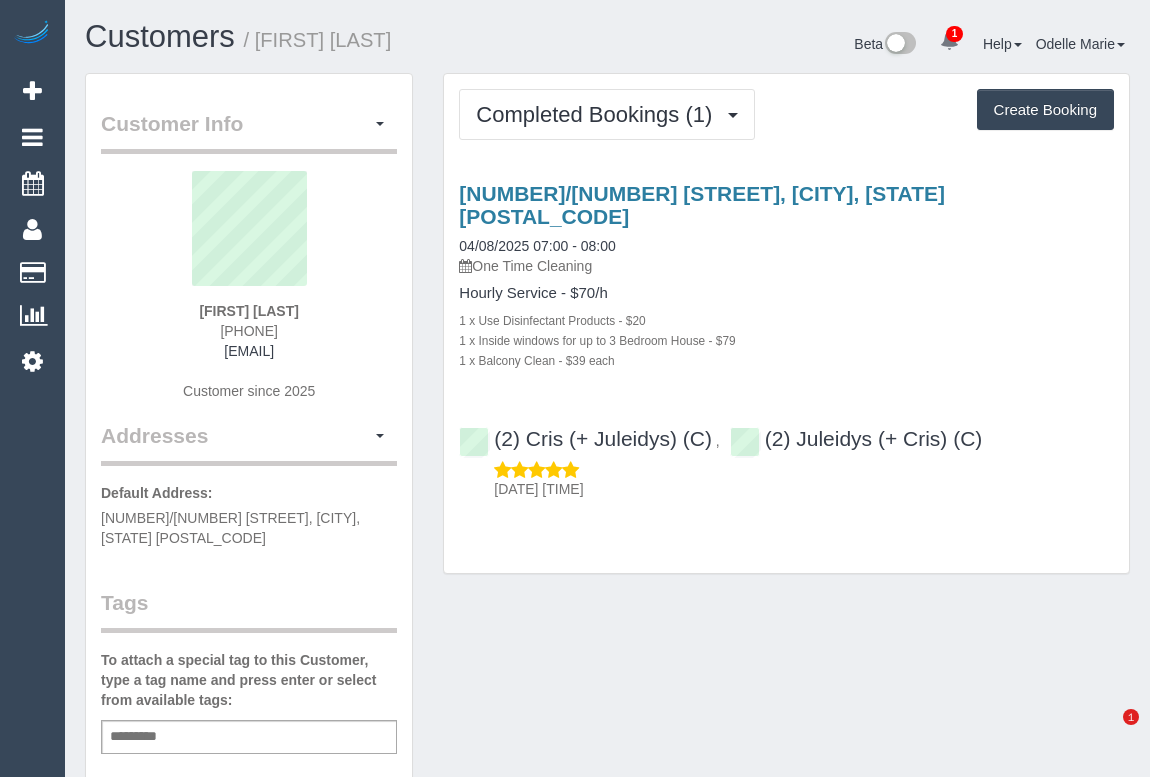 scroll, scrollTop: 0, scrollLeft: 0, axis: both 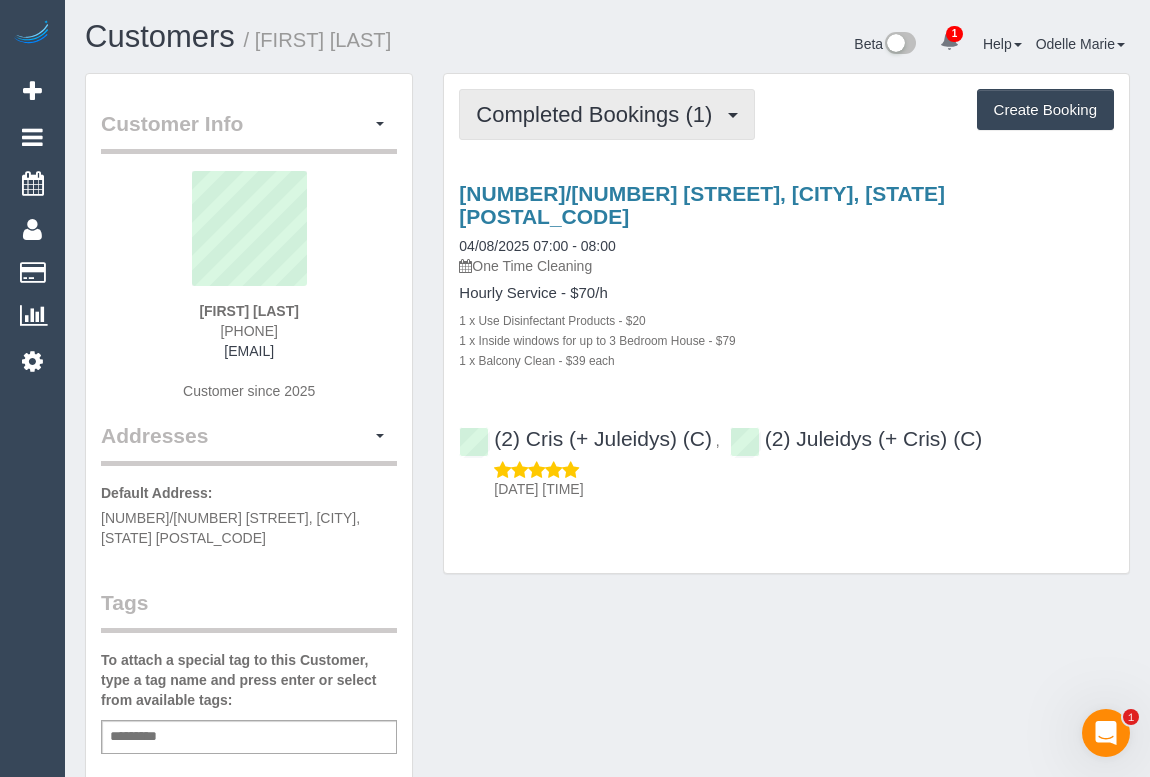 click on "Completed Bookings (1)" at bounding box center (607, 114) 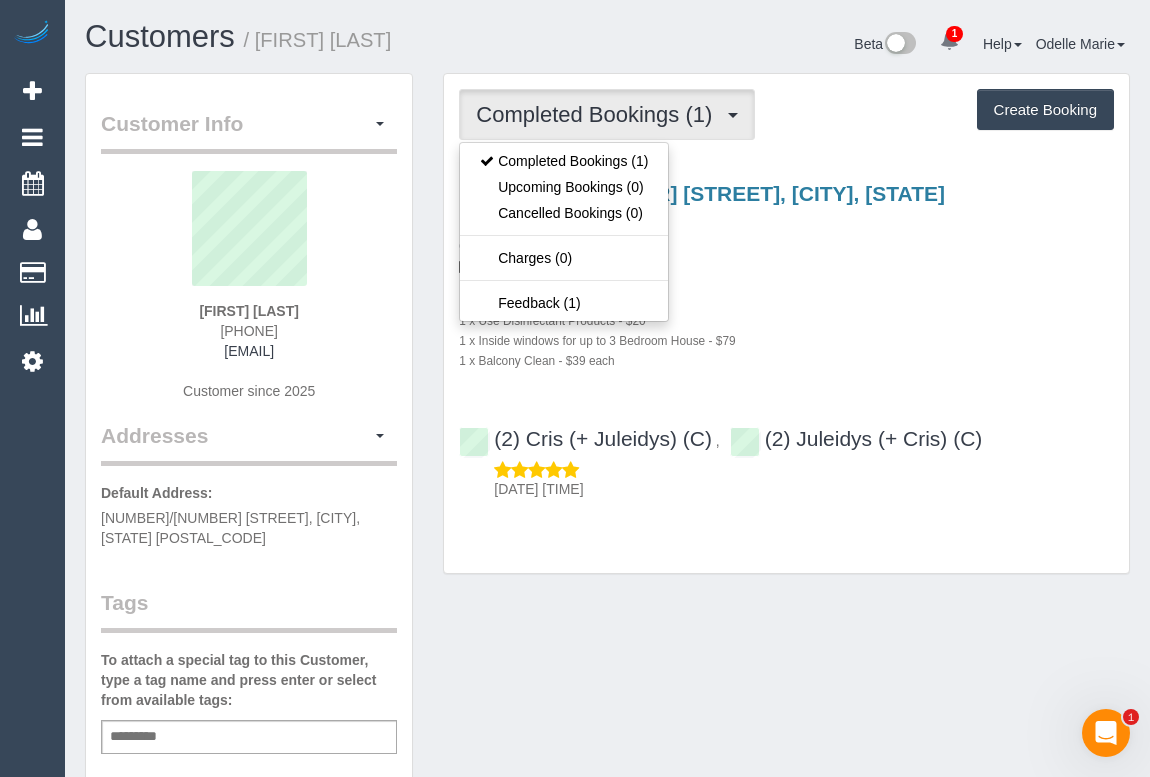 click on "Hourly Service - $70/h" at bounding box center (786, 293) 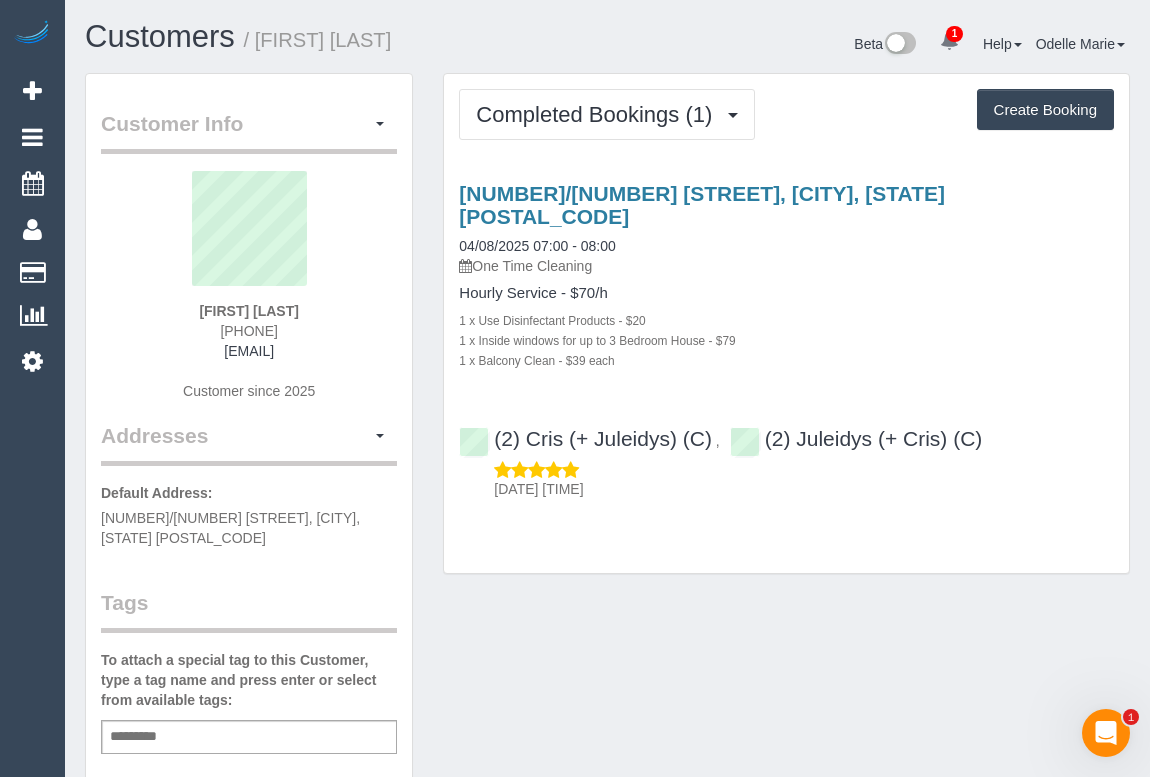 drag, startPoint x: 170, startPoint y: 348, endPoint x: 347, endPoint y: 352, distance: 177.0452 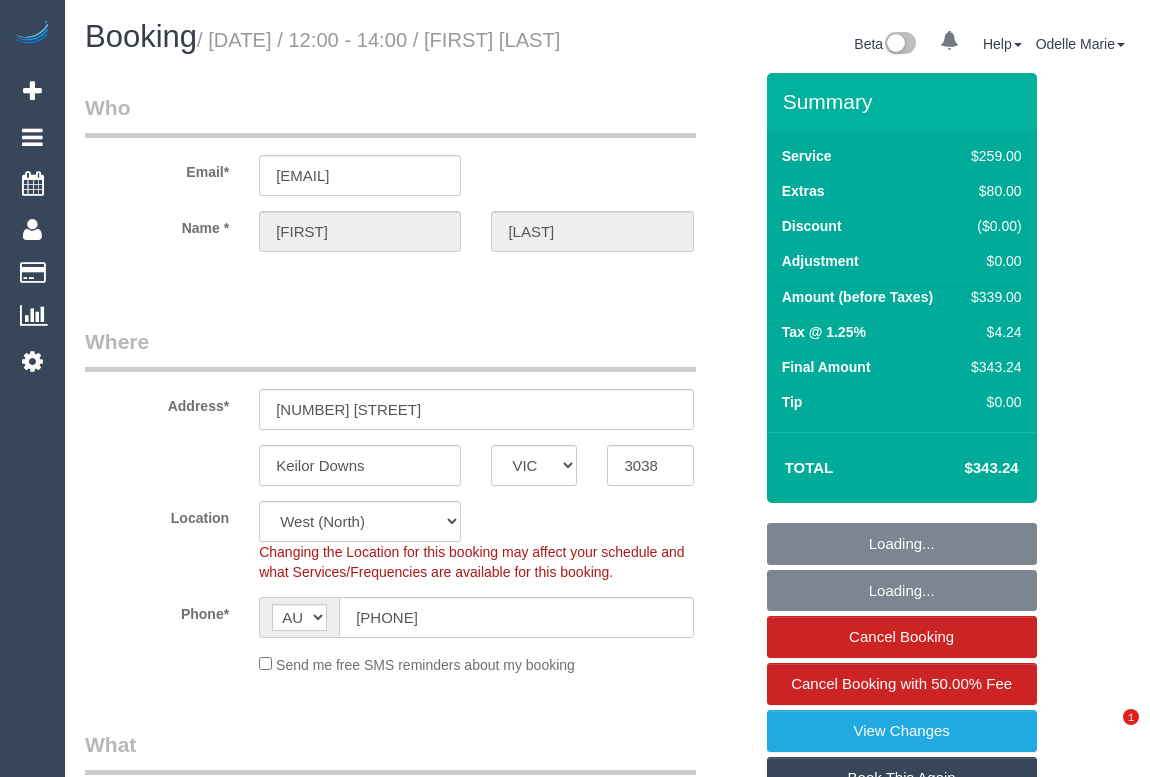select on "VIC" 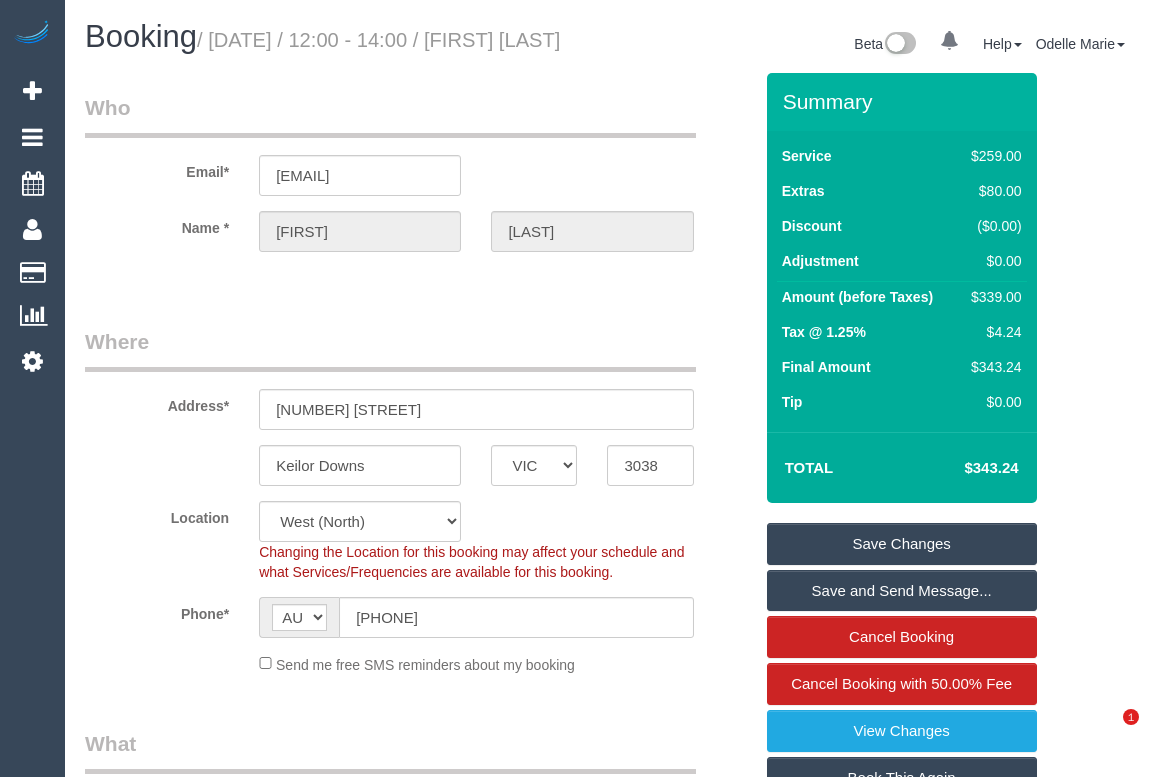 scroll, scrollTop: 0, scrollLeft: 0, axis: both 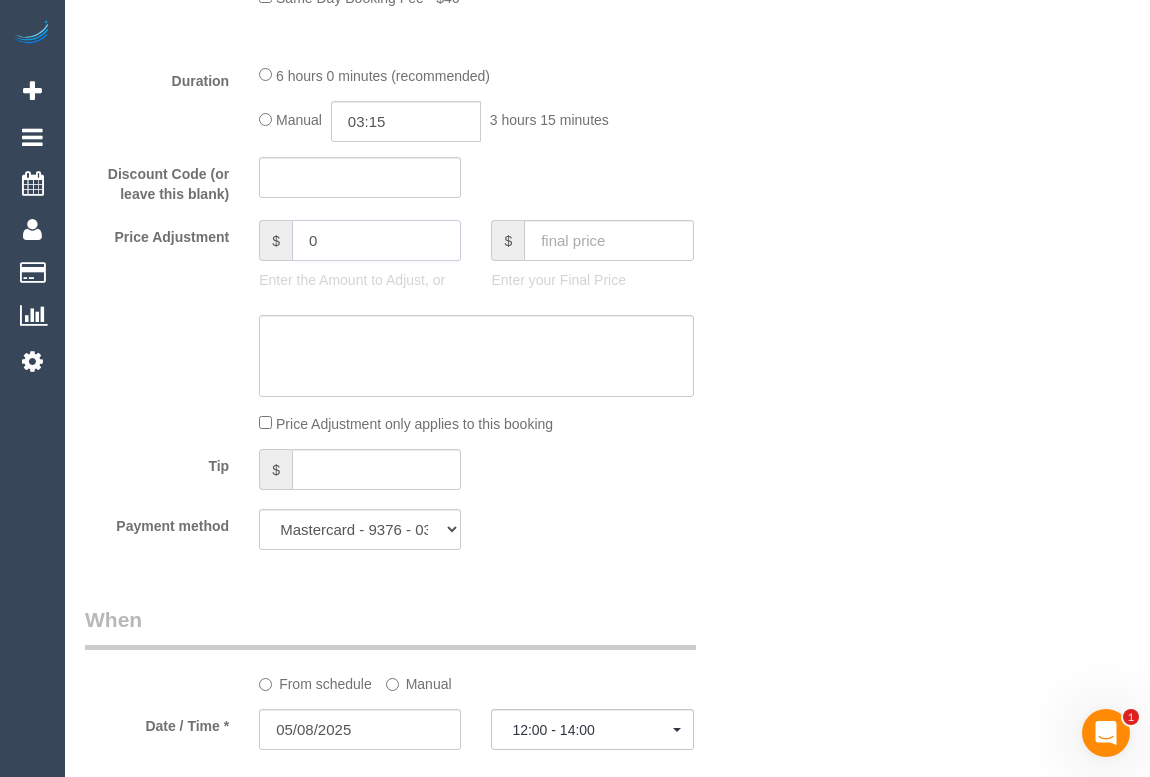 drag, startPoint x: 327, startPoint y: 265, endPoint x: 239, endPoint y: 258, distance: 88.27797 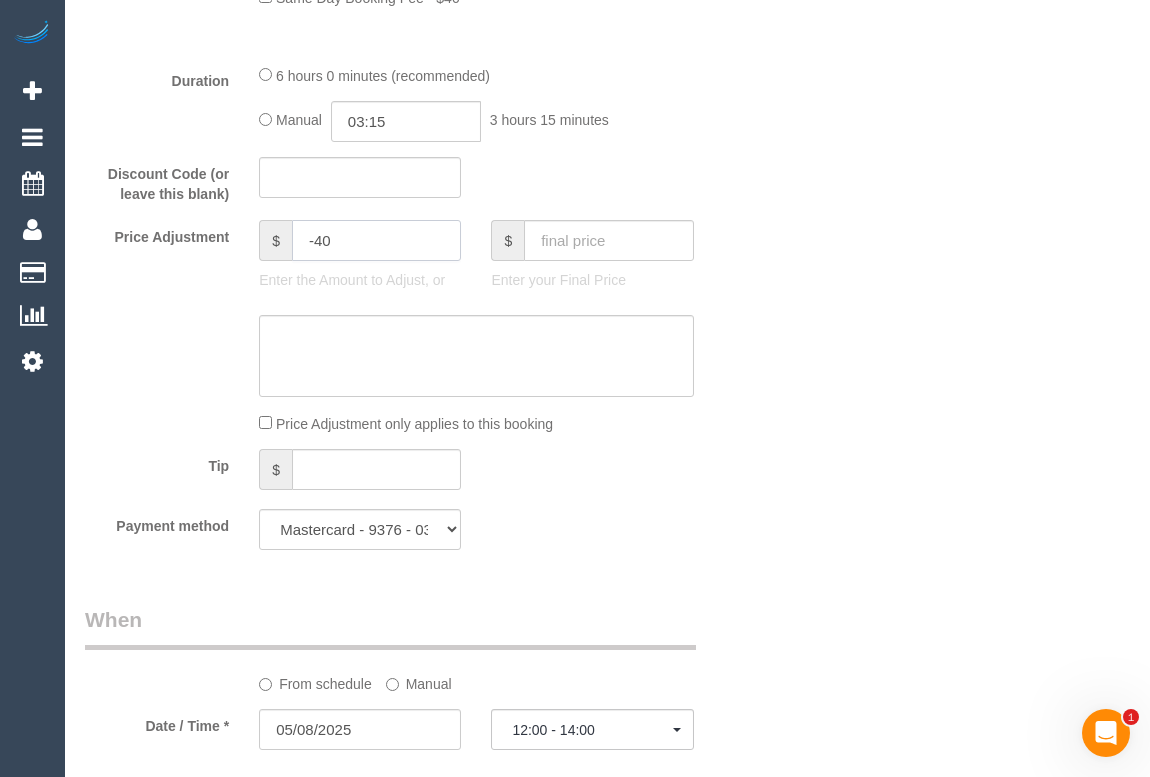 type on "-40" 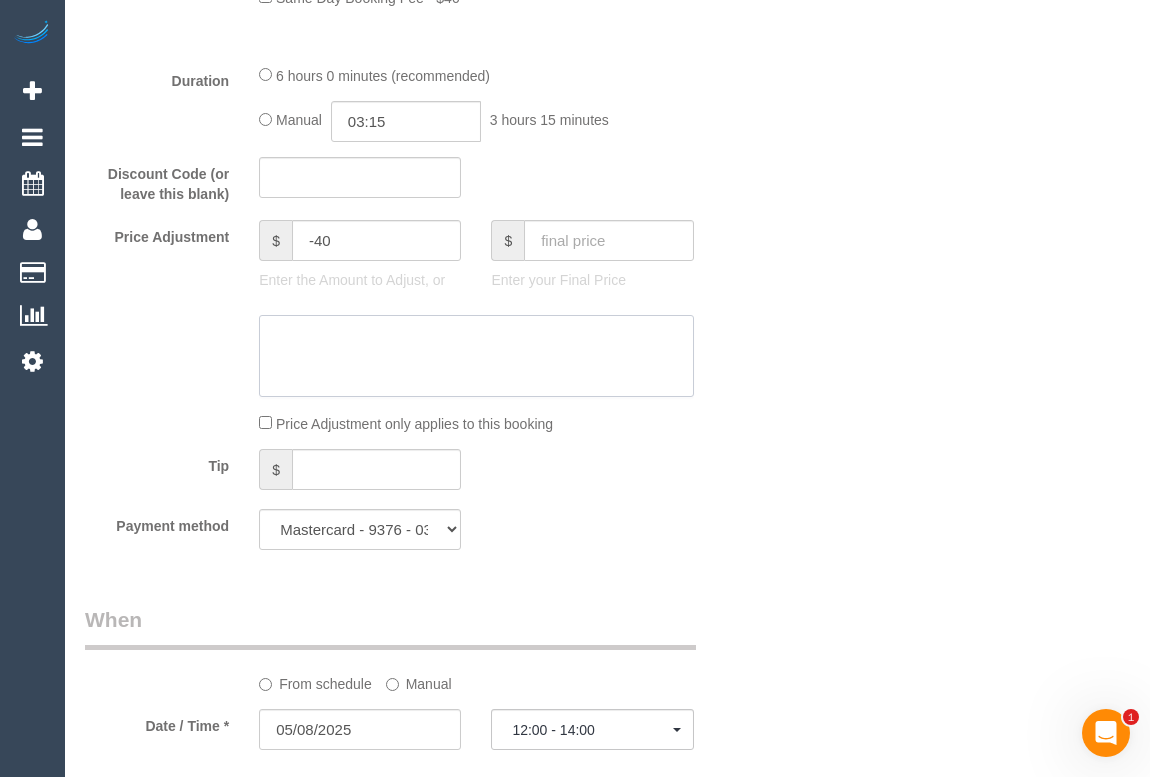 click 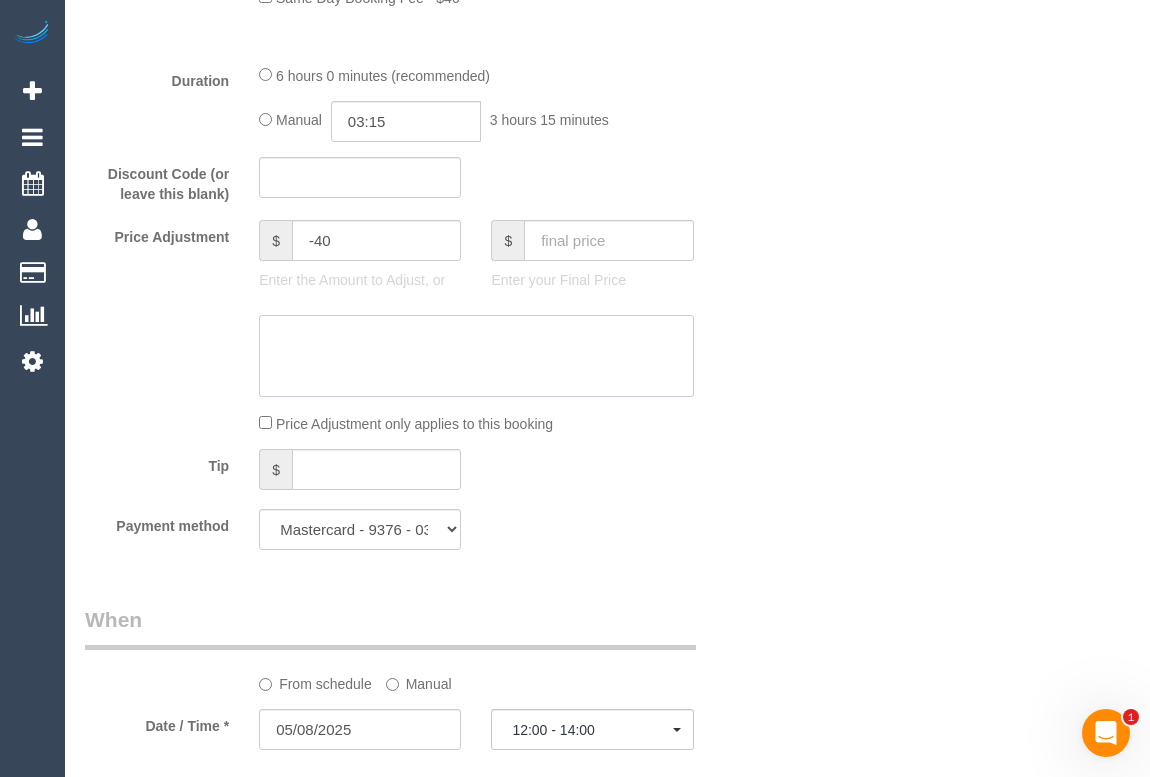 type on "A" 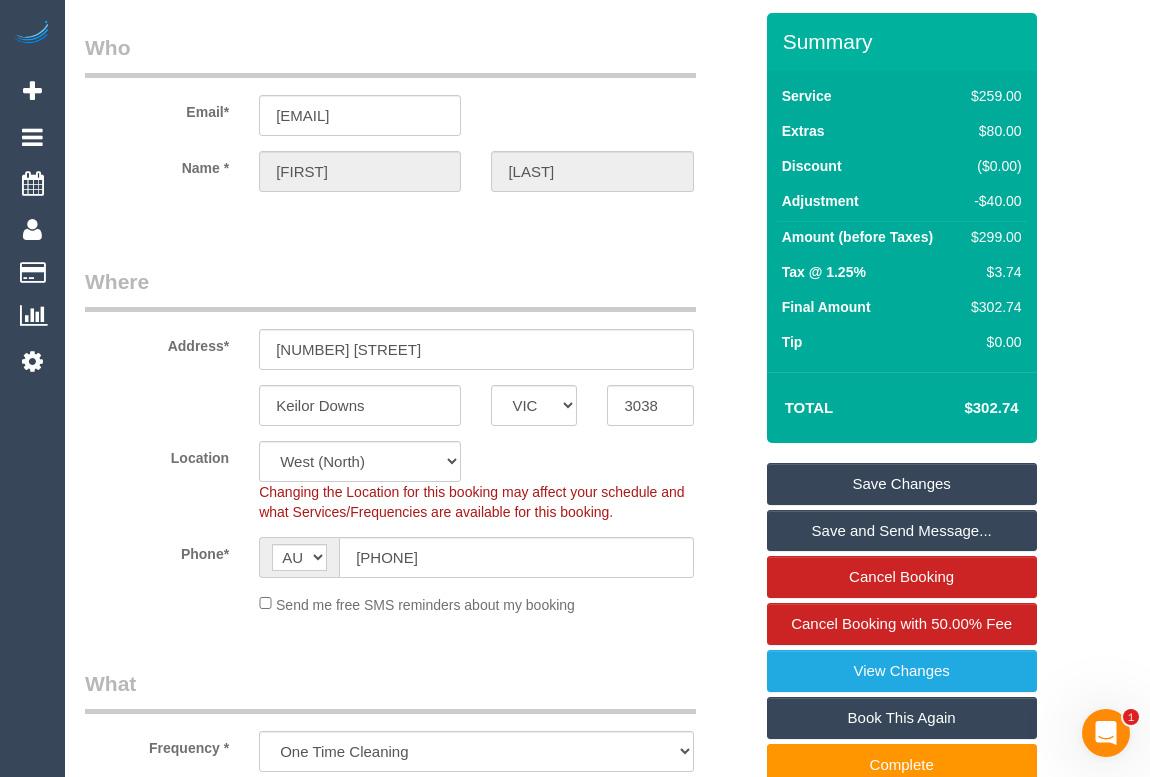 scroll, scrollTop: 0, scrollLeft: 0, axis: both 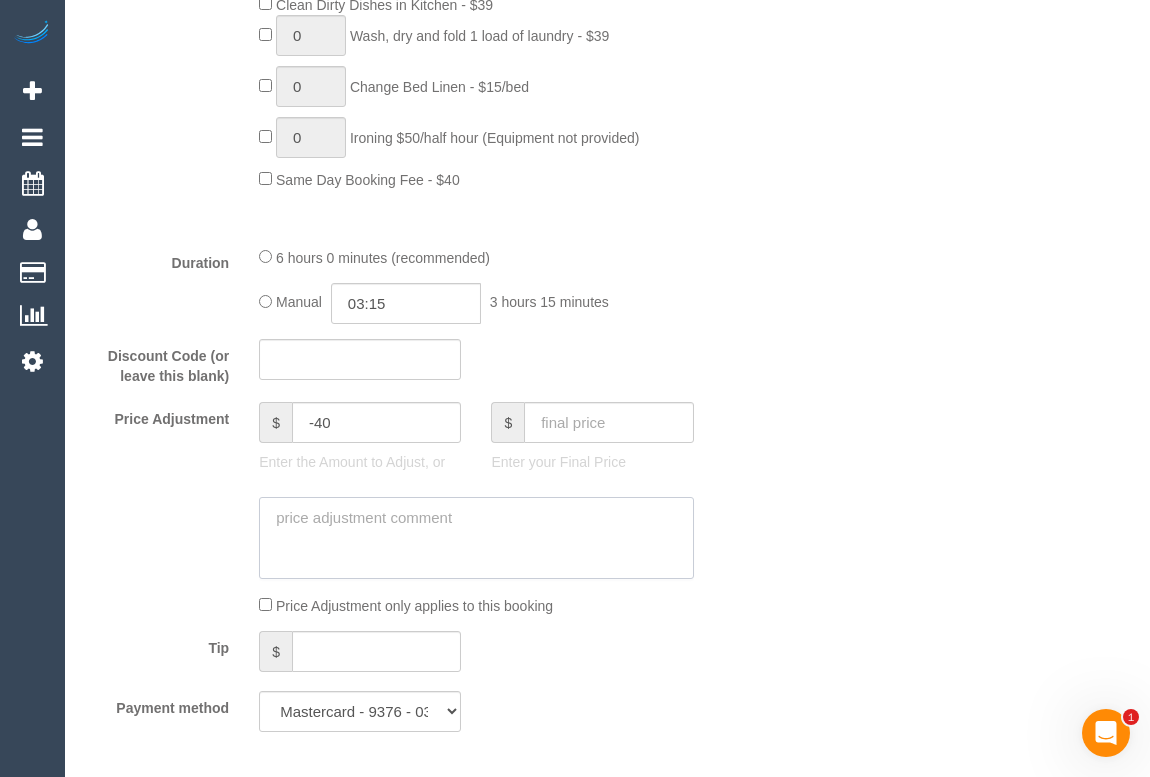 click 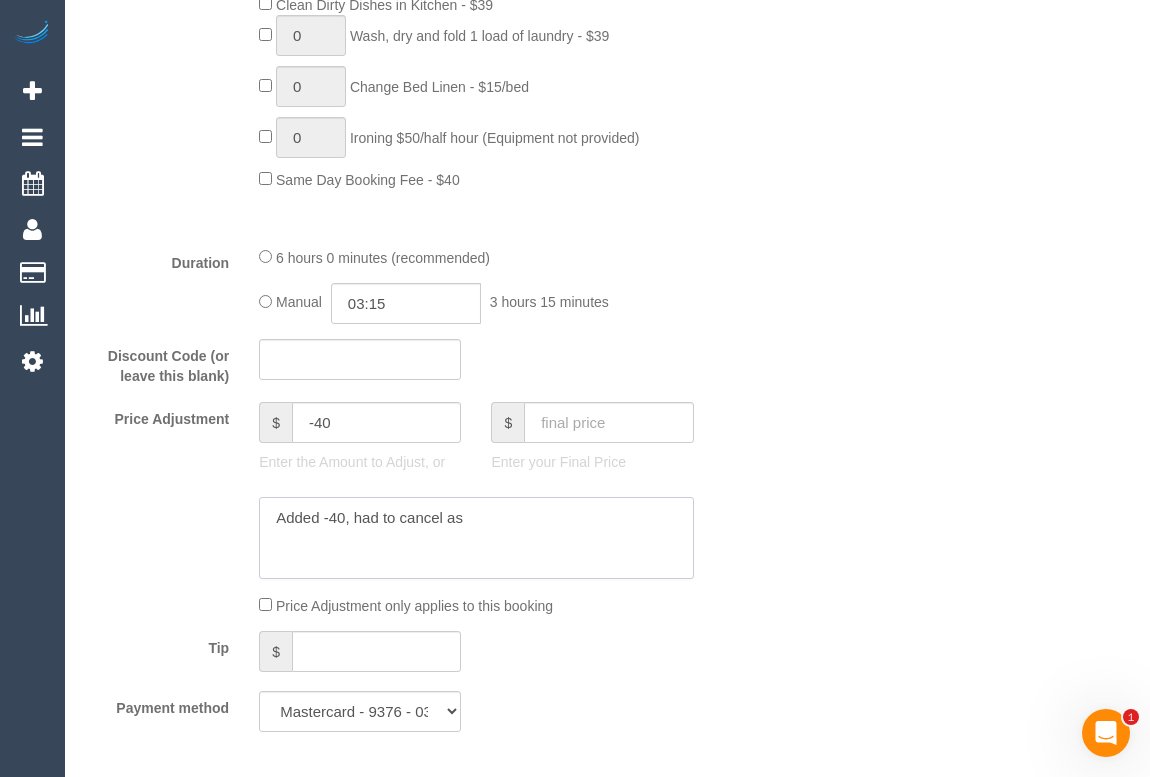 click 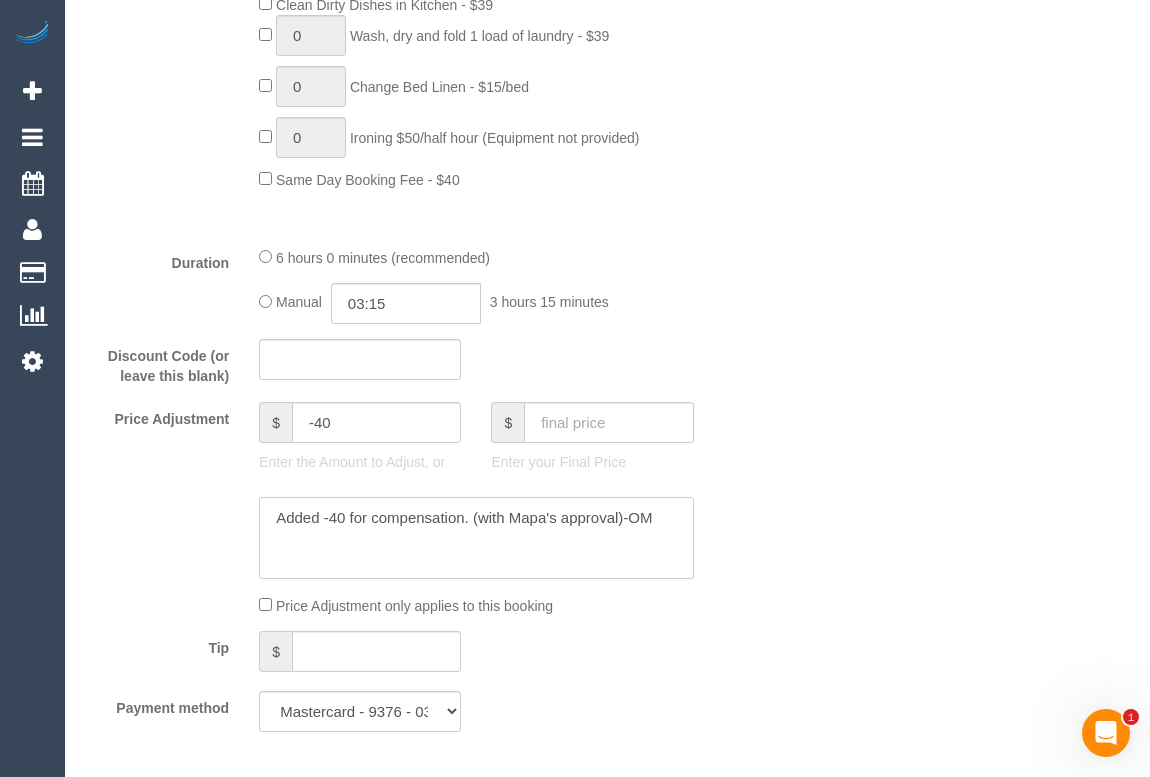 type on "Added -40 for compensation. (with Mapa's approval)-OM" 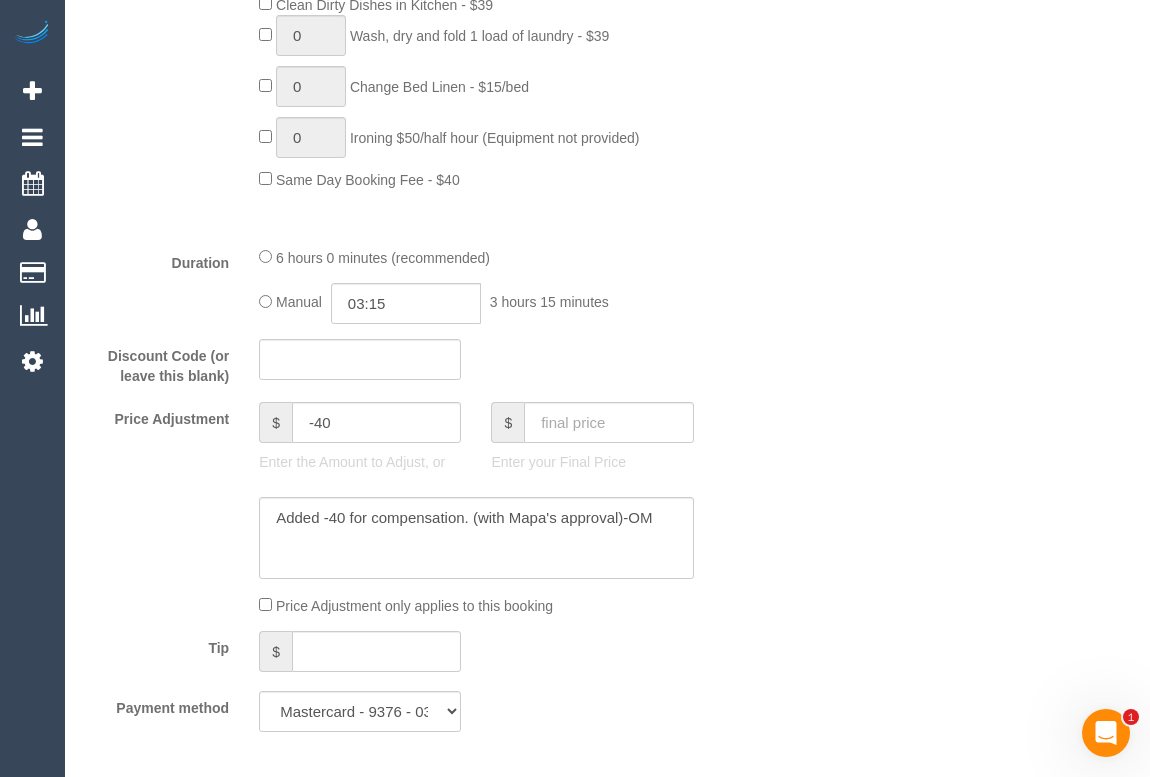click on "Who
Email*
mttdonegan@gmail.com
Name *
Matt
Donegan
Where
Address*
24 Lancia Dr
Keilor Downs
ACT
NSW
NT
QLD
SA
TAS
VIC
WA
3038
Location
Office City East (North) East (South) Inner East Inner North (East) Inner North (West) Inner South East Inner West North (East) North (West) Outer East Outer North (East) Outer North (West) Outer South East Outer West South East (East) South East (West) West (North) West (South) ZG - Central ZG - East ZG - North ZG - South
AF" at bounding box center (607, 848) 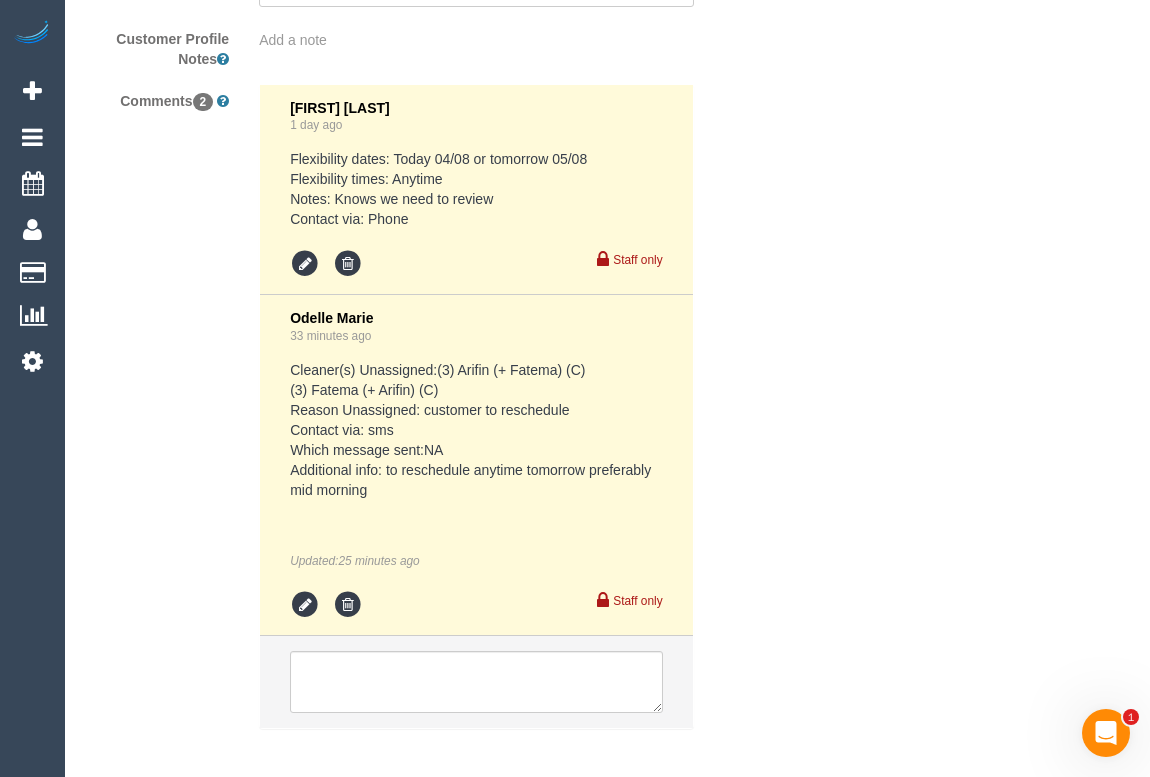 scroll, scrollTop: 3849, scrollLeft: 0, axis: vertical 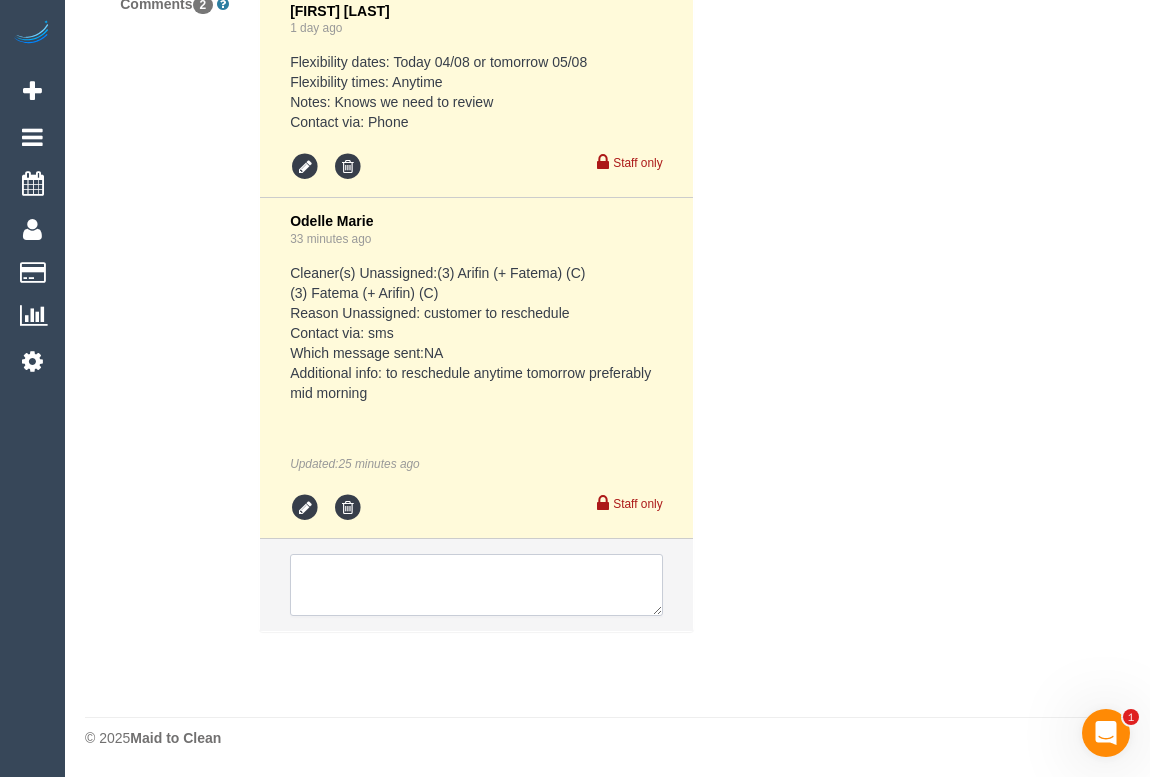 click at bounding box center [476, 585] 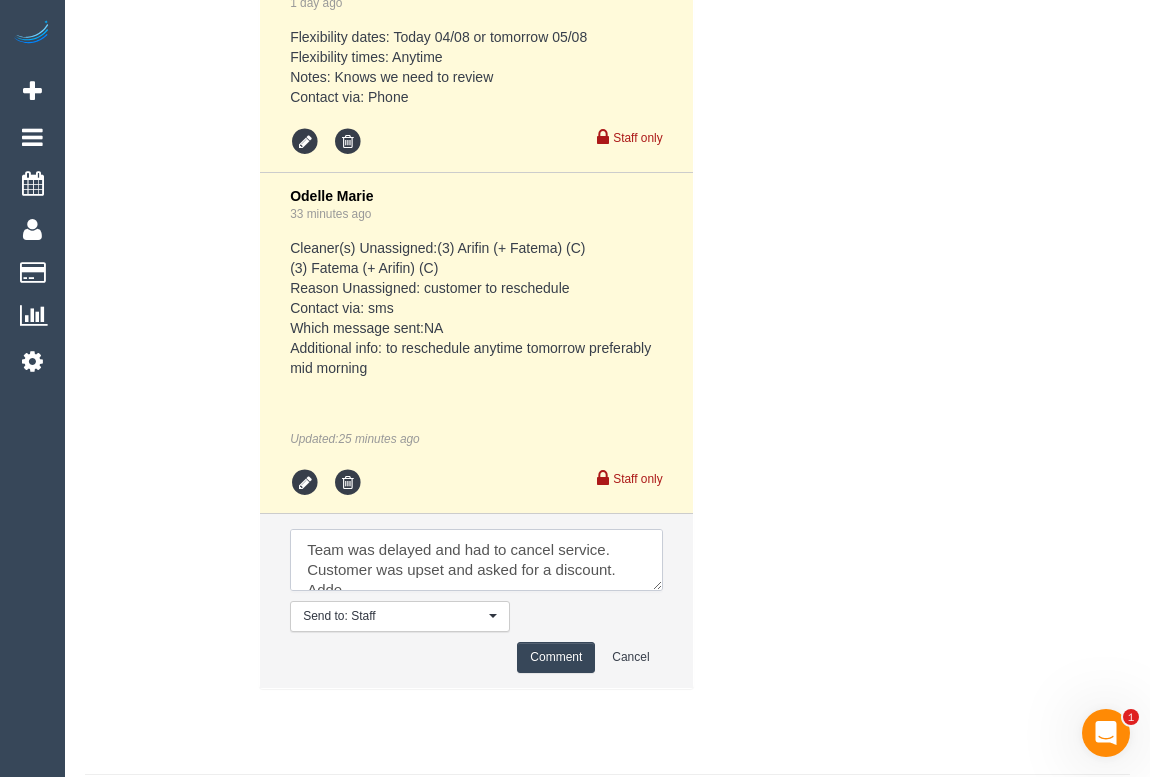 scroll, scrollTop: 7, scrollLeft: 0, axis: vertical 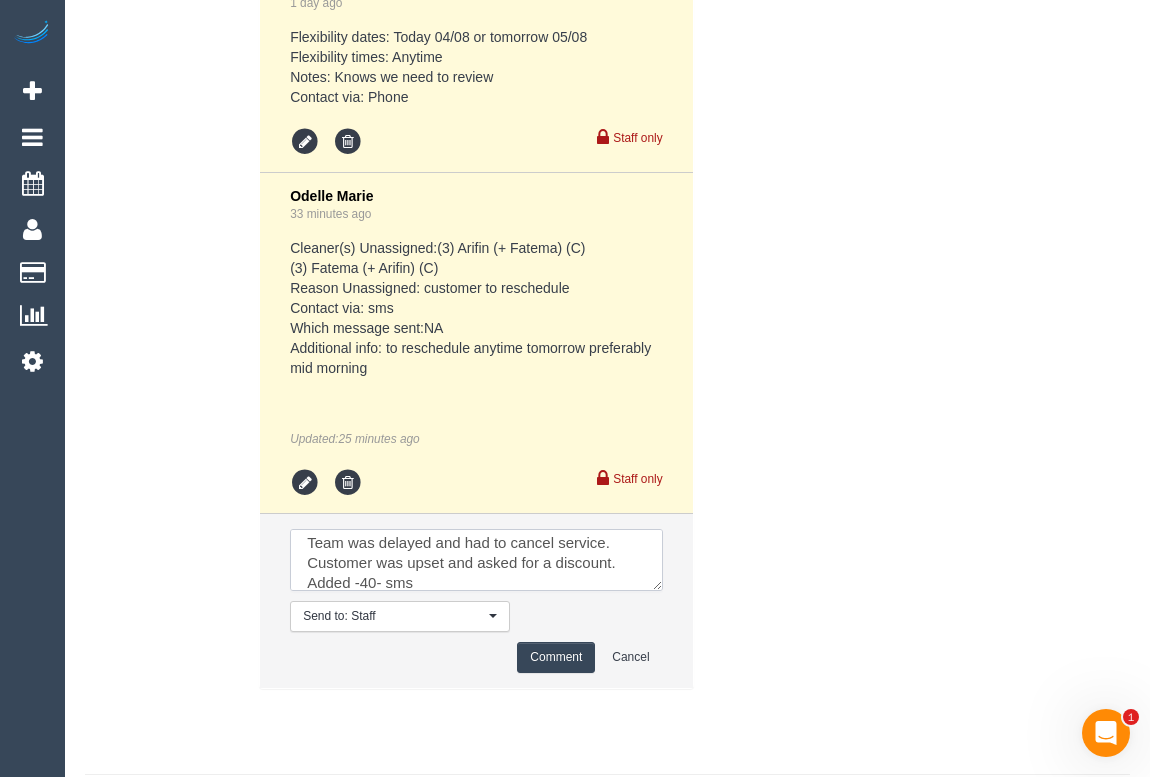 type on "Team was delayed and had to cancel service. Customer was upset and asked for a discount. Added -40- sms" 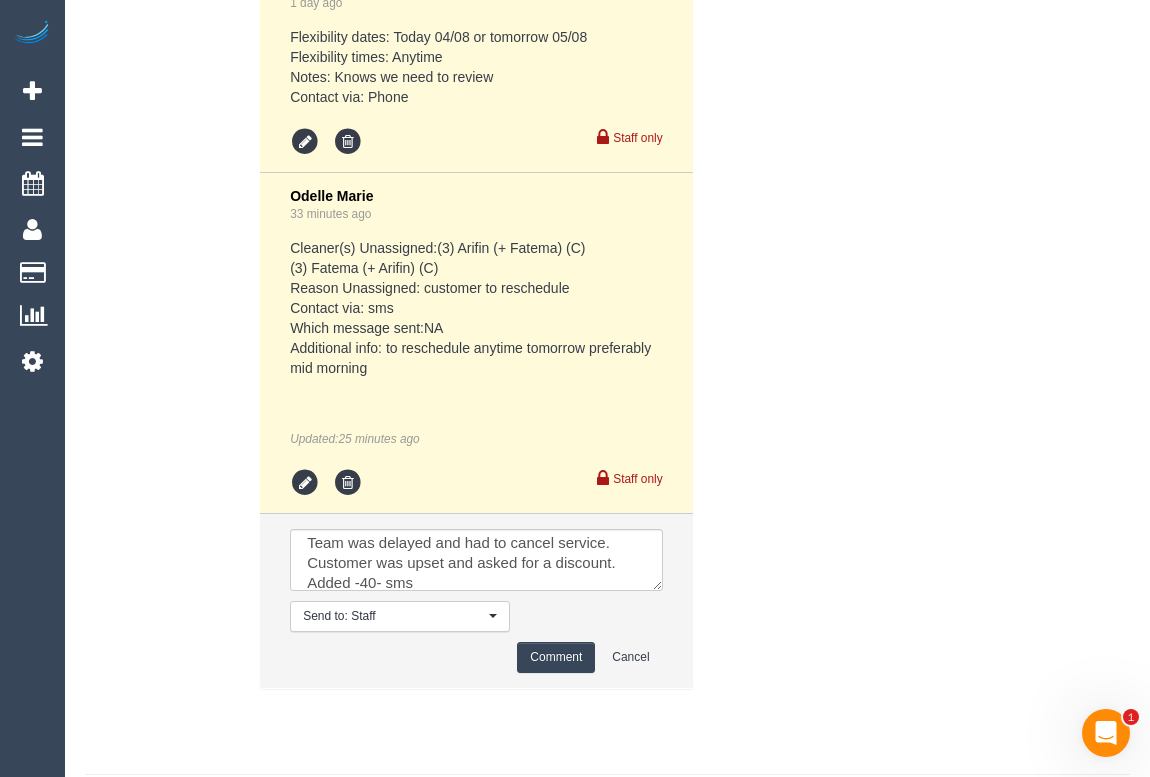 click on "Comment" at bounding box center [556, 657] 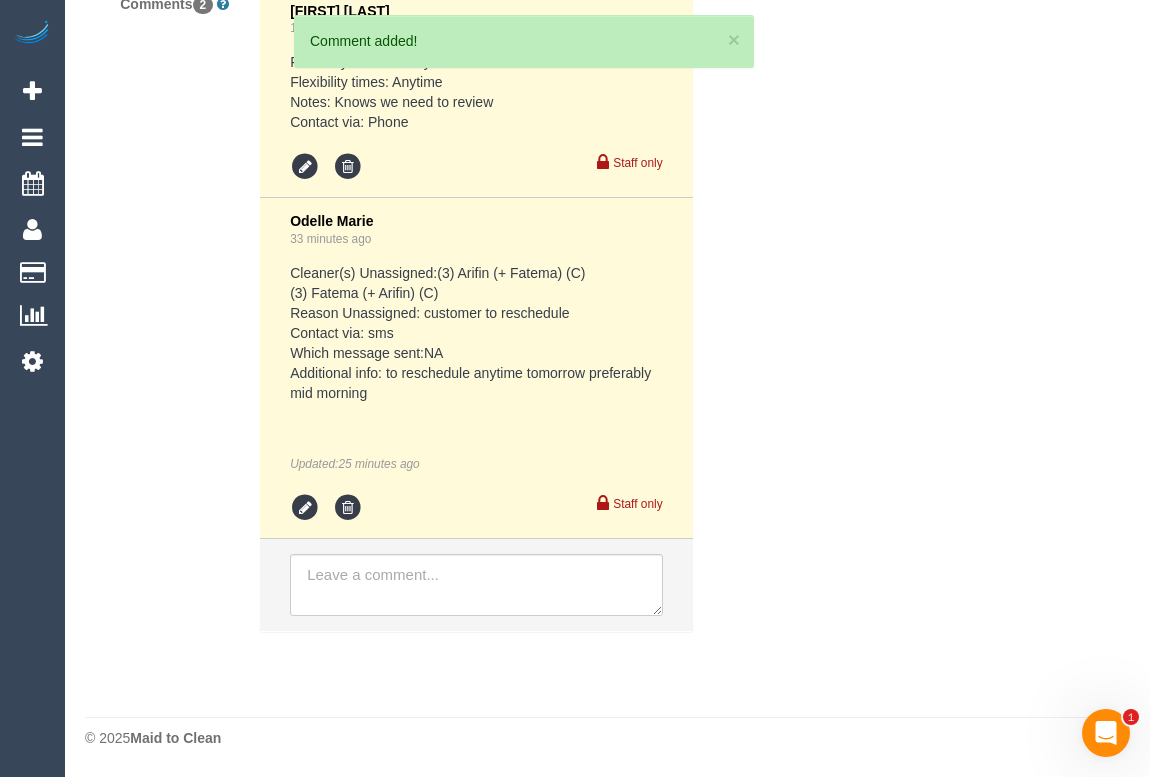 scroll, scrollTop: 0, scrollLeft: 0, axis: both 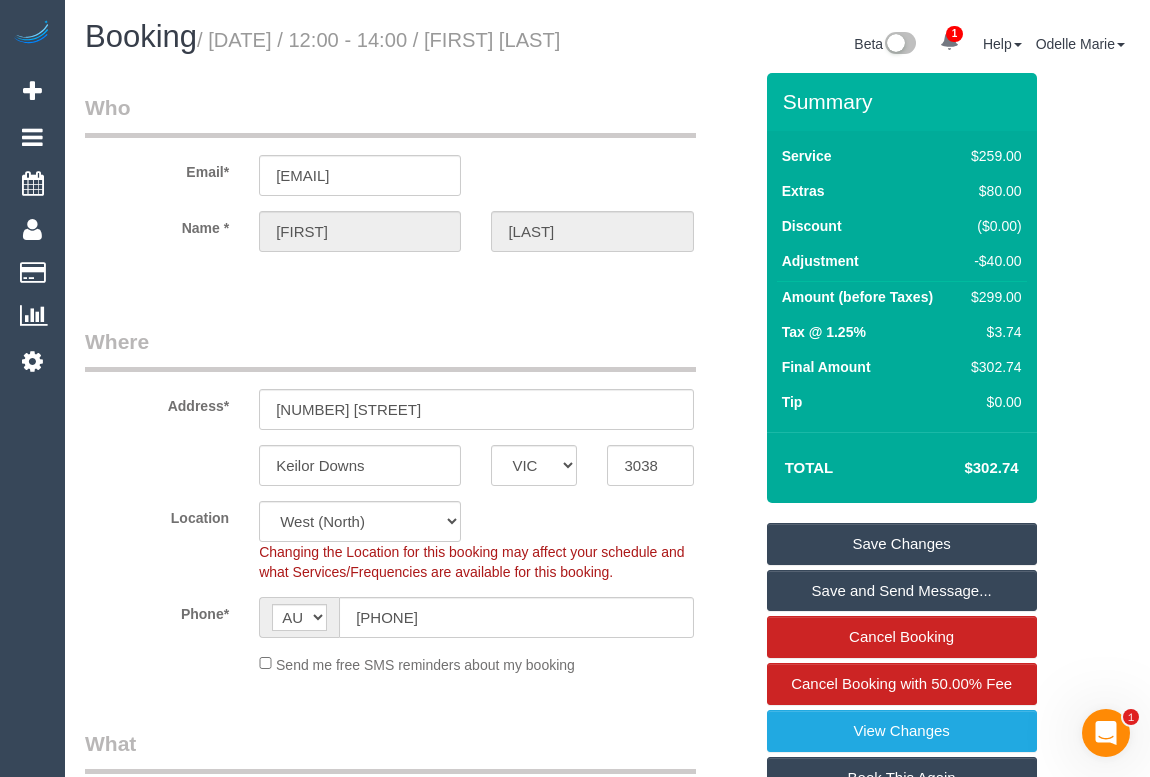 click on "Save Changes" at bounding box center [902, 544] 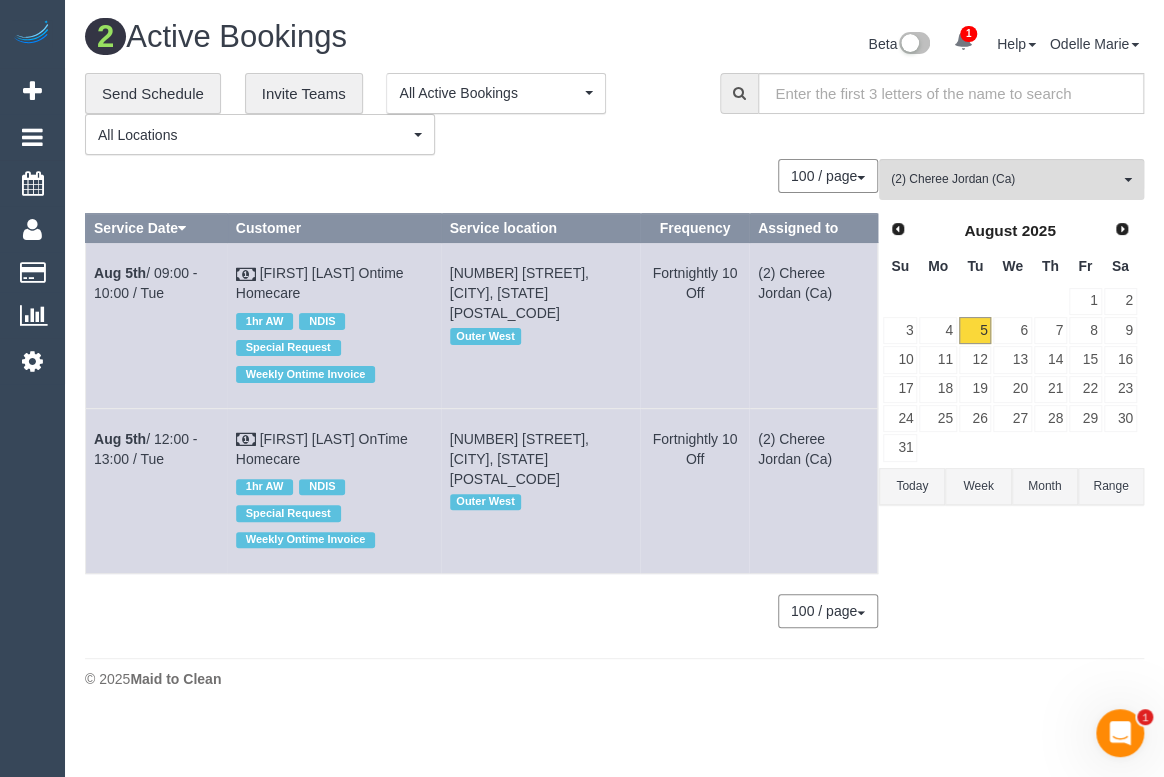click on "© 2025
Maid to Clean" at bounding box center [614, 679] 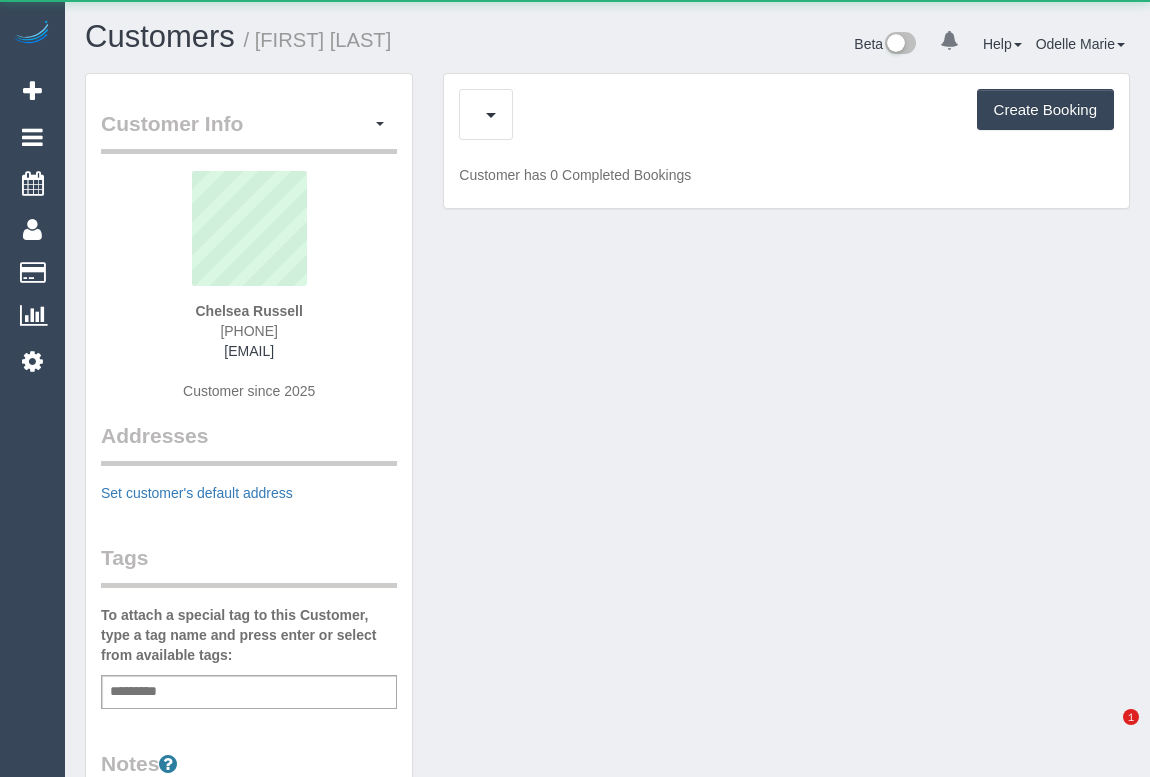 scroll, scrollTop: 0, scrollLeft: 0, axis: both 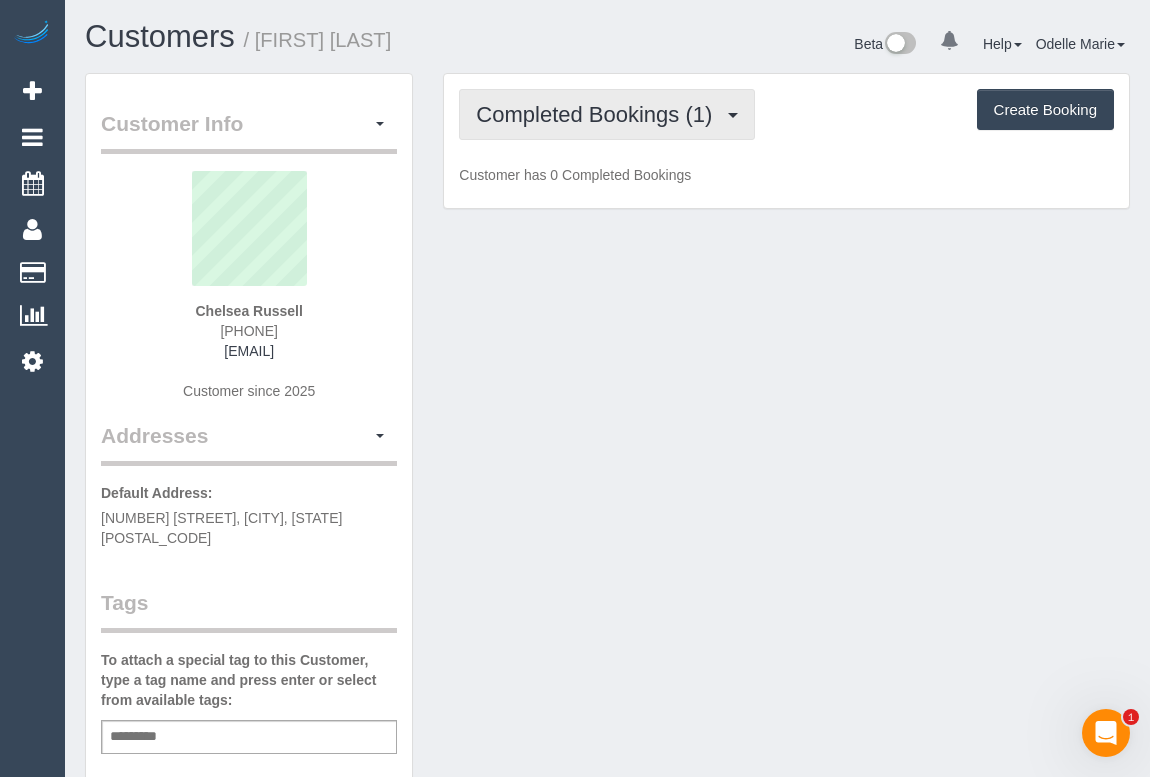 click on "Completed Bookings (1)" at bounding box center (599, 114) 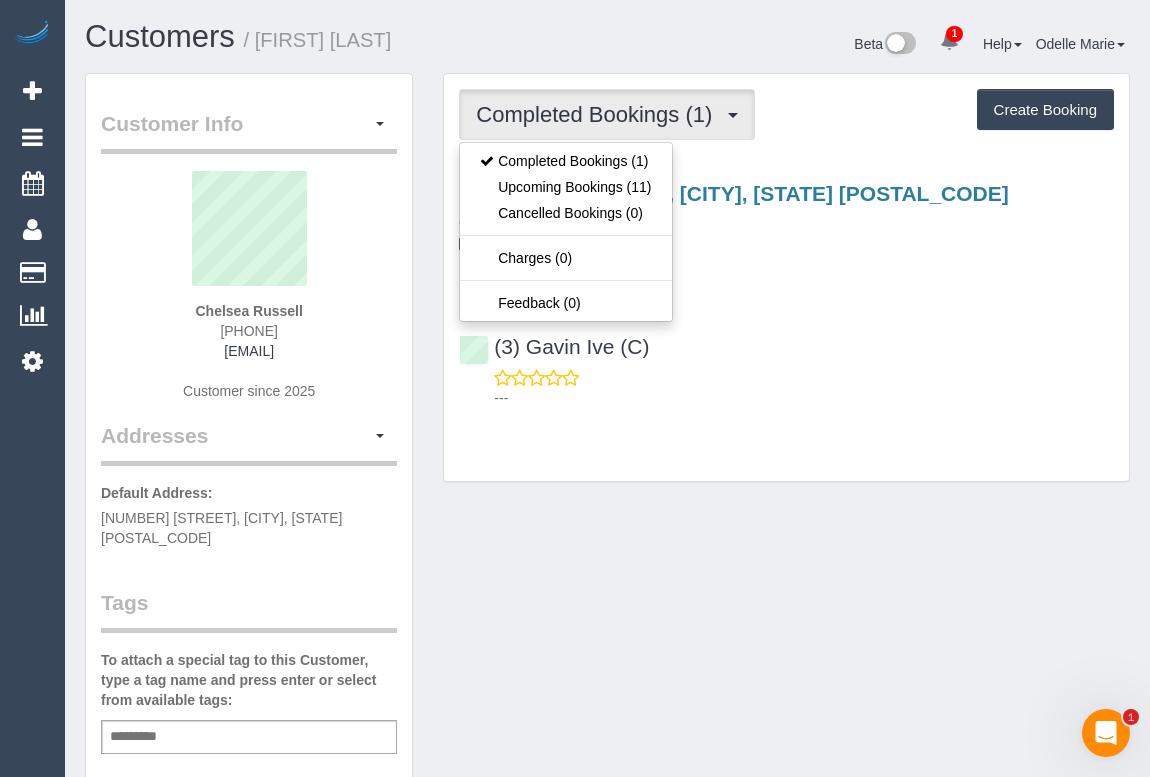 drag, startPoint x: 669, startPoint y: 511, endPoint x: 682, endPoint y: 476, distance: 37.336308 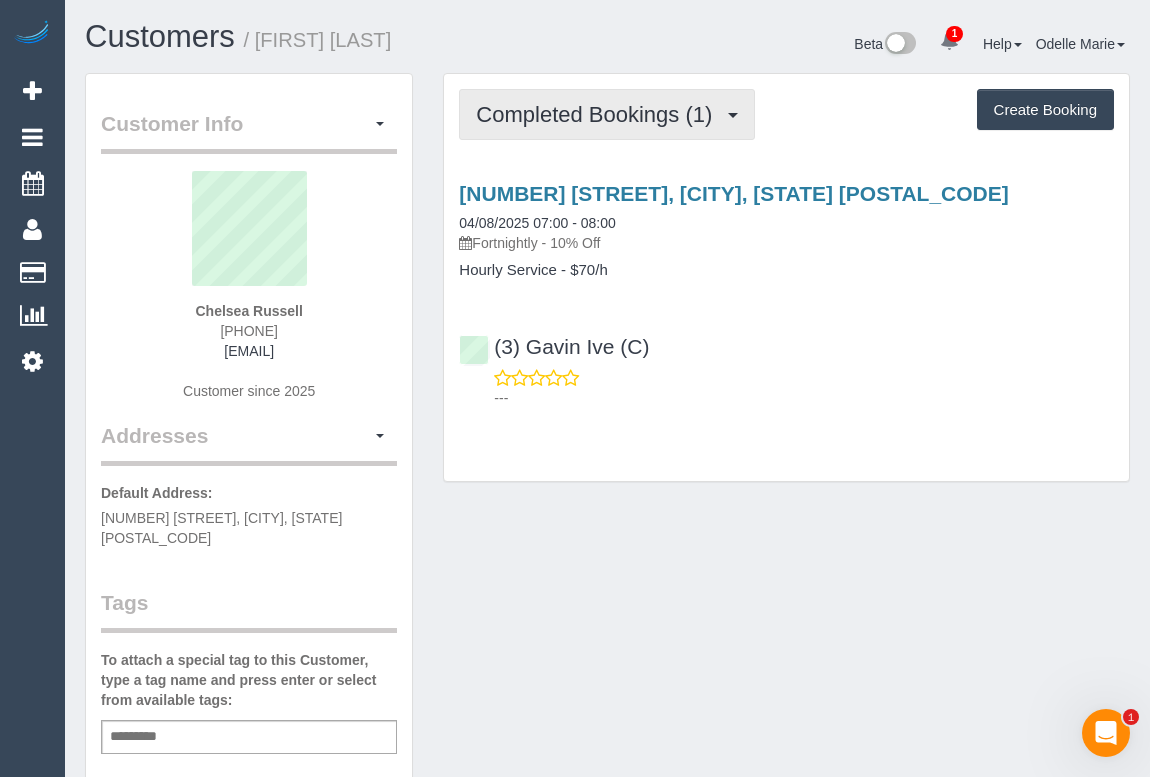 click on "Completed Bookings (1)" at bounding box center (599, 114) 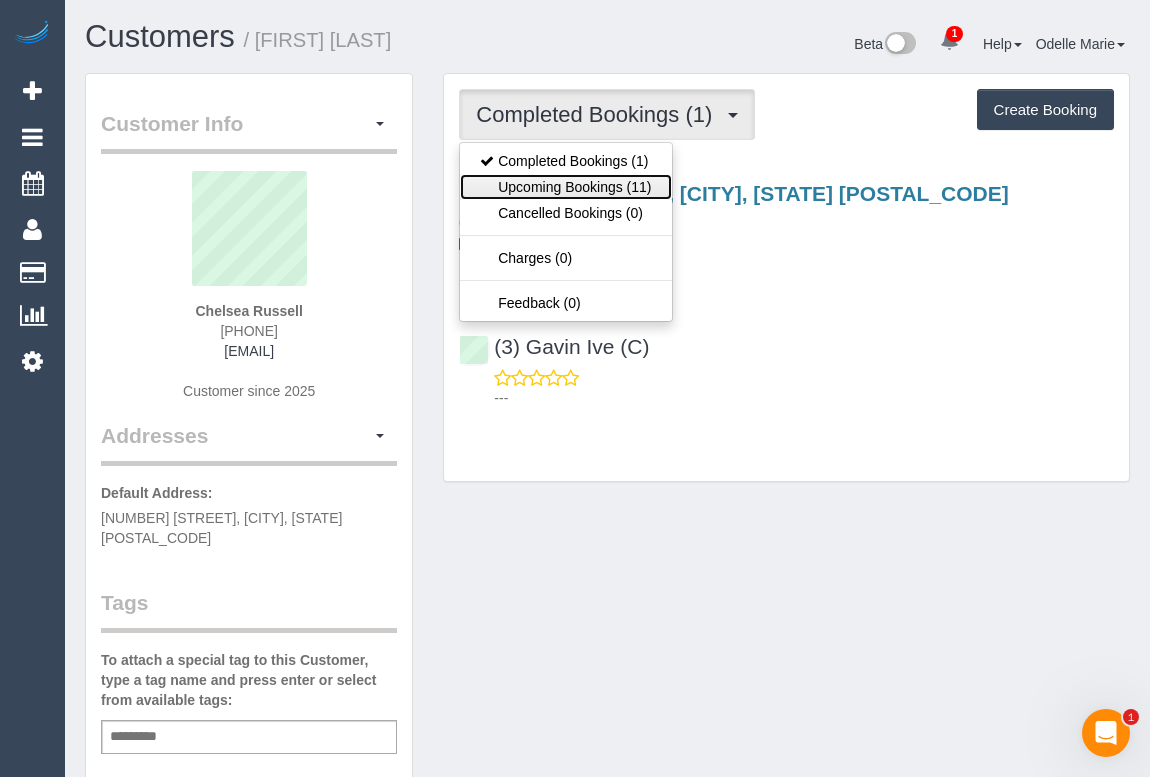 click on "Upcoming Bookings (11)" at bounding box center (565, 187) 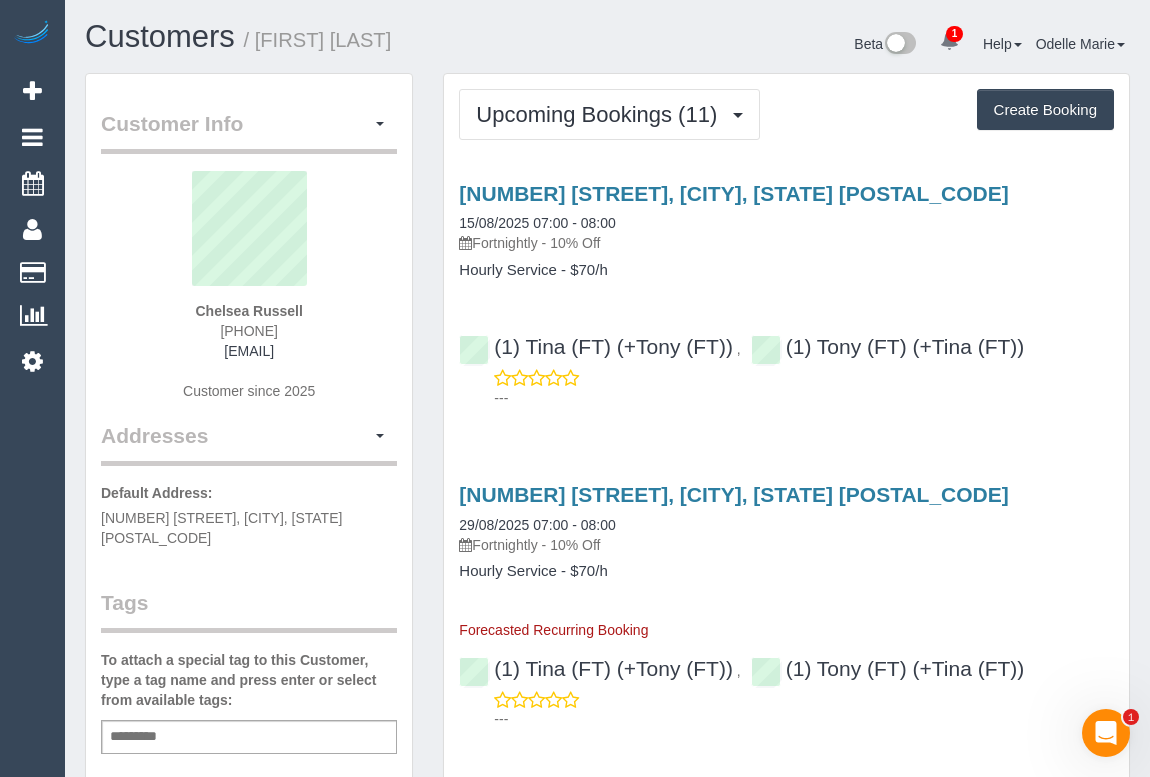 drag, startPoint x: 200, startPoint y: 330, endPoint x: 312, endPoint y: 330, distance: 112 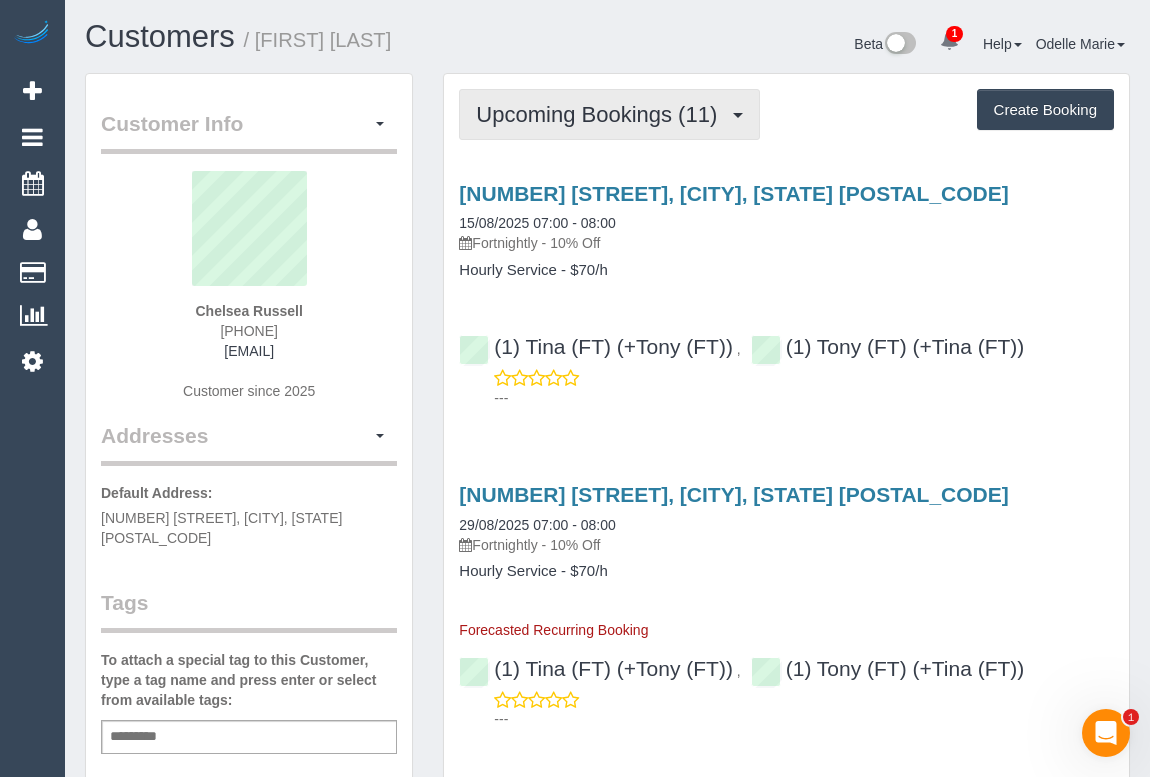 click on "Upcoming Bookings (11)" at bounding box center (601, 114) 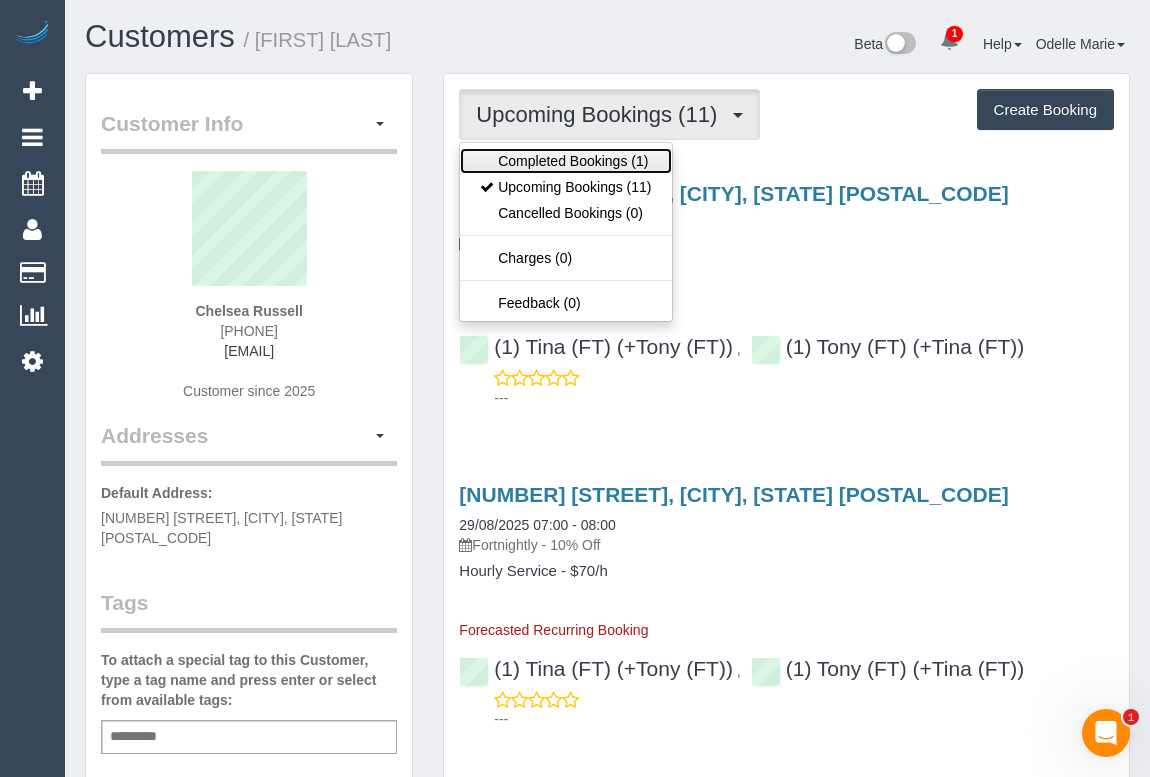 click on "Completed Bookings (1)" at bounding box center [565, 161] 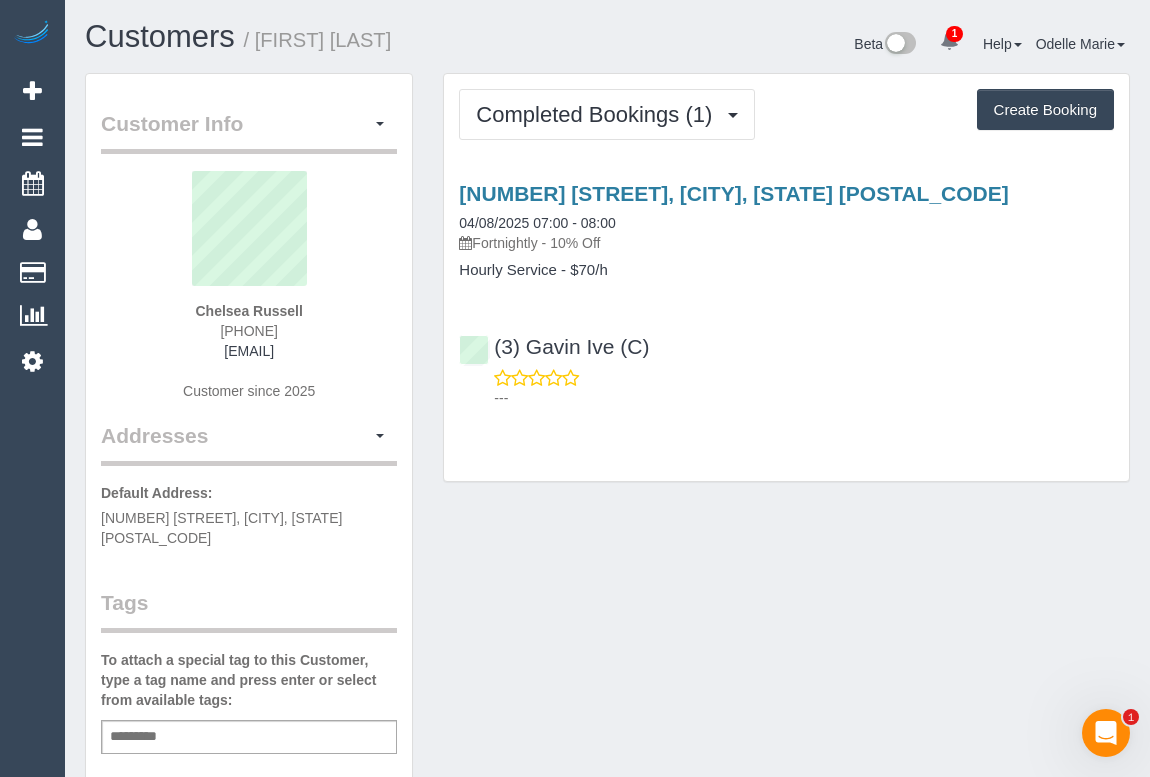 click on "(3) Gavin Ive (C)
---" at bounding box center [786, 363] 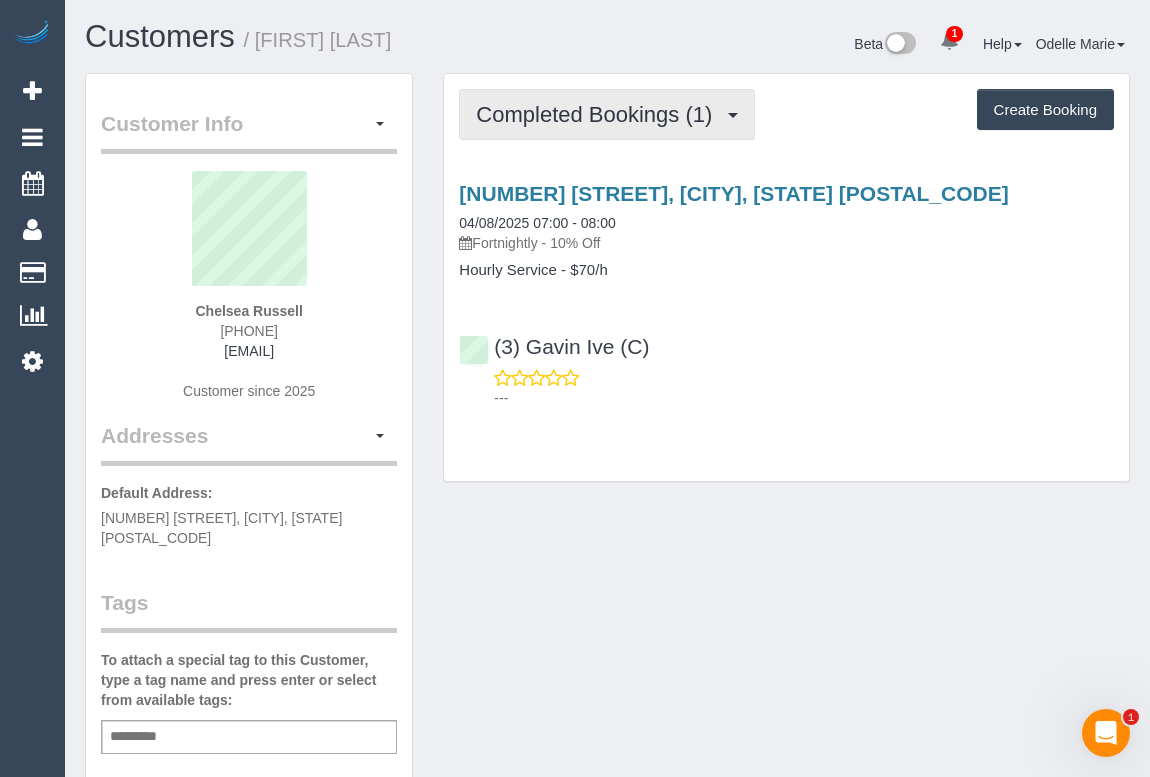 click on "Completed Bookings (1)" at bounding box center [607, 114] 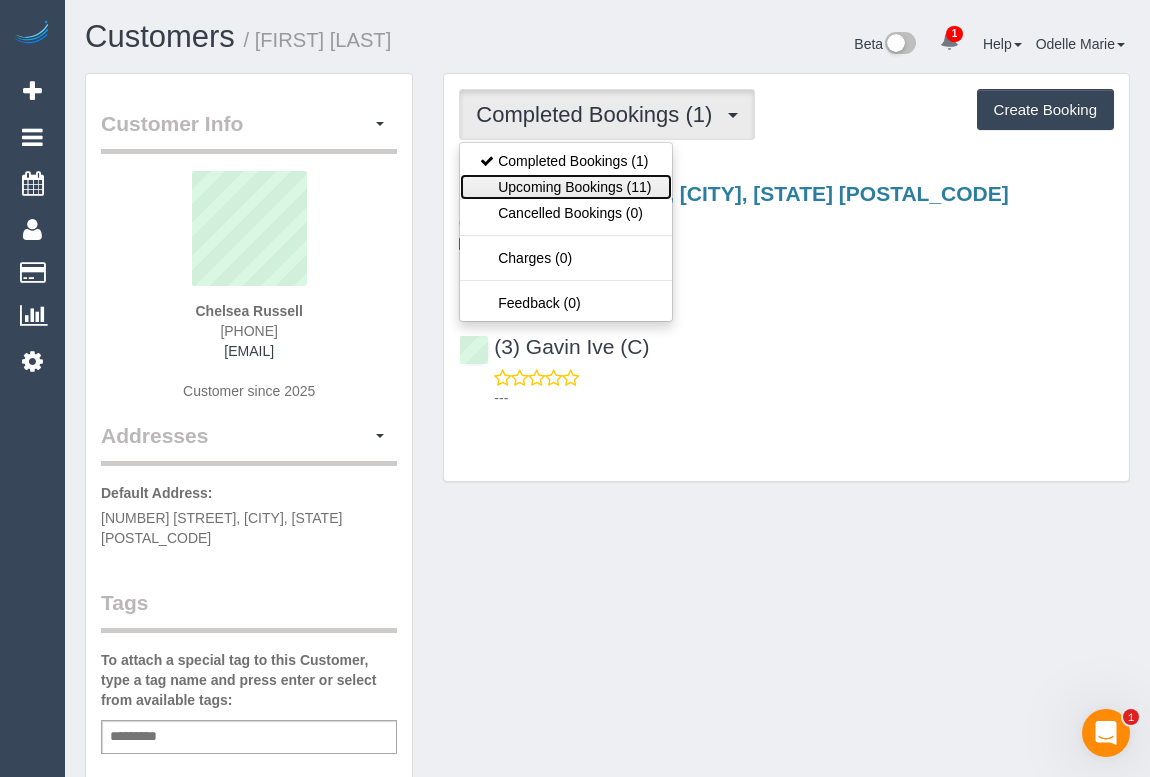 click on "Upcoming Bookings (11)" at bounding box center (565, 187) 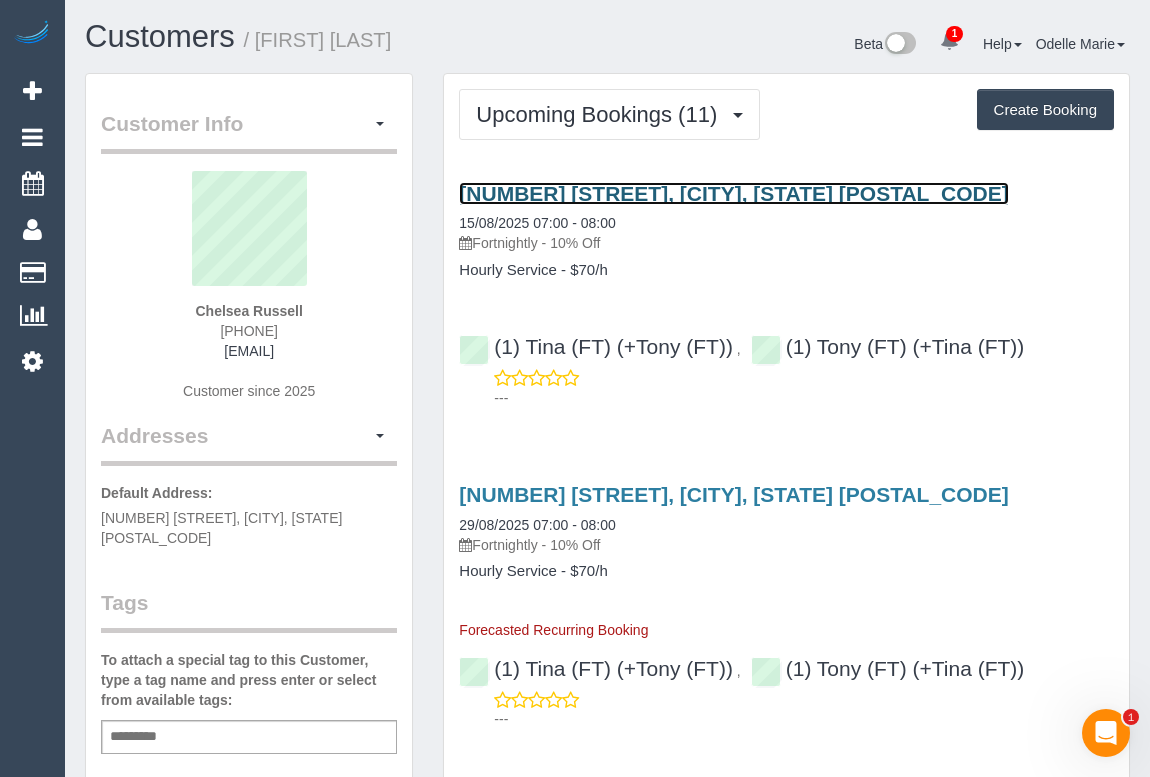 click on "58 Newcastle Street, Newport, VIC 3015" at bounding box center (733, 193) 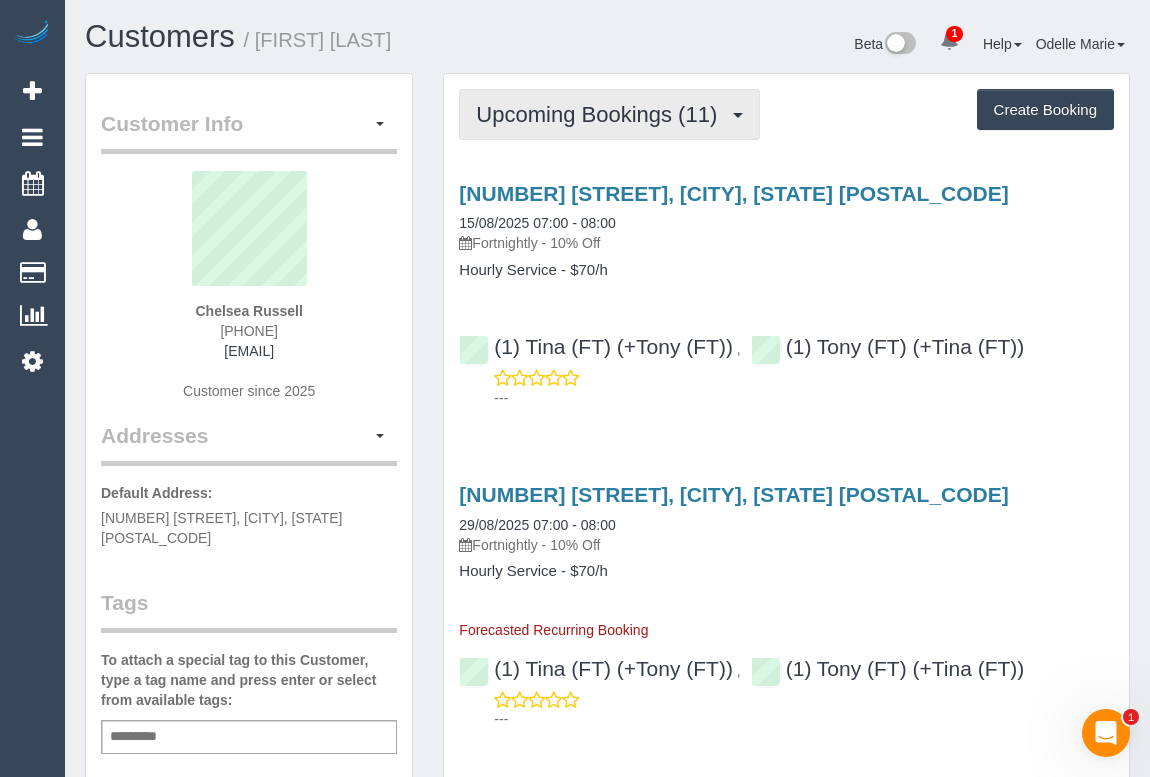 click on "Upcoming Bookings (11)" at bounding box center (601, 114) 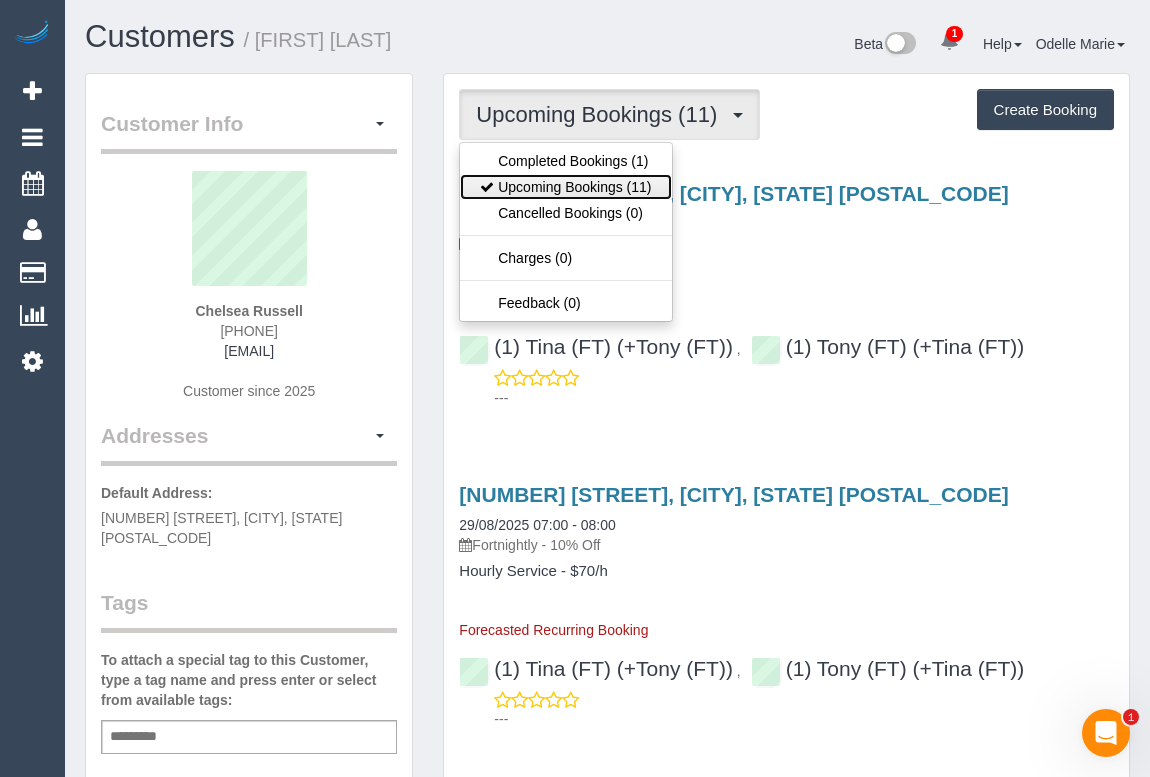 click on "Upcoming Bookings (11)" at bounding box center [565, 187] 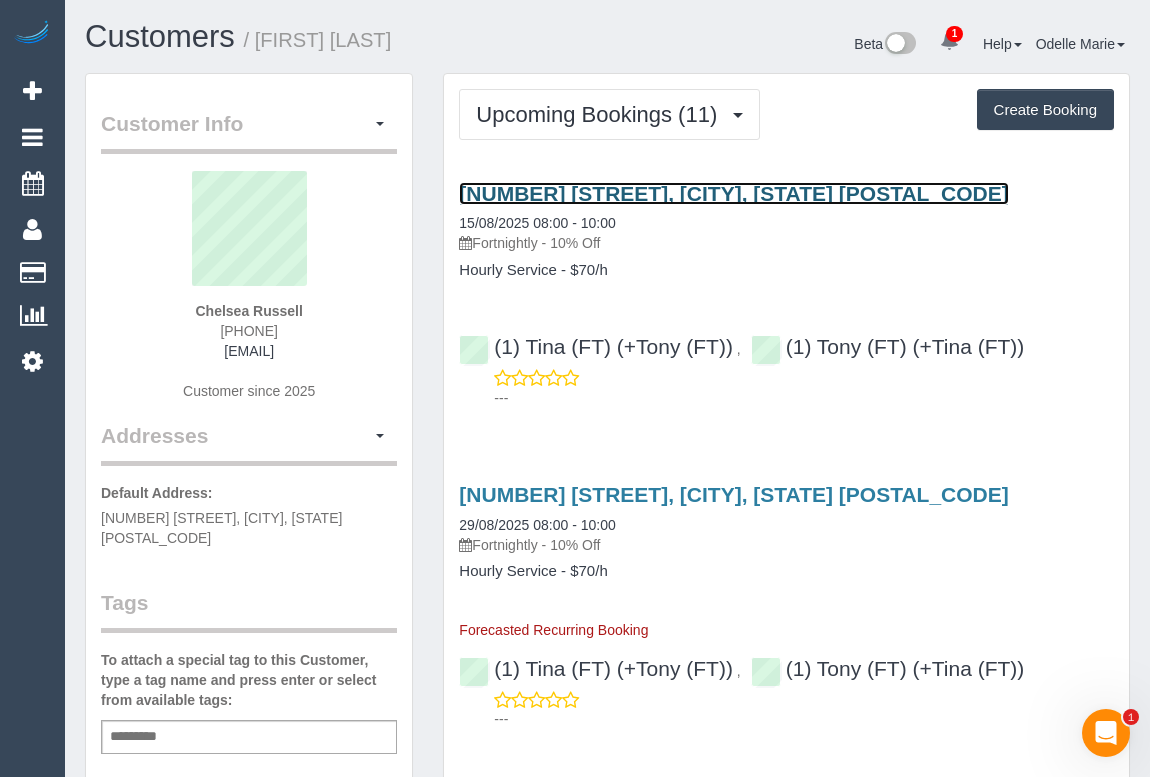 click on "58 Newcastle Street, Newport, VIC 3015" at bounding box center [733, 193] 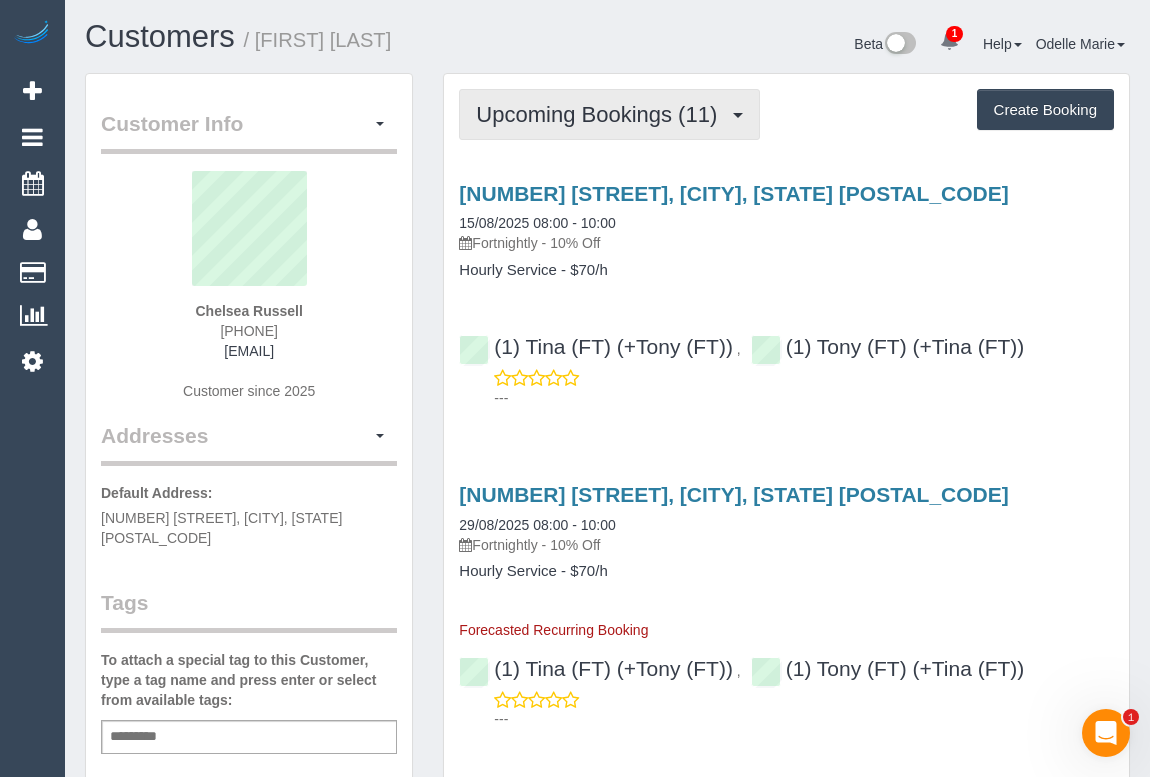 drag, startPoint x: 571, startPoint y: 109, endPoint x: 568, endPoint y: 152, distance: 43.104523 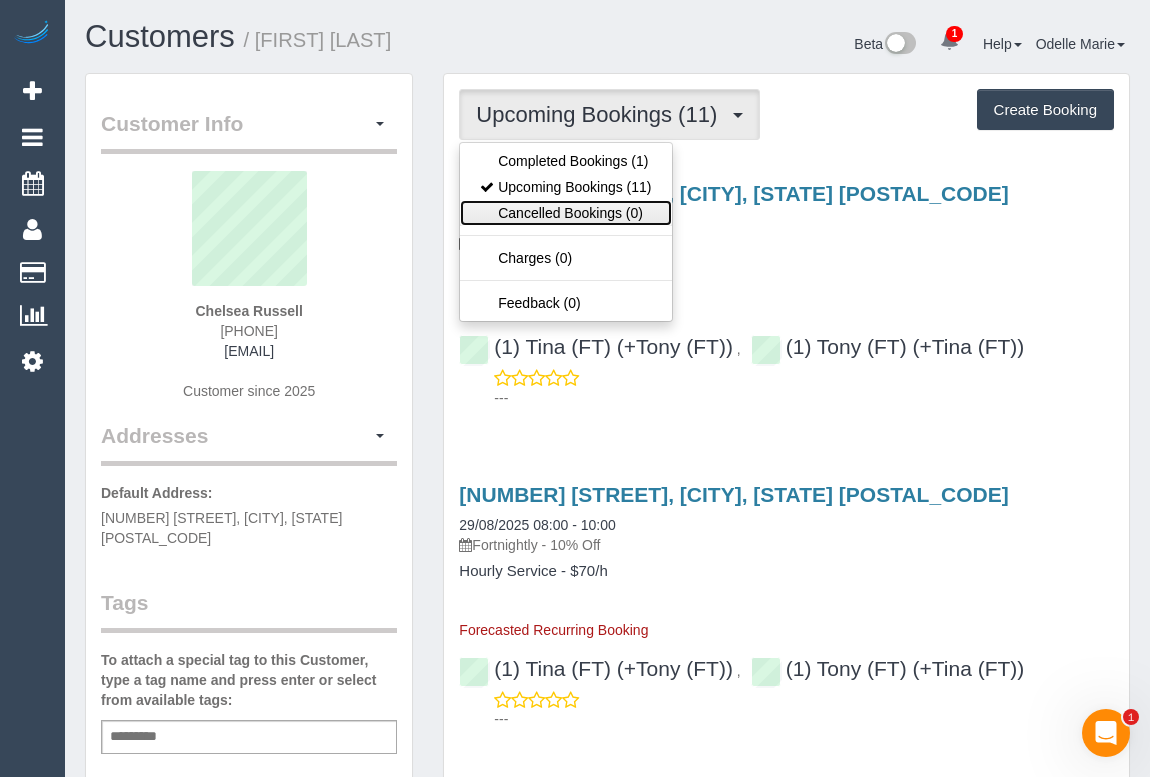 click on "Cancelled Bookings (0)" at bounding box center [565, 213] 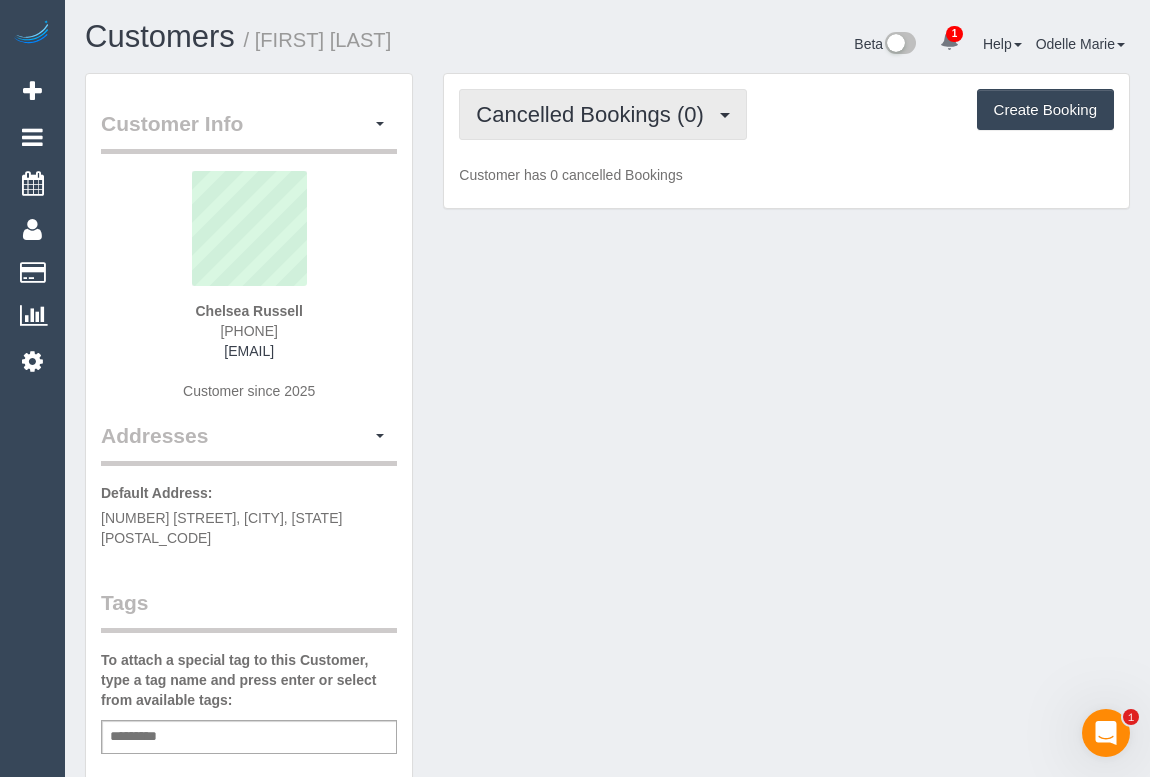 click on "Cancelled Bookings (0)" at bounding box center [603, 114] 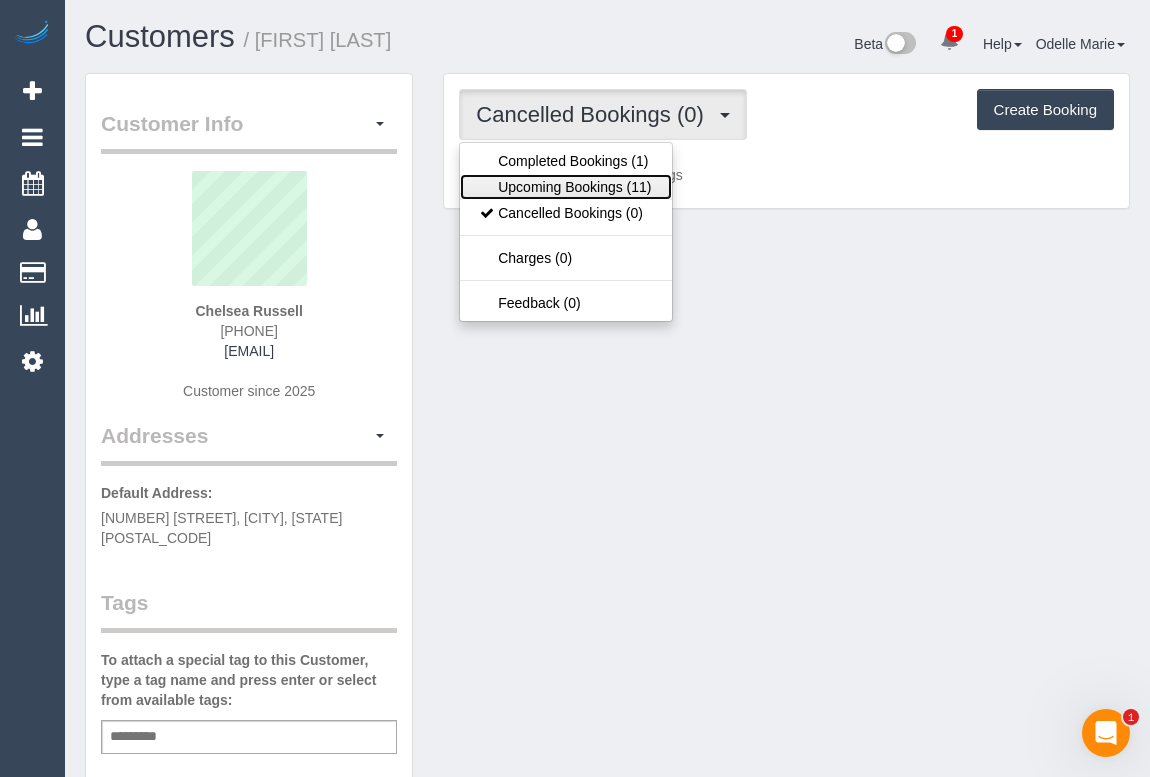 click on "Upcoming Bookings (11)" at bounding box center [565, 187] 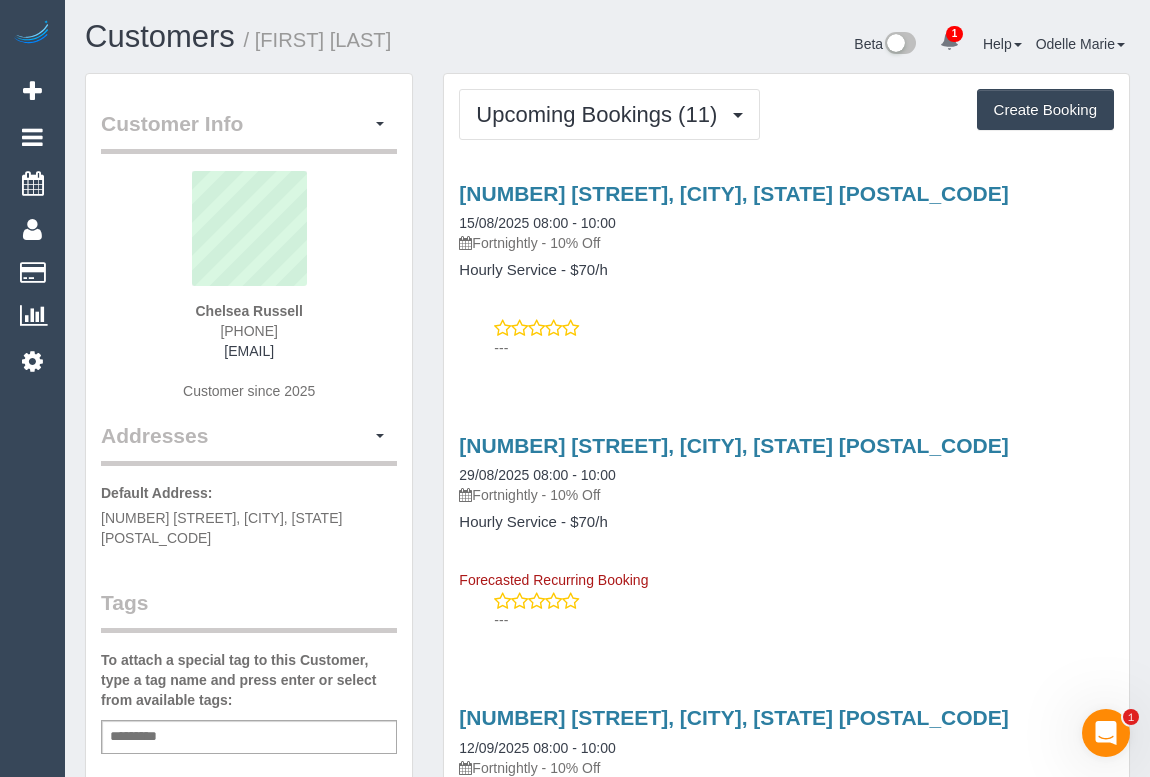 click on "58 Newcastle Street, Newport, VIC 3015
15/08/2025 08:00 - 10:00
Fortnightly - 10% Off
Hourly Service - $70/h
---" at bounding box center (786, 266) 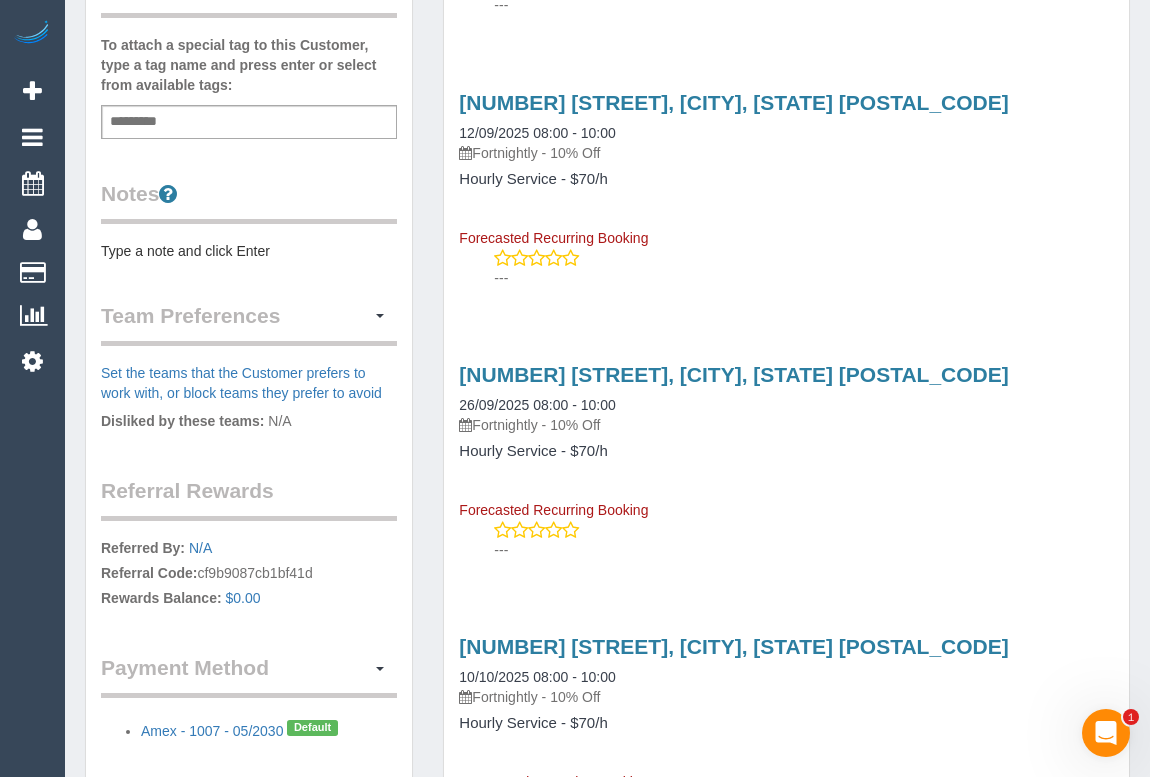 scroll, scrollTop: 545, scrollLeft: 0, axis: vertical 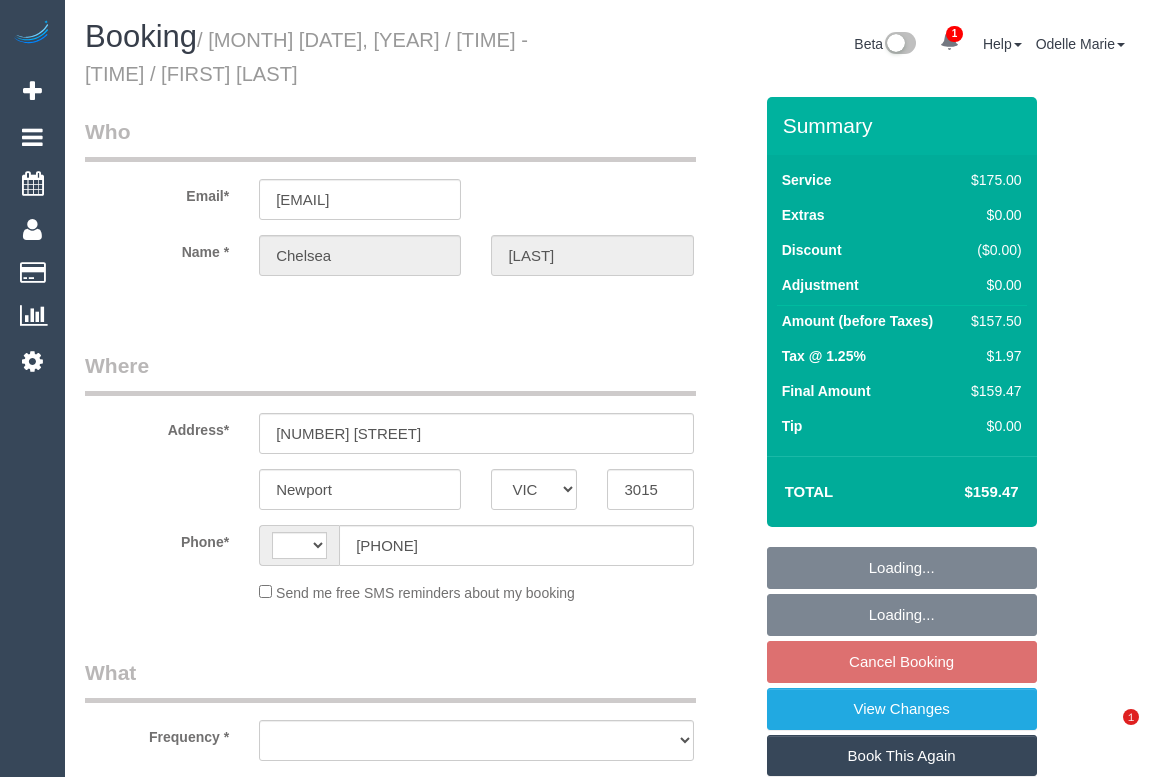 select on "VIC" 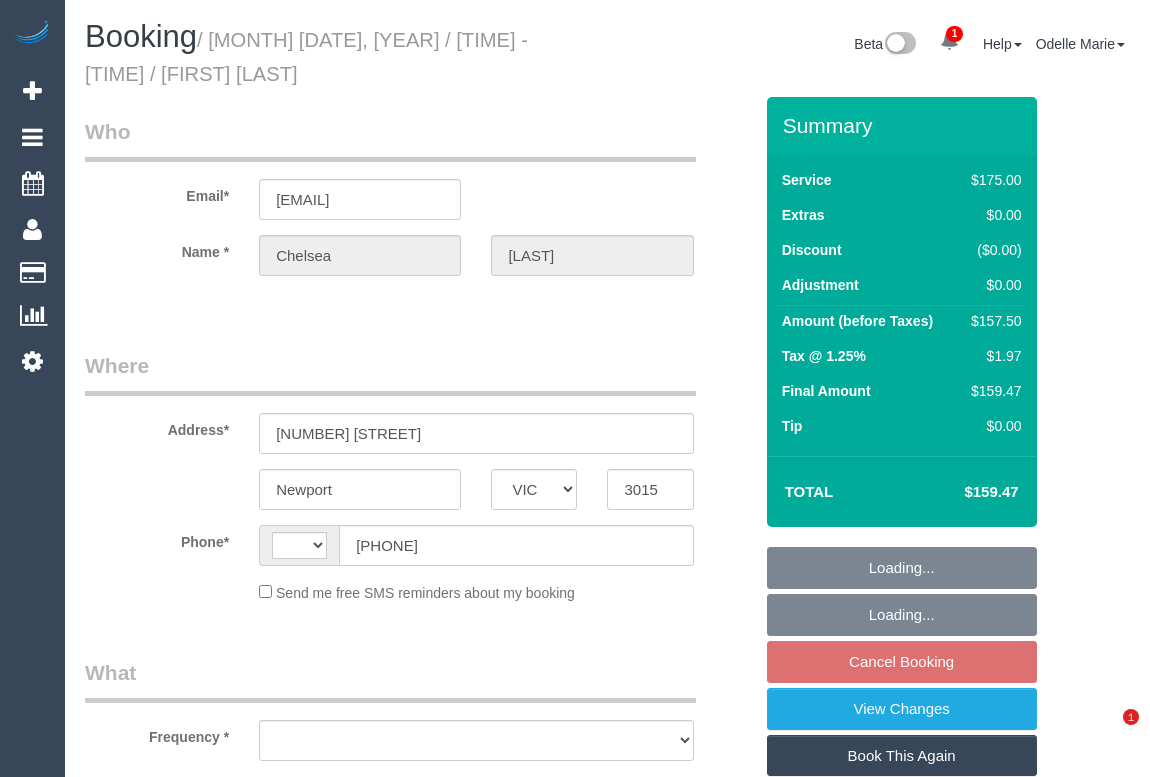 scroll, scrollTop: 0, scrollLeft: 0, axis: both 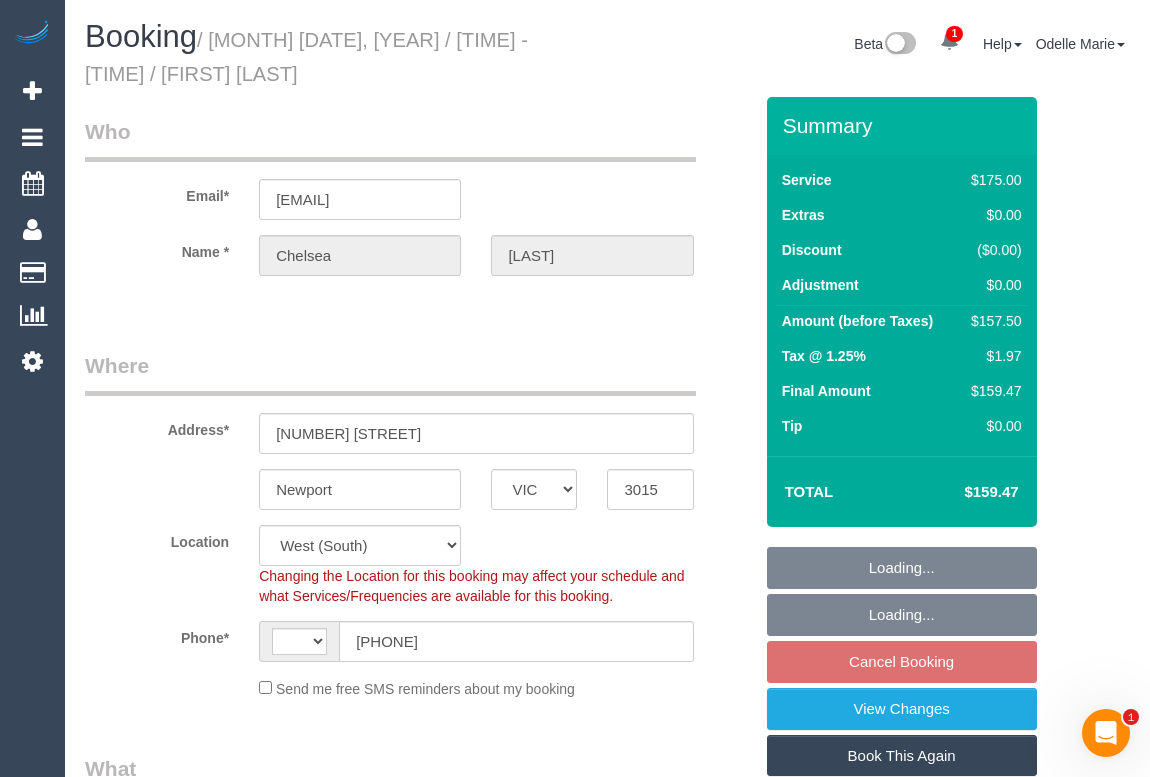 select on "string:AU" 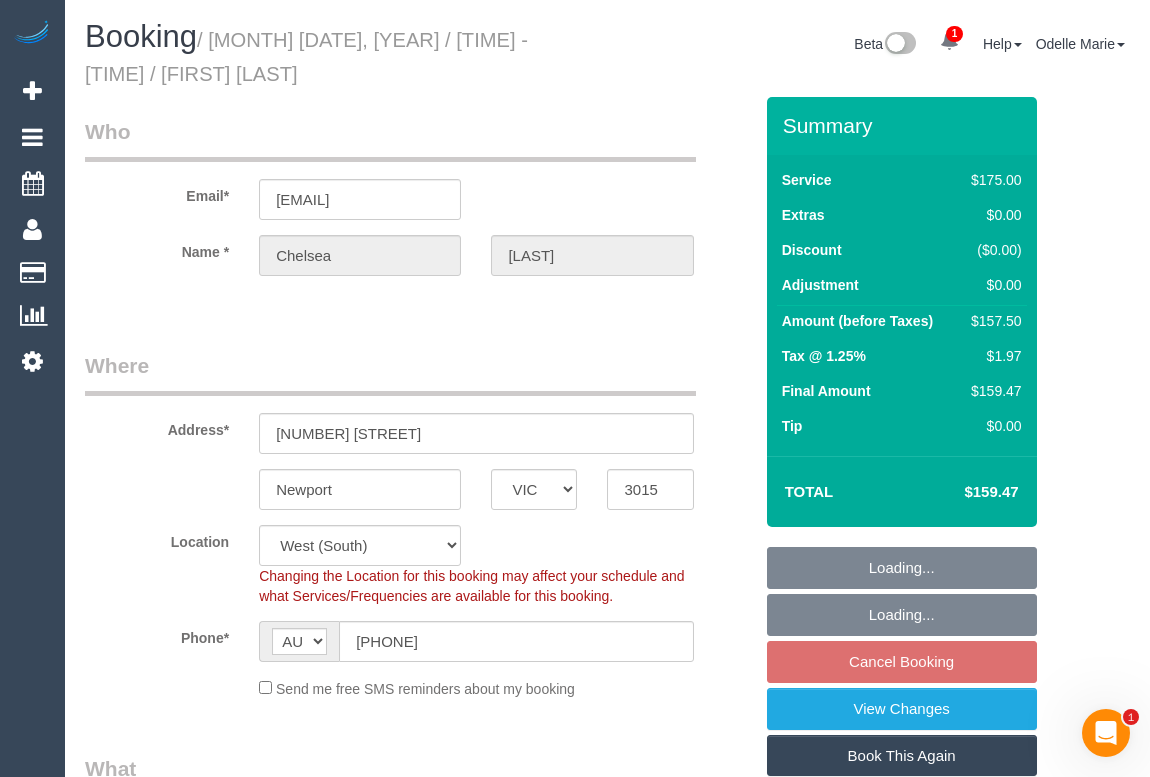 select on "object:543" 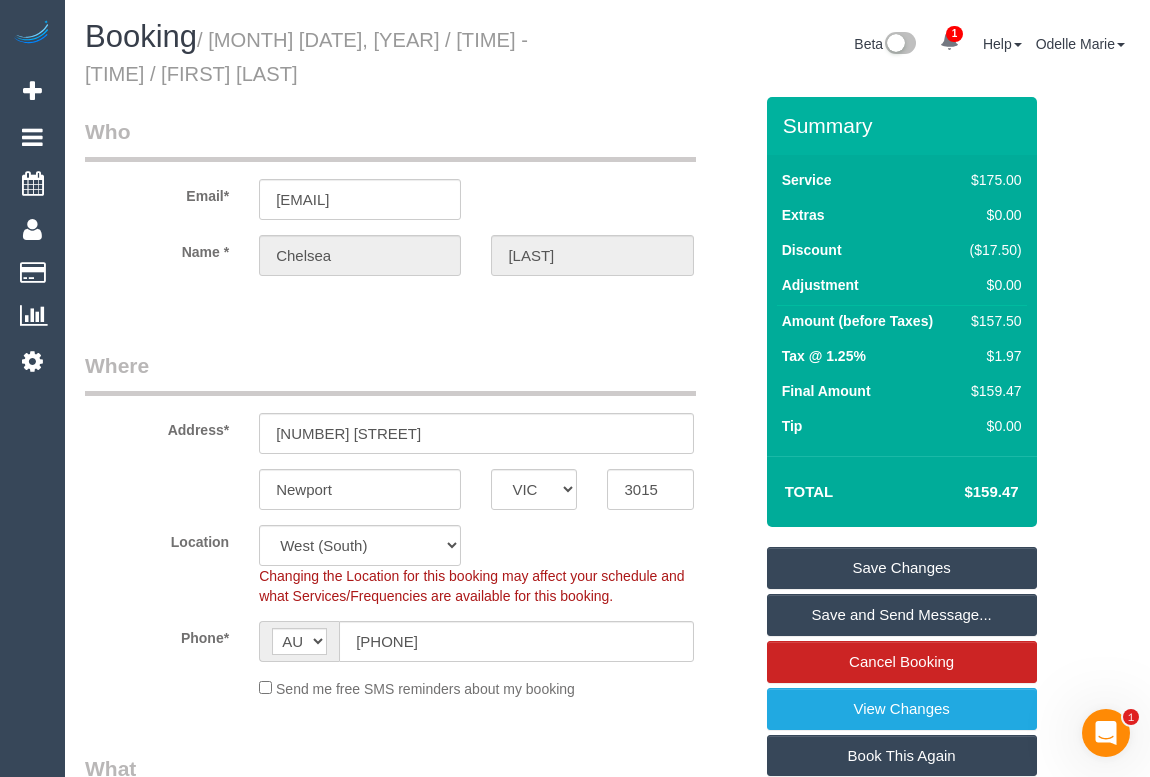 click on "Who
Email*
[EMAIL]
Name *
[FIRST]
[LAST]
Where
Address*
[NUMBER] [STREET]
[CITY]
ACT
NSW
NT
QLD
SA
TAS
VIC
WA
[POSTAL_CODE]
Location
Office City East (North) East (South) Inner East Inner North (East) Inner North (West) Inner South East Inner West North (East) North (West) Outer East Outer North (East) Outer North (West) Outer South East Outer West South East (East) South East (West) West (North) West (South) ZG - Central ZG - East ZG - North ZG - South" at bounding box center [418, 2022] 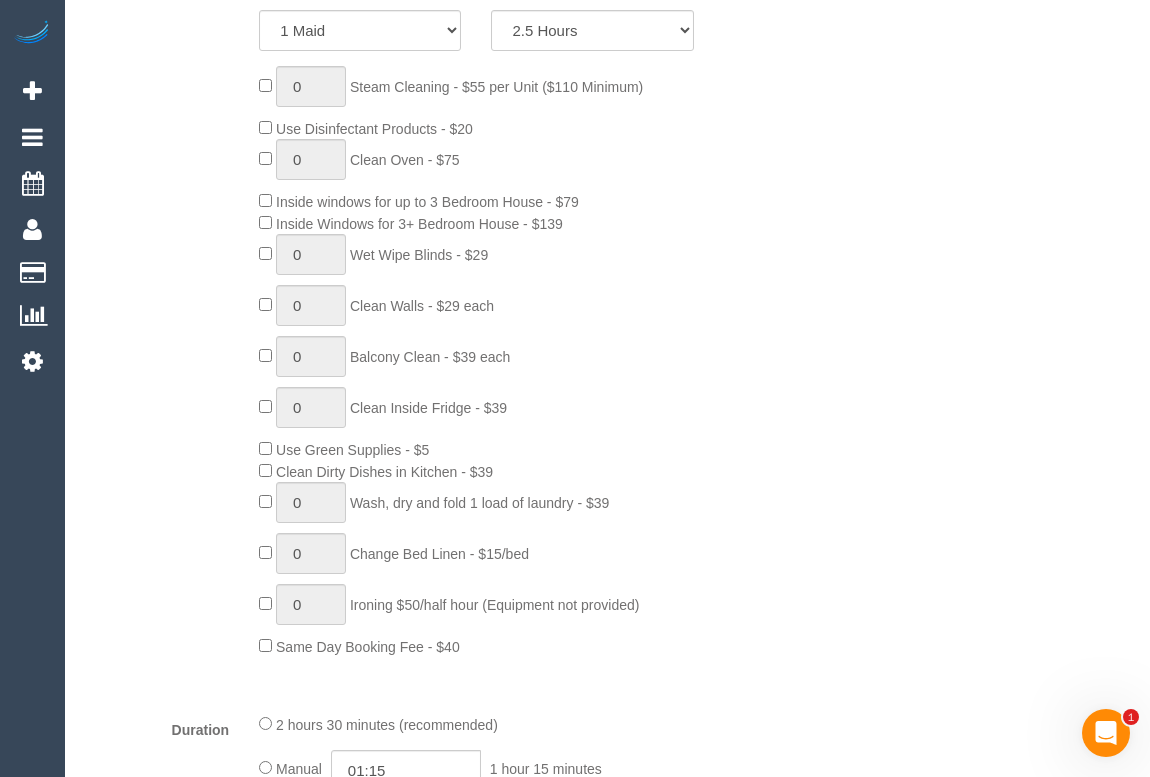 scroll, scrollTop: 1363, scrollLeft: 0, axis: vertical 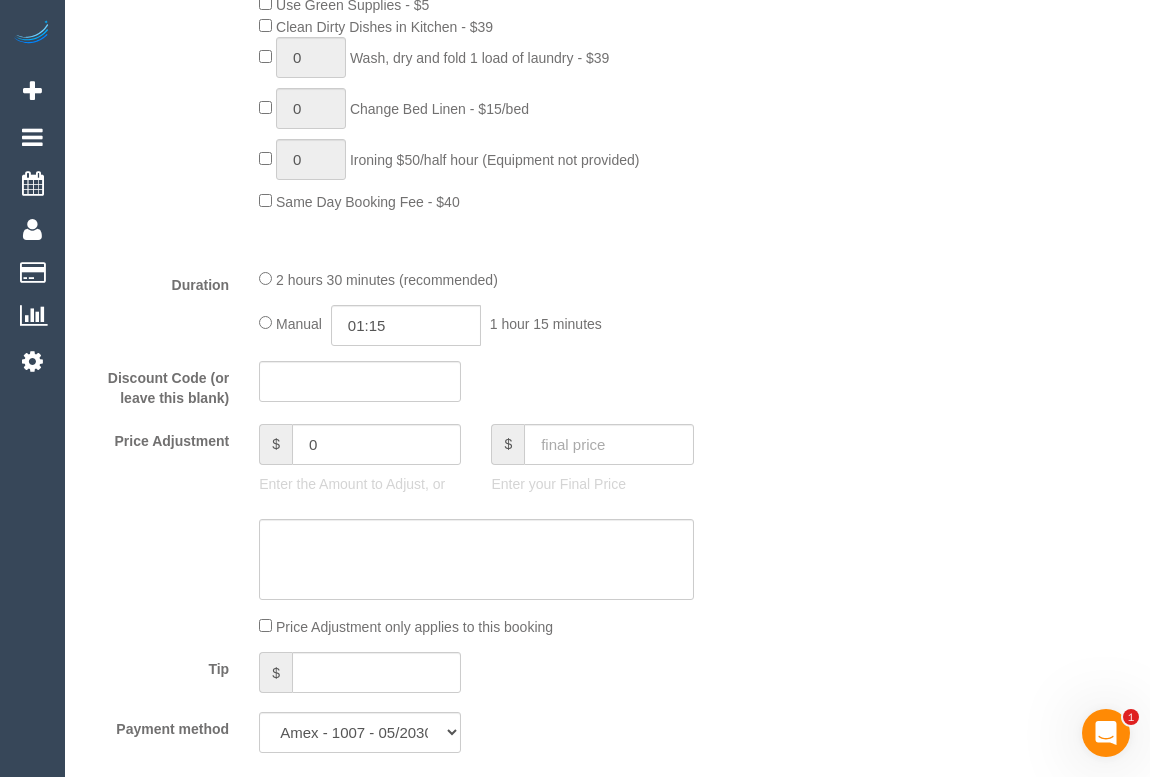 click on "Who
Email*
[EMAIL]
Name *
[FIRST]
[LAST]
Where
Address*
[NUMBER] [STREET]
[CITY]
ACT
NSW
NT
QLD
SA
TAS
VIC
WA
[POSTAL_CODE]
Location
Office City East (North) East (South) Inner East Inner North (East) Inner North (West) Inner South East Inner West North (East) North (West) Outer East Outer North (East) Outer North (West) Outer South East Outer West South East (East) South East (West) West (North) West (South) ZG - Central ZG - East ZG - North ZG - South" at bounding box center (607, 659) 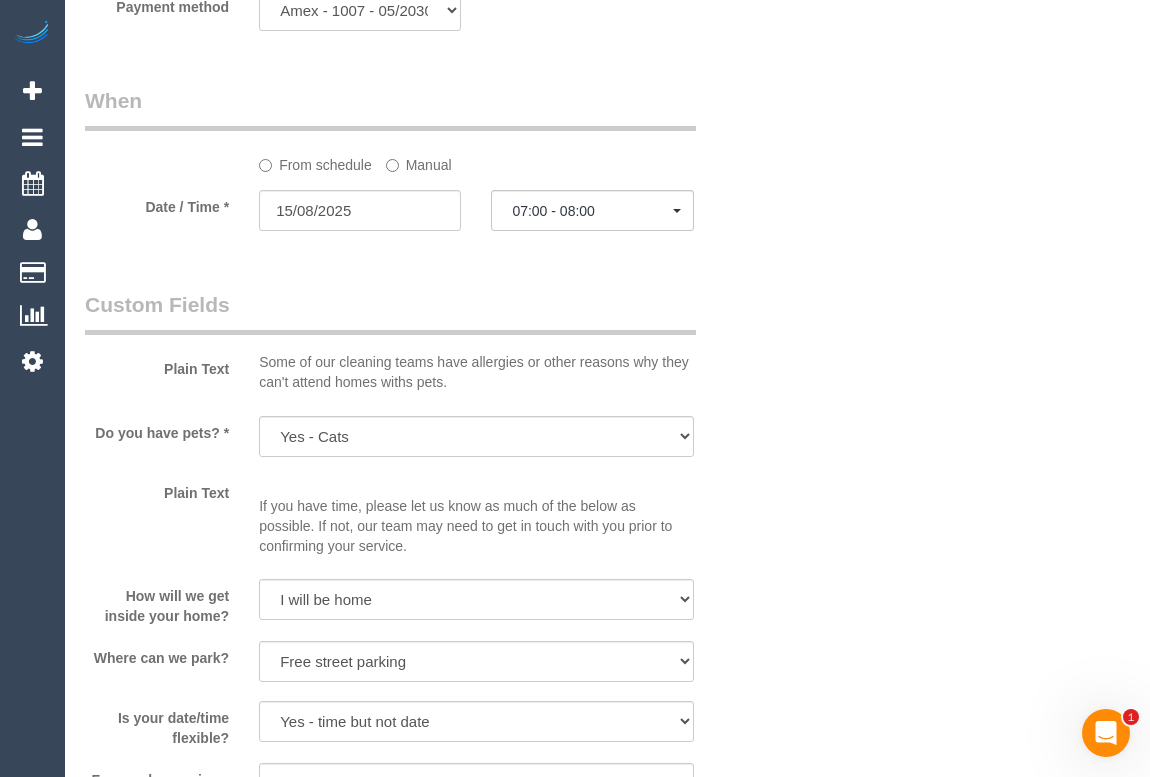 scroll, scrollTop: 2090, scrollLeft: 0, axis: vertical 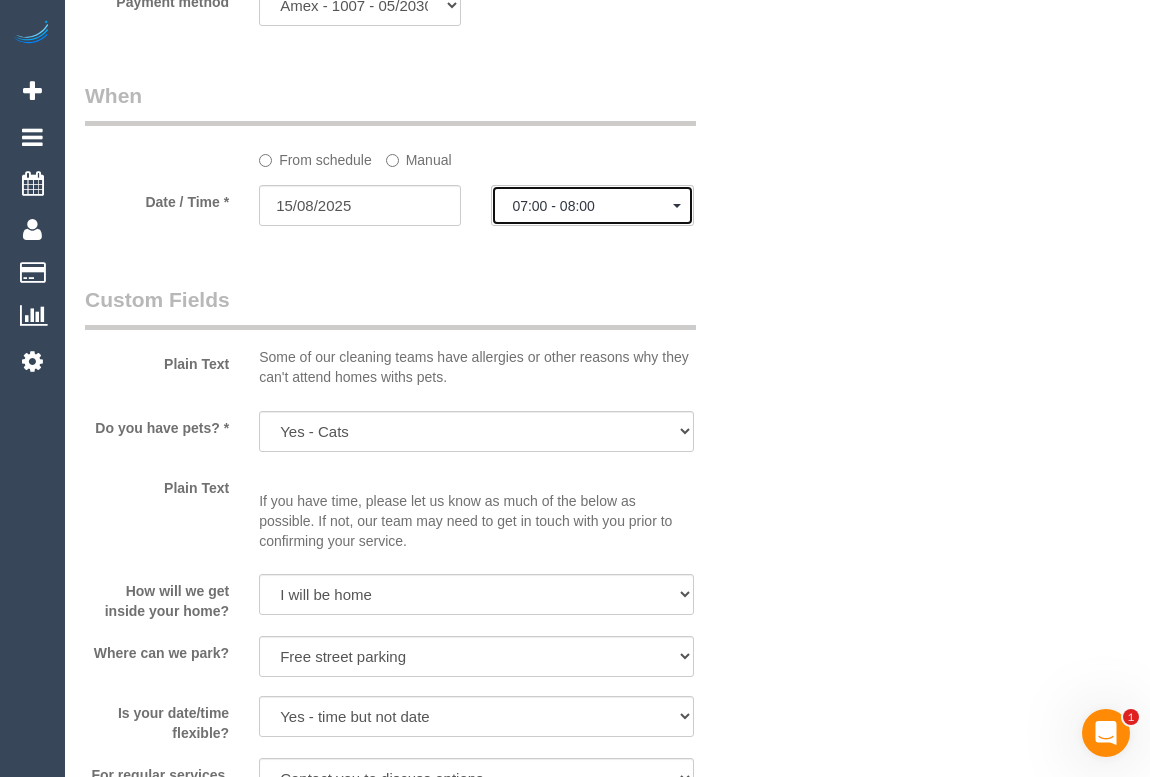 click on "07:00 - 08:00" 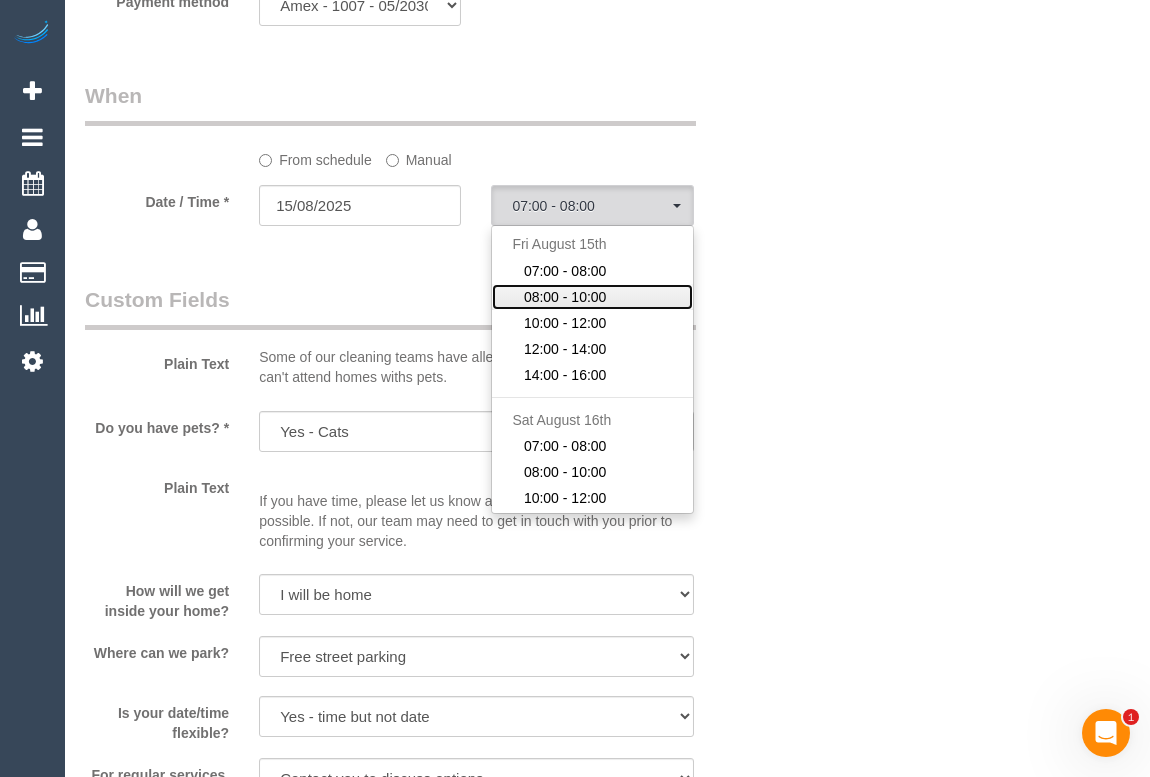 drag, startPoint x: 572, startPoint y: 299, endPoint x: 593, endPoint y: 298, distance: 21.023796 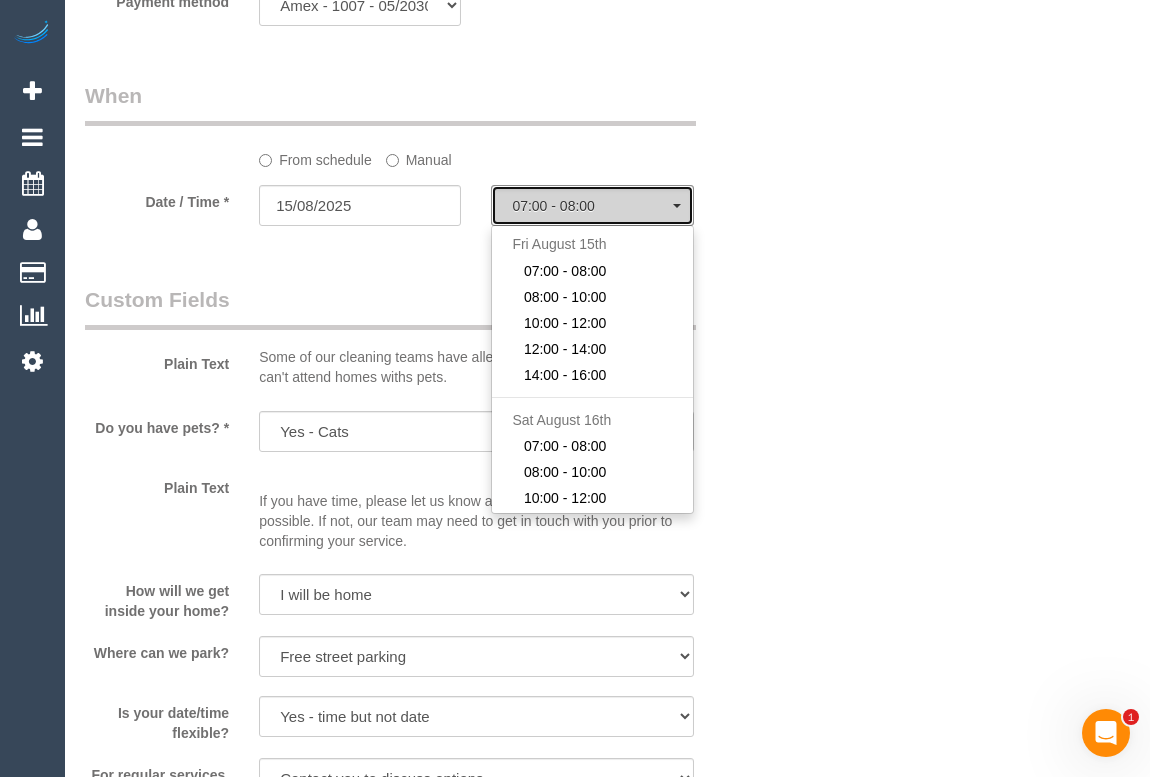 select on "spot2" 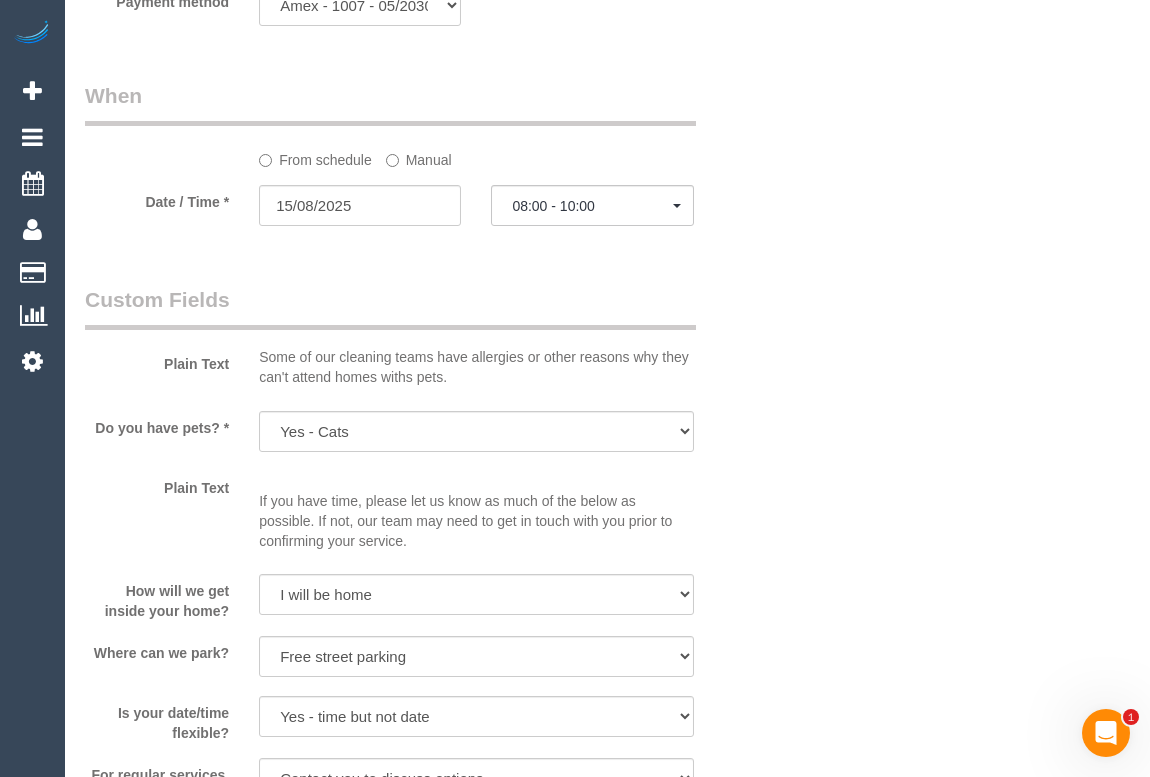 click on "Who
Email*
[EMAIL]
Name *
[FIRST]
[LAST]
Where
Address*
[NUMBER] [STREET]
[CITY]
[STATE]
NSW
NT
QLD
SA
TAS
VIC
WA
[POSTAL_CODE]
Location
Office City East (North) East (South) Inner East Inner North (East) Inner North (West) Inner South East Inner West North (East) North (West) Outer East Outer North (East) Outer North (West) Outer South East Outer West South East (East) South East (West) West (North) West (South) ZG - Central ZG - East ZG - North ZG - South" at bounding box center (607, -68) 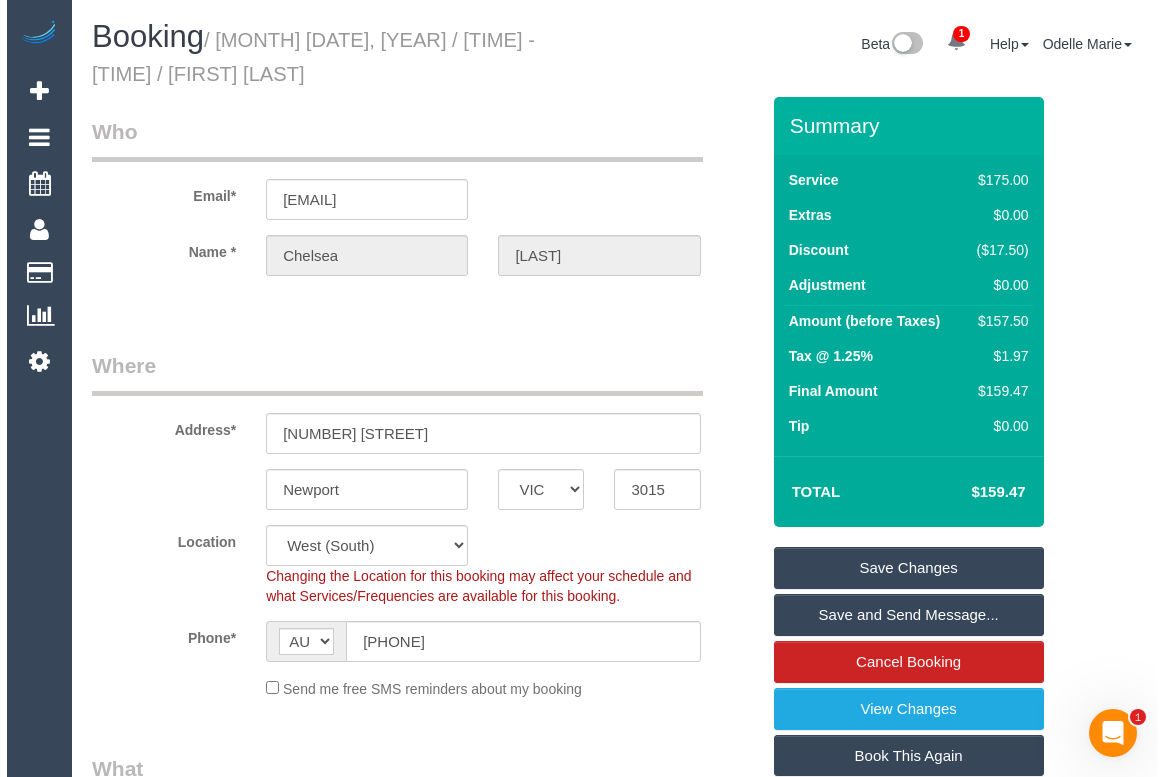 scroll, scrollTop: 454, scrollLeft: 0, axis: vertical 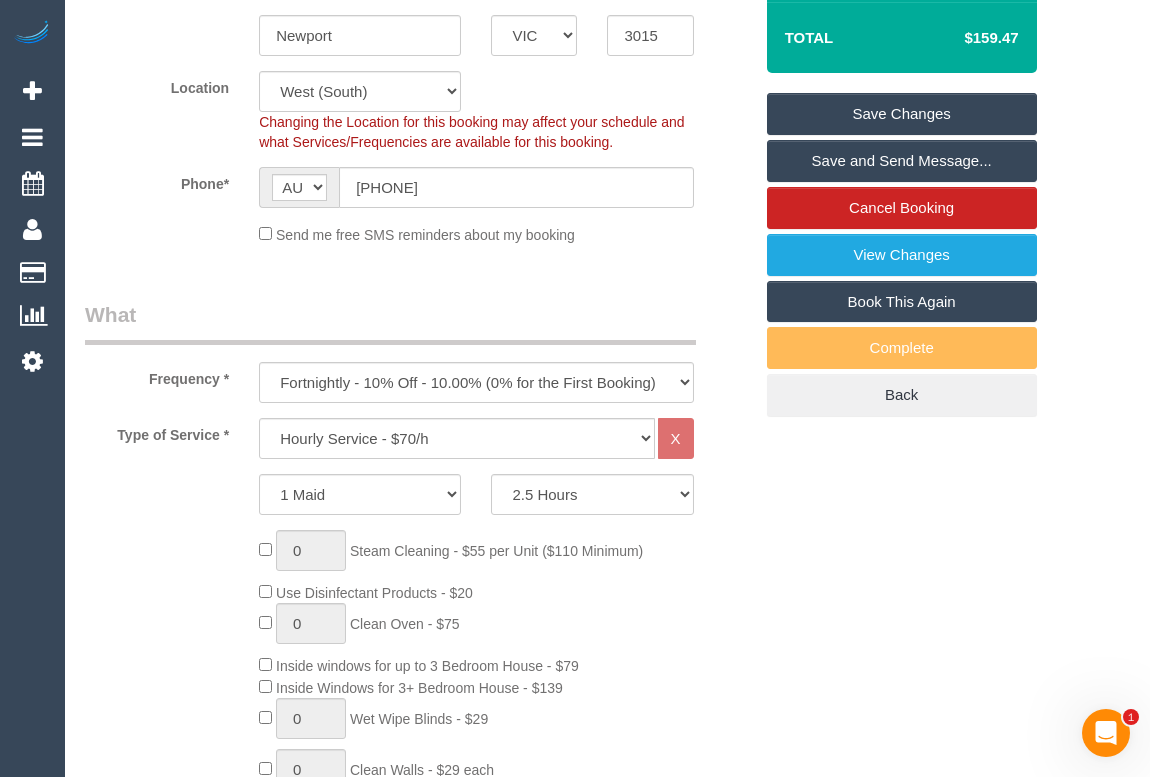 click on "Save Changes" at bounding box center [902, 114] 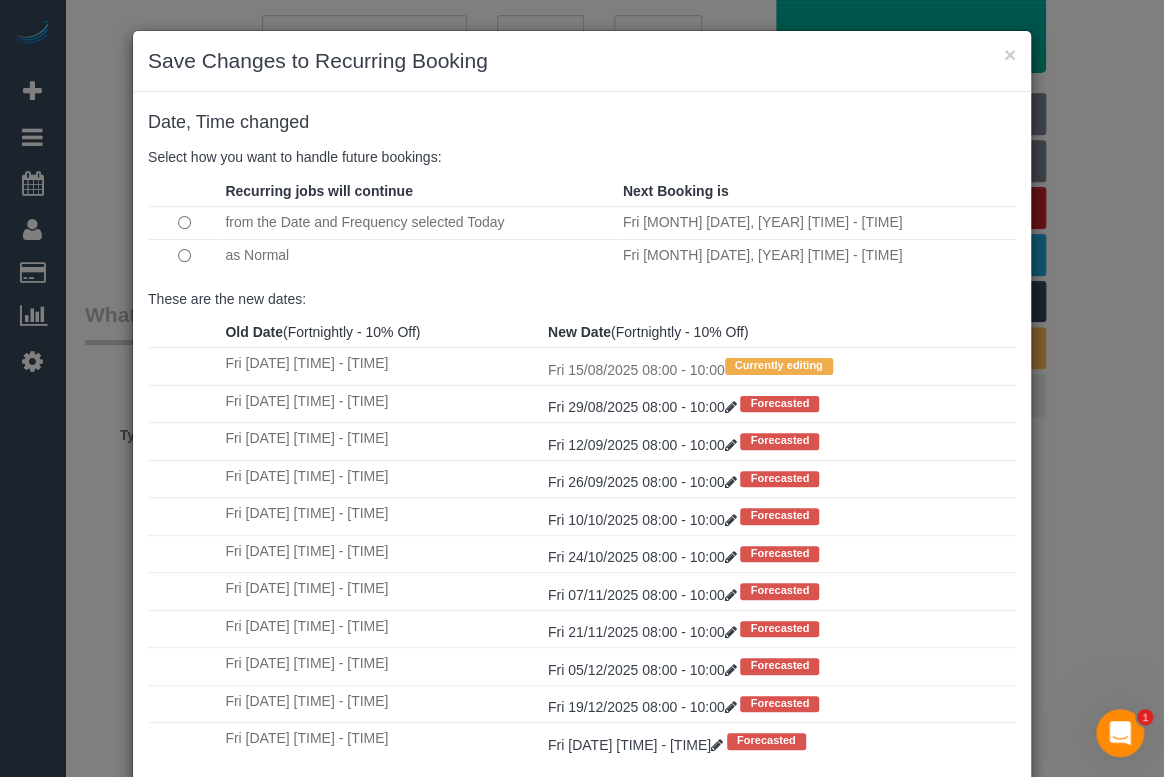 scroll, scrollTop: 7, scrollLeft: 0, axis: vertical 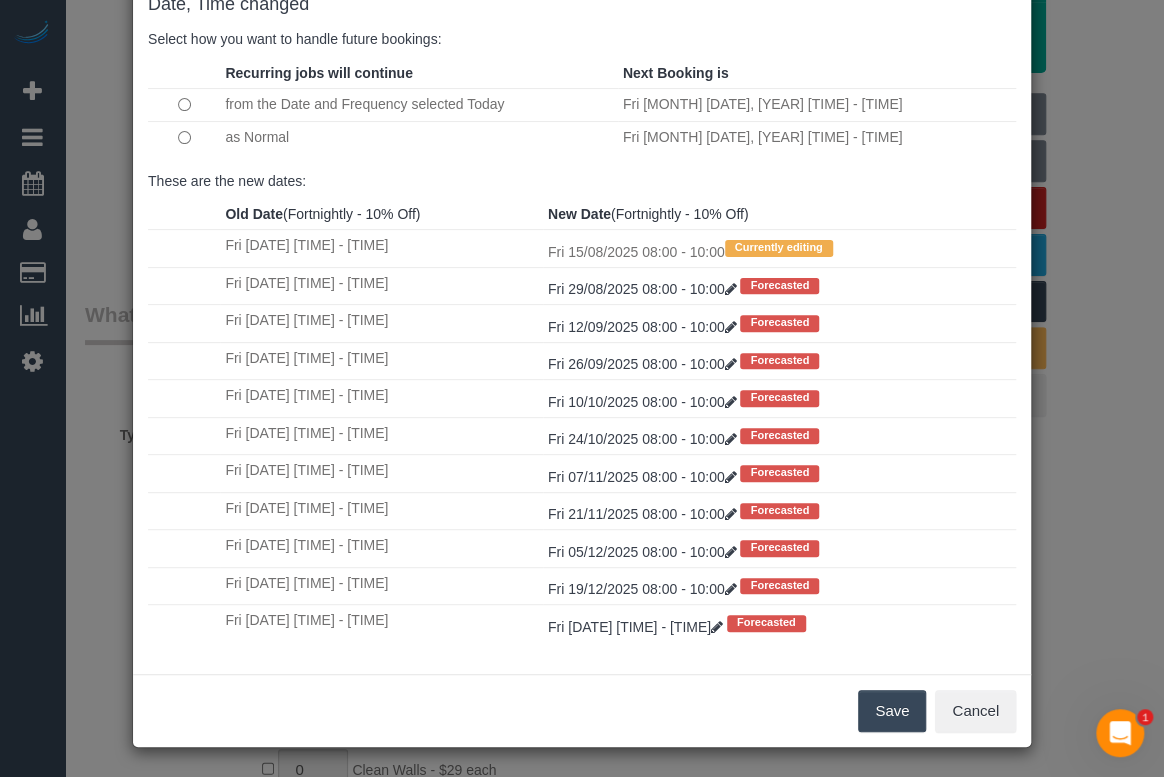 click on "Save" at bounding box center (892, 711) 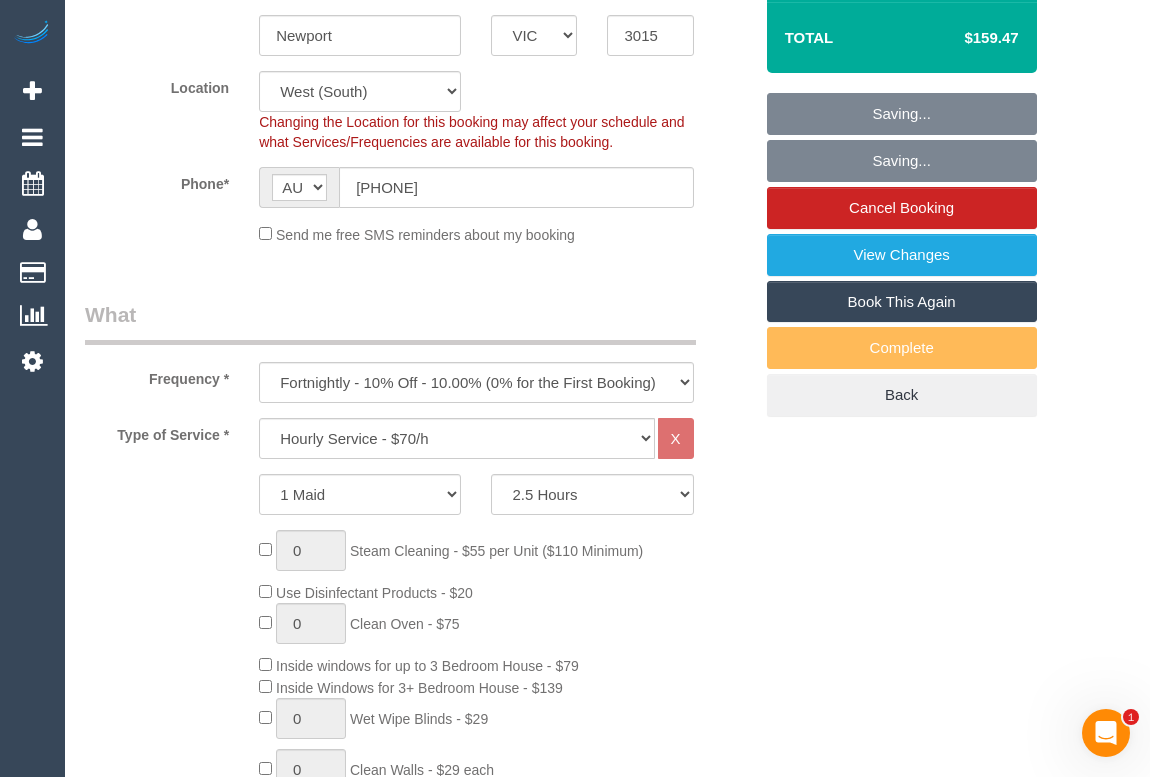 click on "Who
Email*
chelseajayne.russell@gmail.com
Name *
Chelsea
Russell
Where
Address*
58 Newcastle Street
Newport
ACT
NSW
NT
QLD
SA
TAS
VIC
WA
3015
Location
Office City East (North) East (South) Inner East Inner North (East) Inner North (West) Inner South East Inner West North (East) North (West) Outer East Outer North (East) Outer North (West) Outer South East Outer West South East (East) South East (West) West (North) West (South) ZG - Central ZG - East ZG - North ZG - South" at bounding box center [607, 1568] 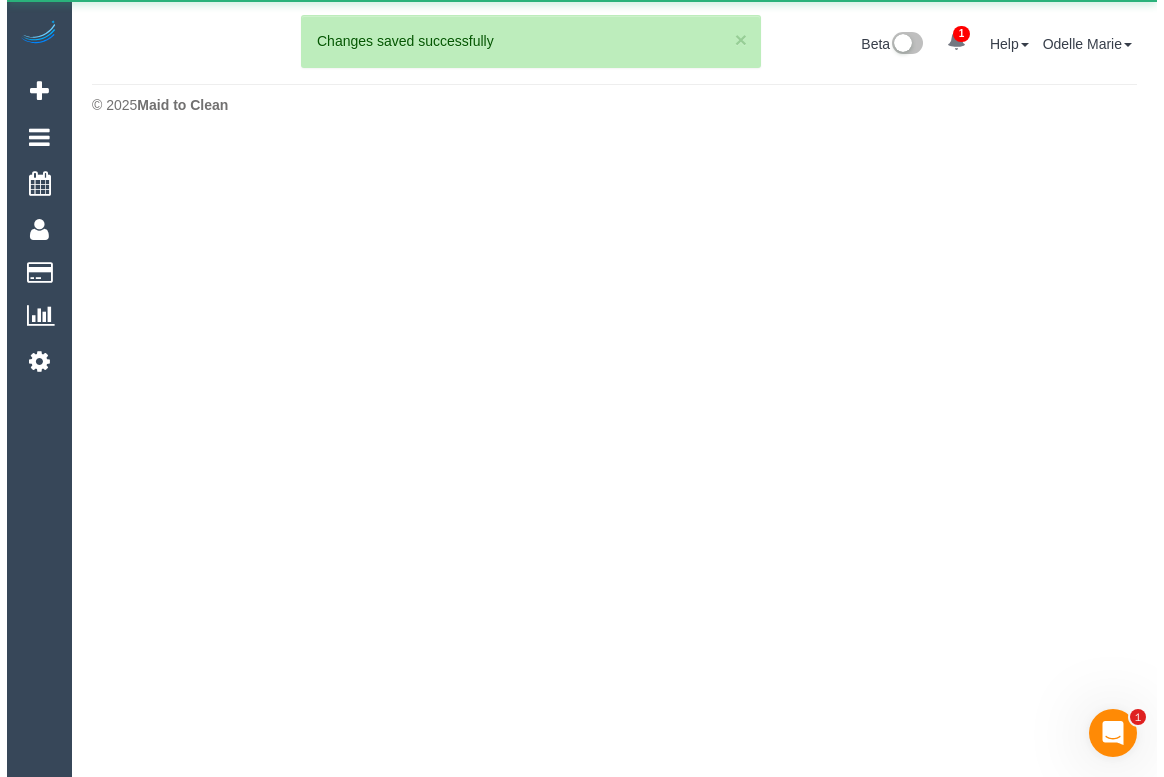 scroll, scrollTop: 0, scrollLeft: 0, axis: both 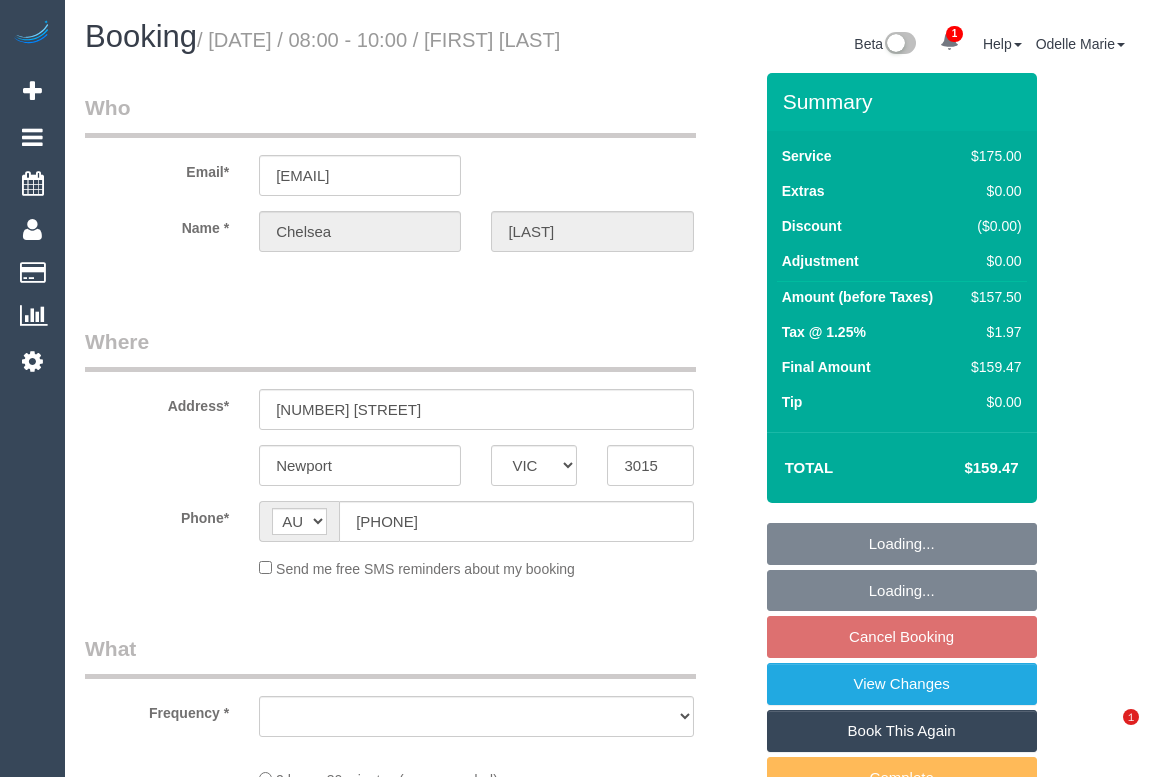 select on "VIC" 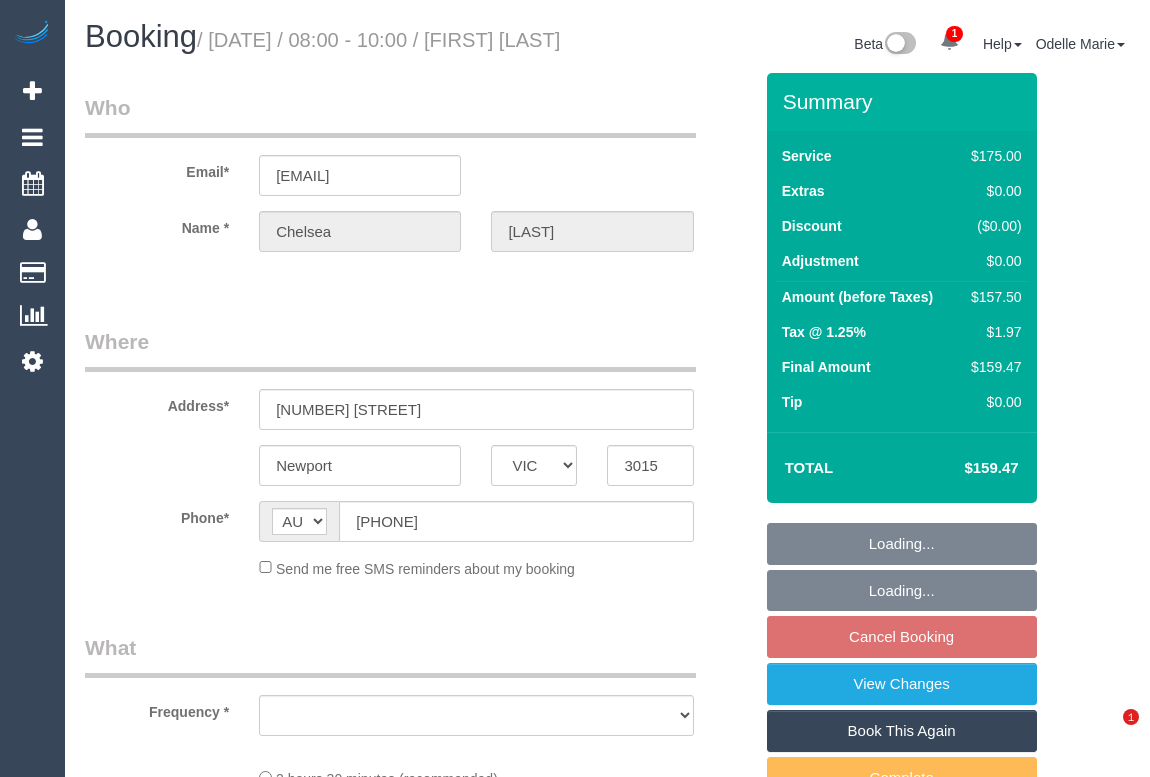 scroll, scrollTop: 0, scrollLeft: 0, axis: both 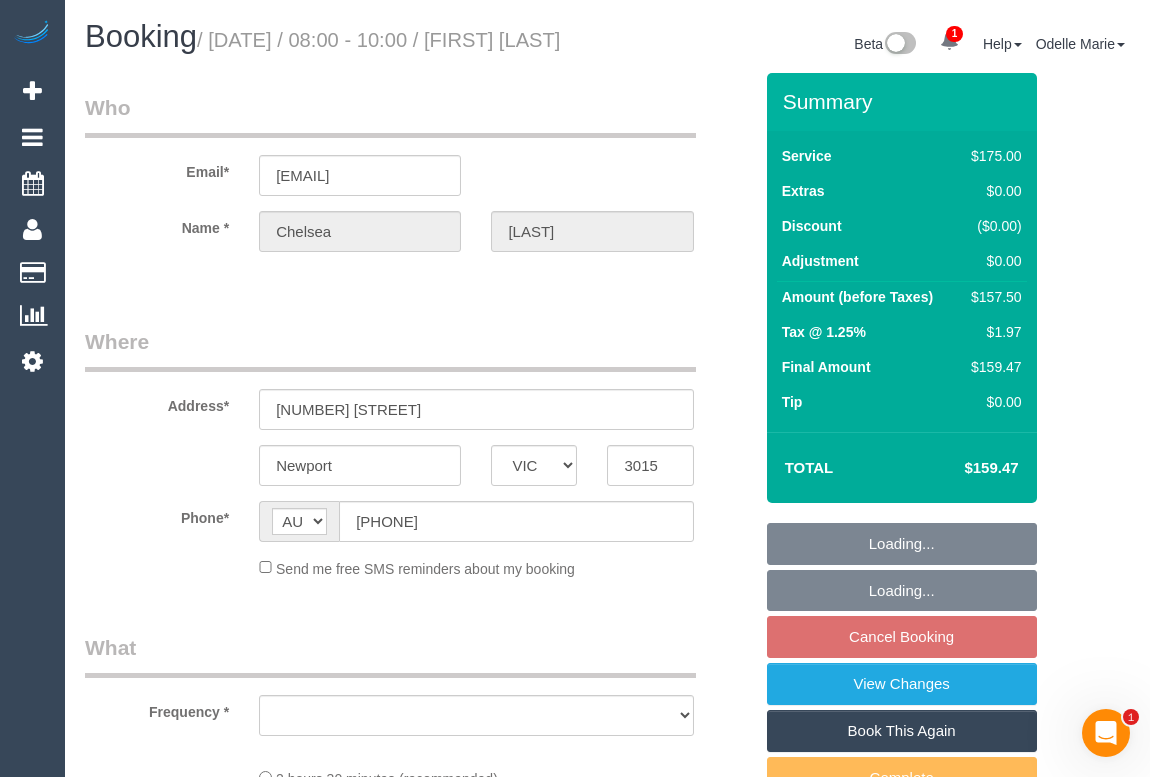 select on "object:541" 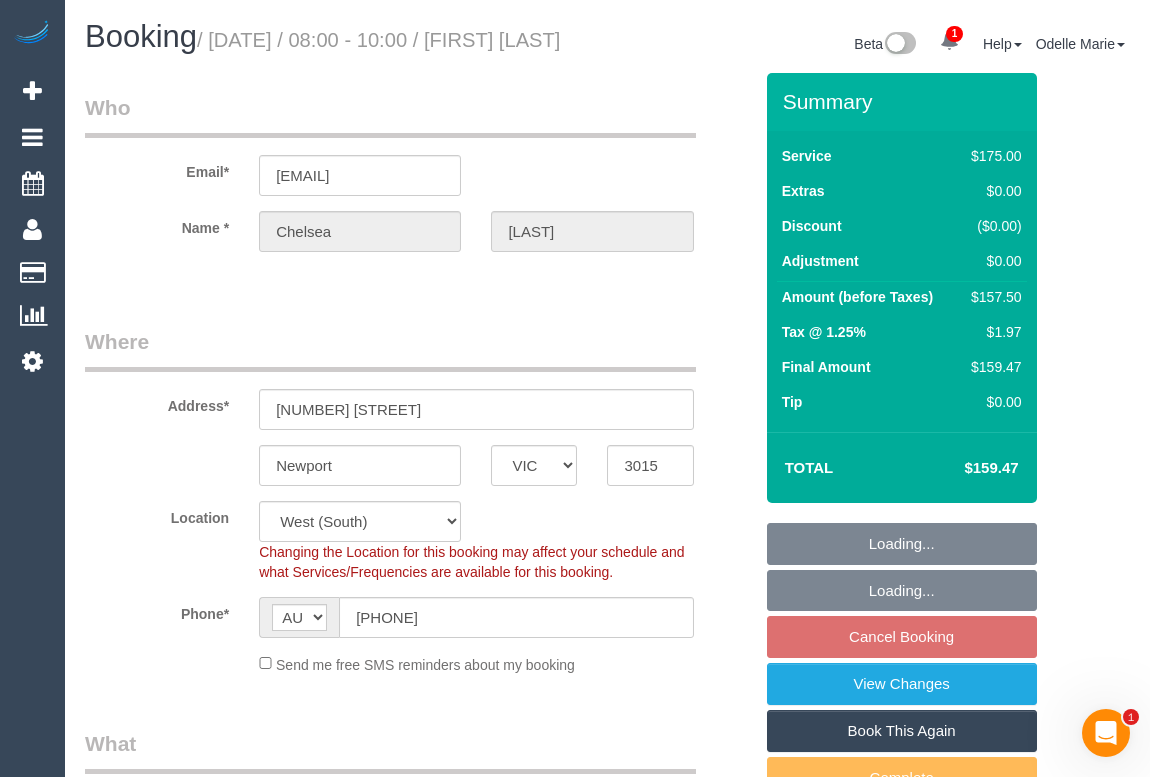 select on "object:694" 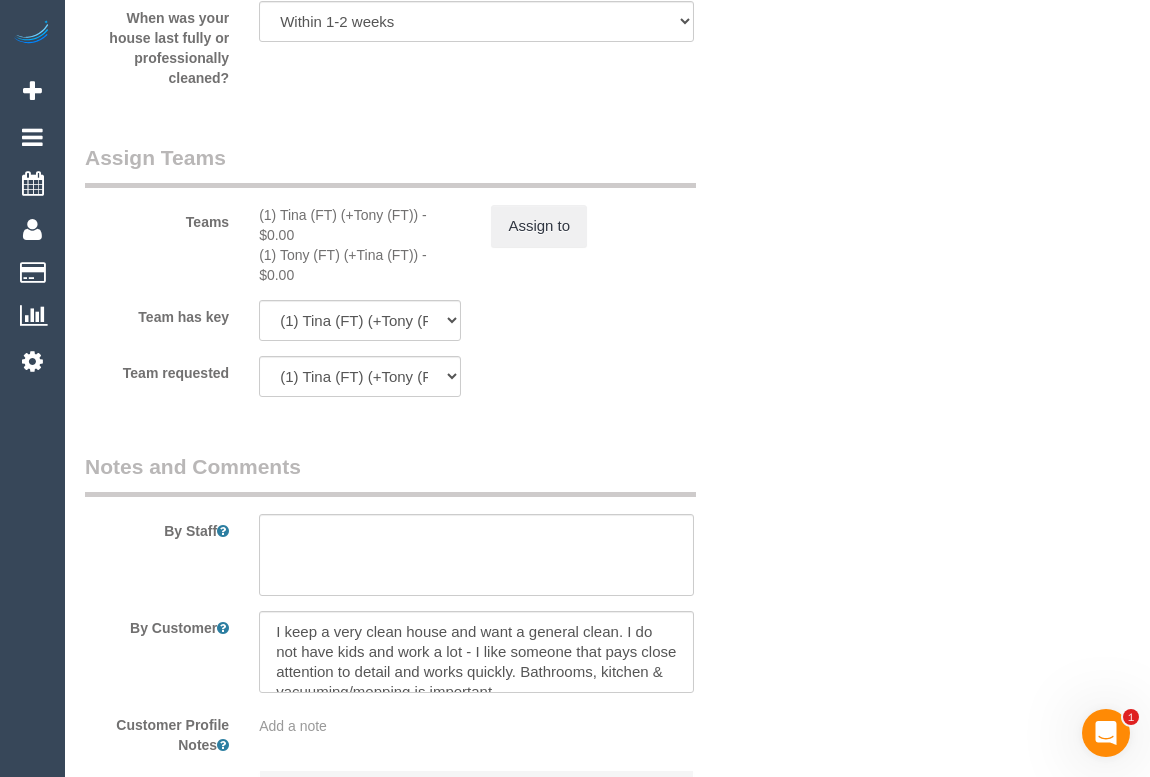 scroll, scrollTop: 2876, scrollLeft: 0, axis: vertical 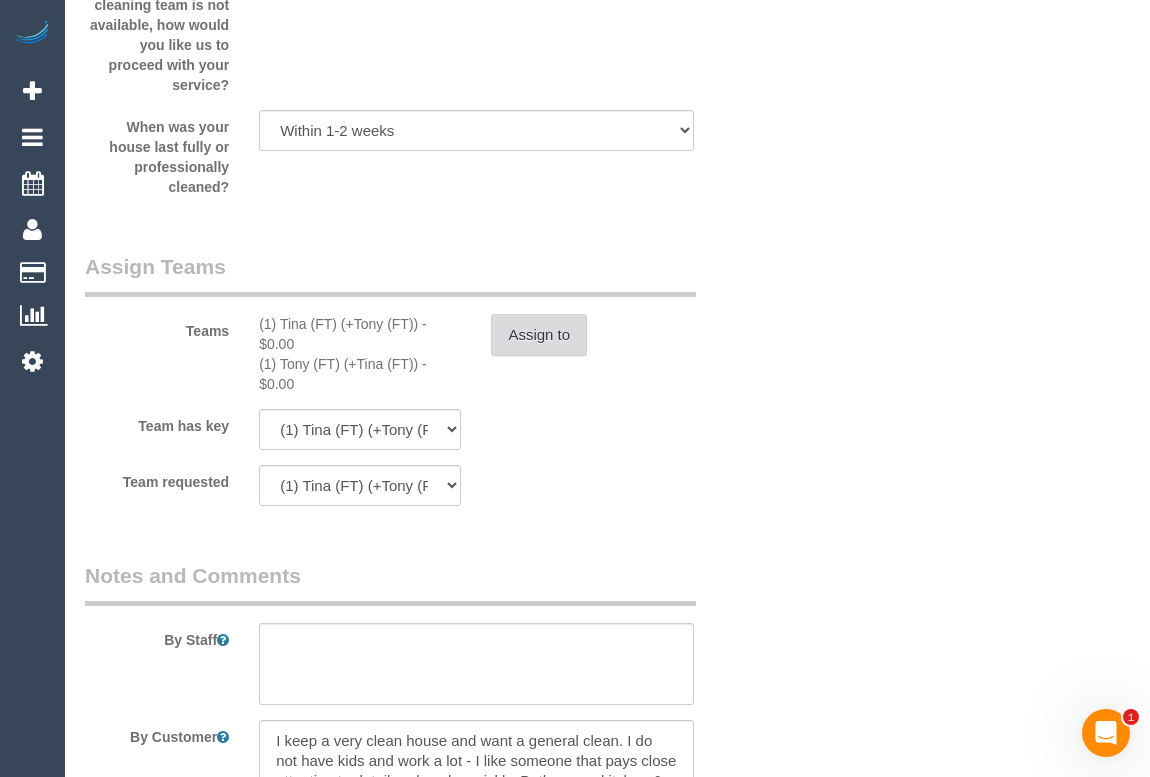 click on "Assign to" at bounding box center [539, 335] 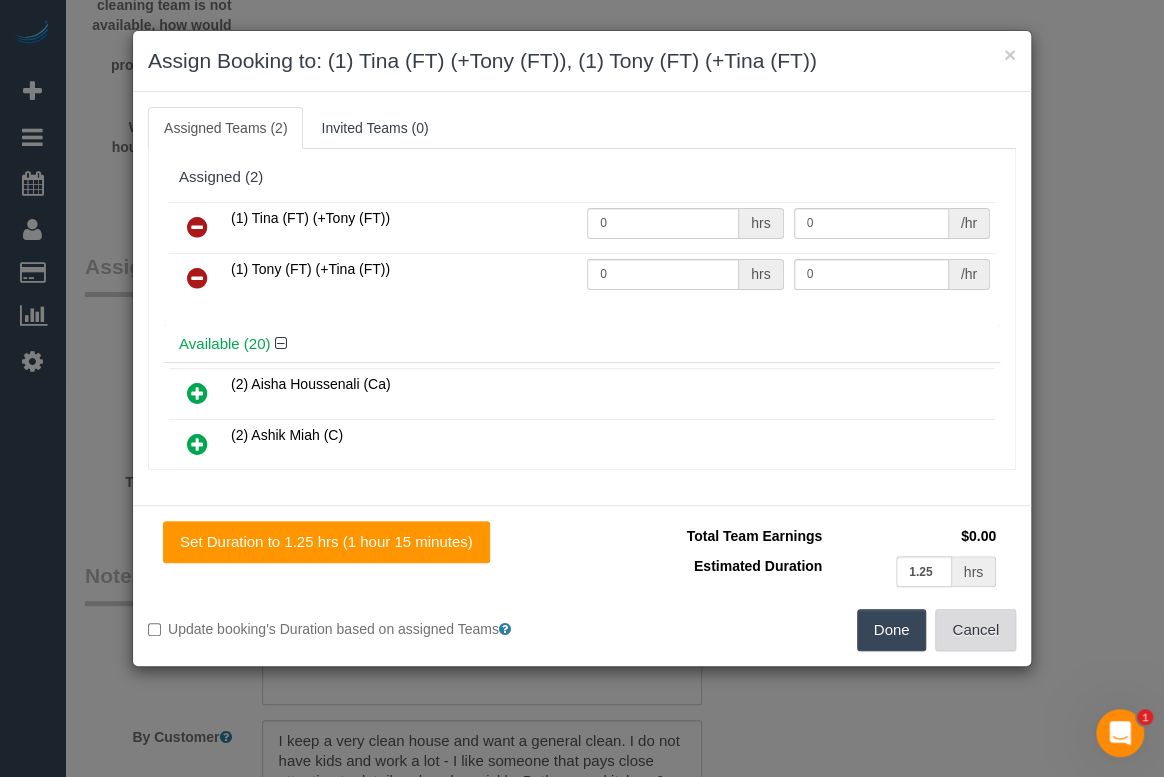 click on "Cancel" at bounding box center [975, 630] 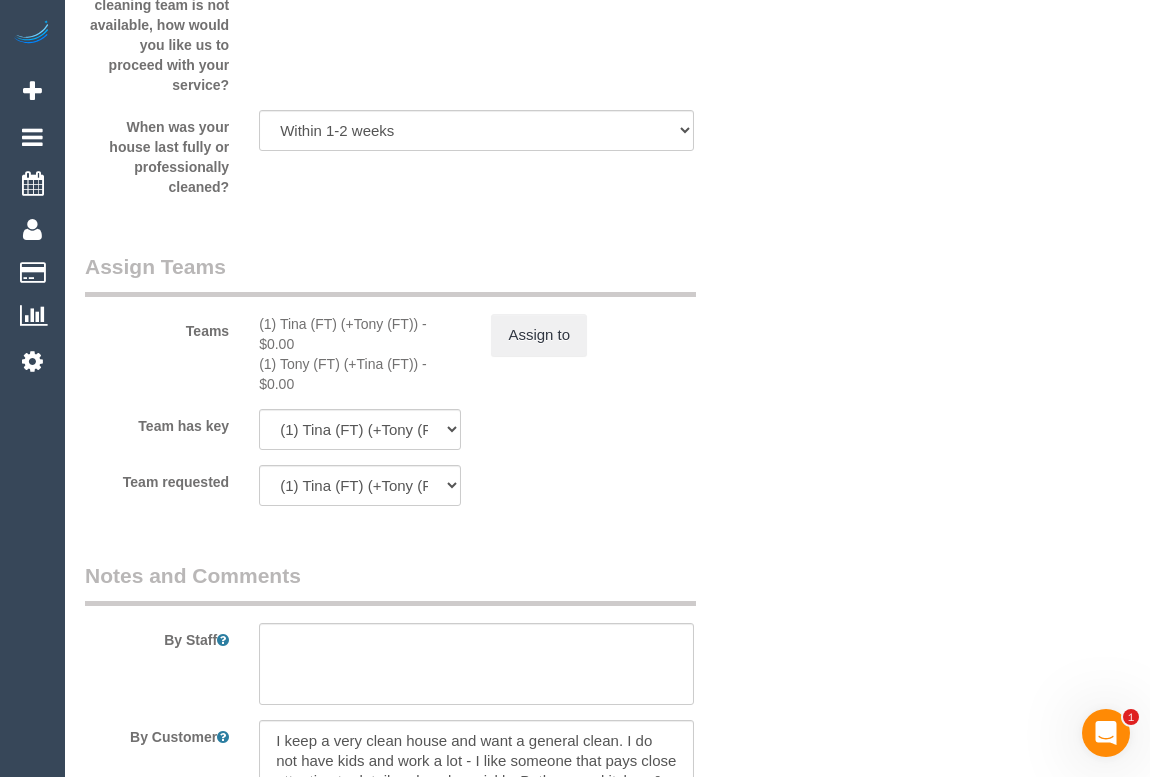 drag, startPoint x: 423, startPoint y: 385, endPoint x: 246, endPoint y: 344, distance: 181.68654 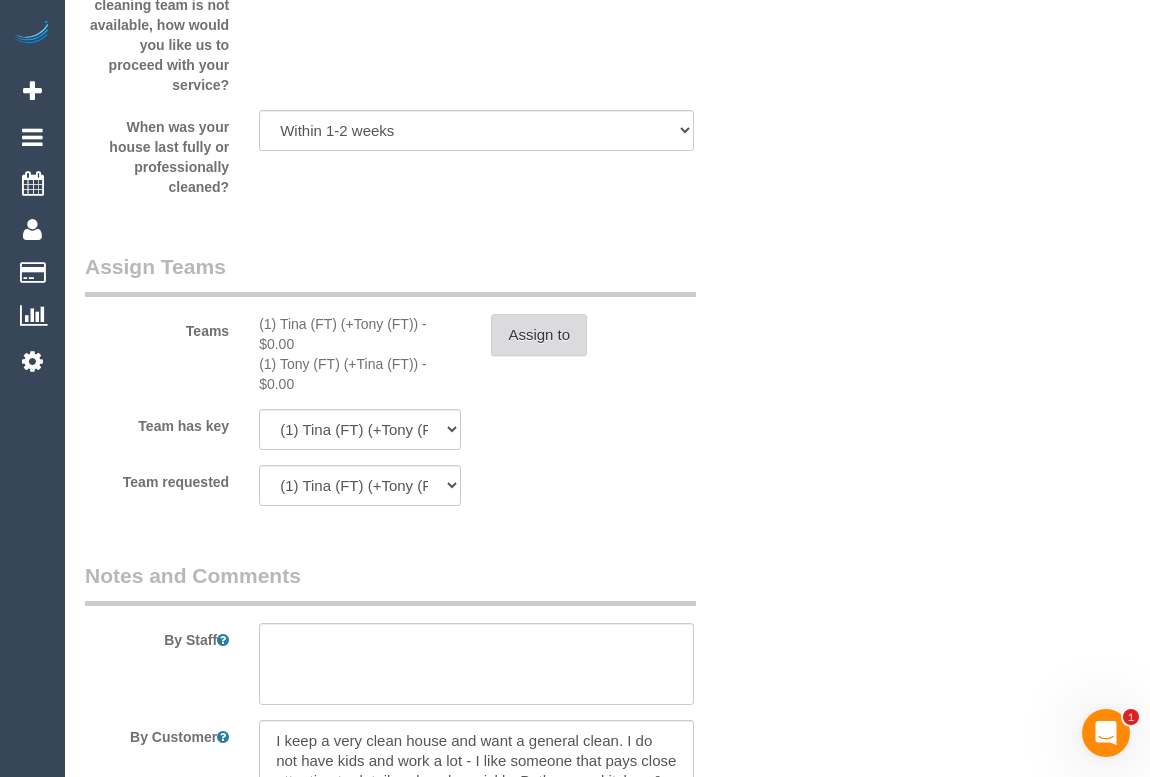 click on "Assign to" at bounding box center [539, 335] 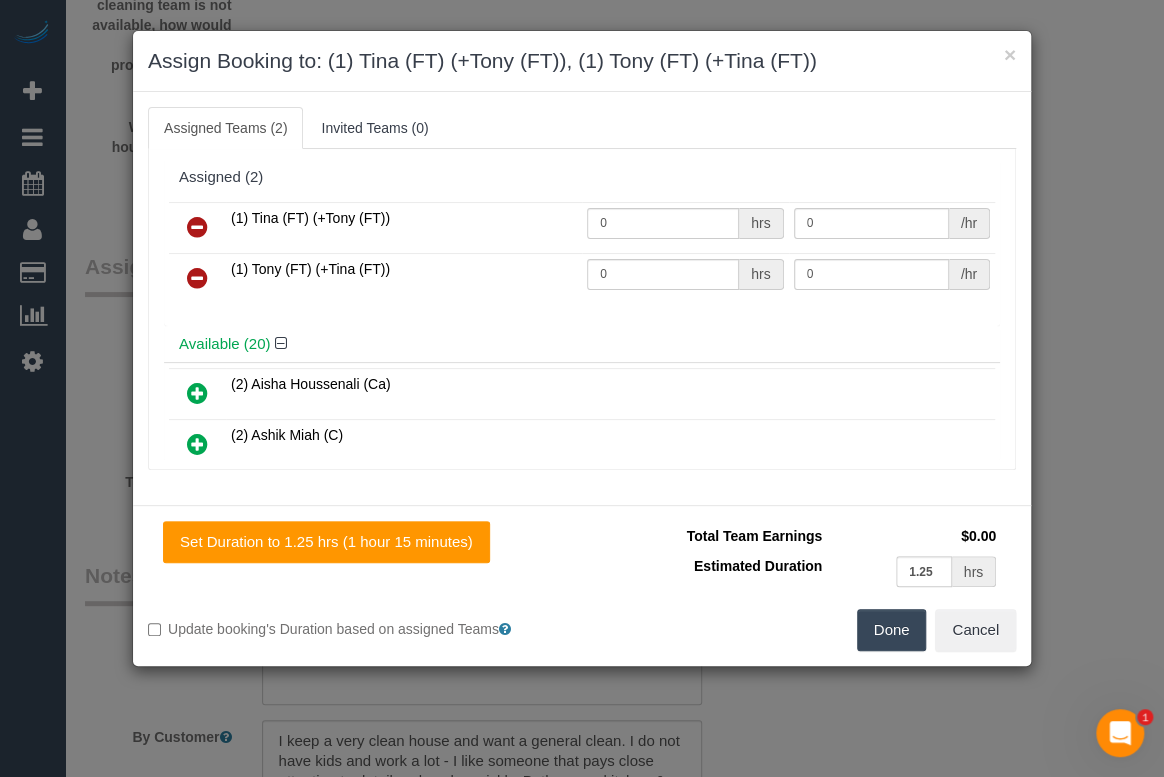 click at bounding box center [197, 227] 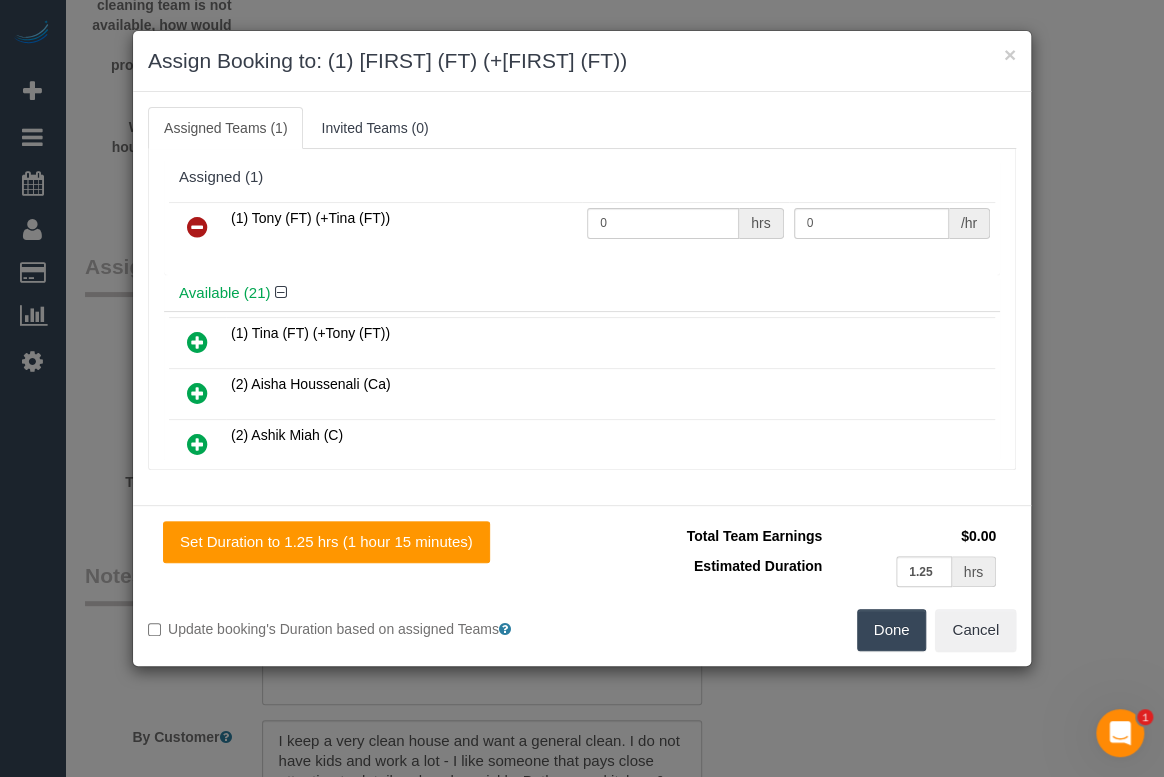 click at bounding box center (197, 227) 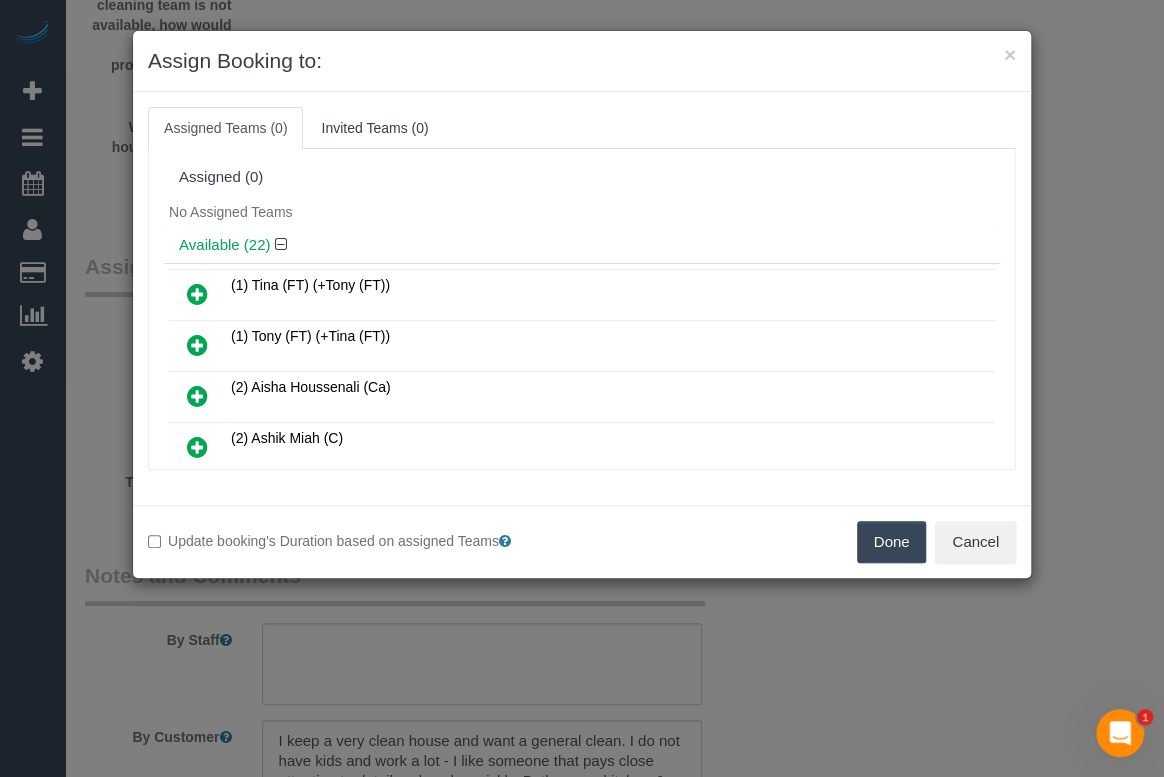 click on "Done" at bounding box center [892, 542] 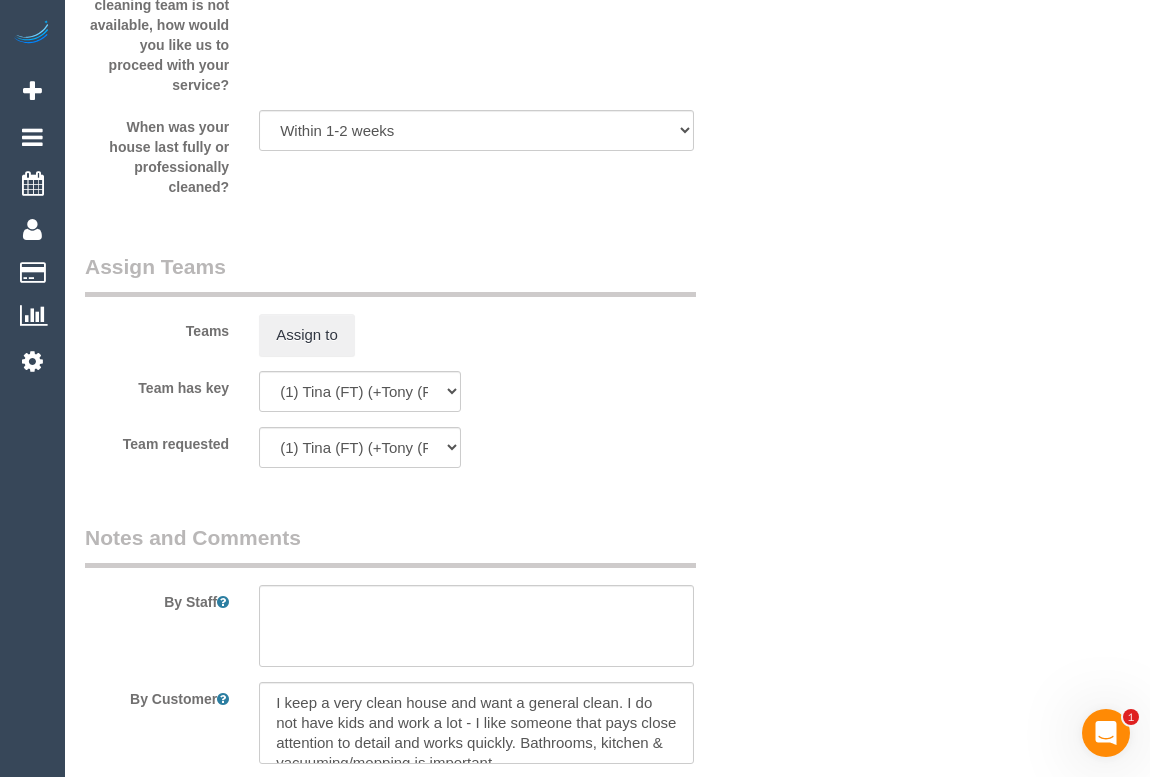 click on "×
Assign Booking to:
Assigned Teams (0)
Invited Teams (0)
Assigned (0)
No Assigned Teams
Available (22)
(1) Tina (FT) (+Tony (FT))
(1) Tony (FT) (+Tina (FT))" at bounding box center [575, 388] 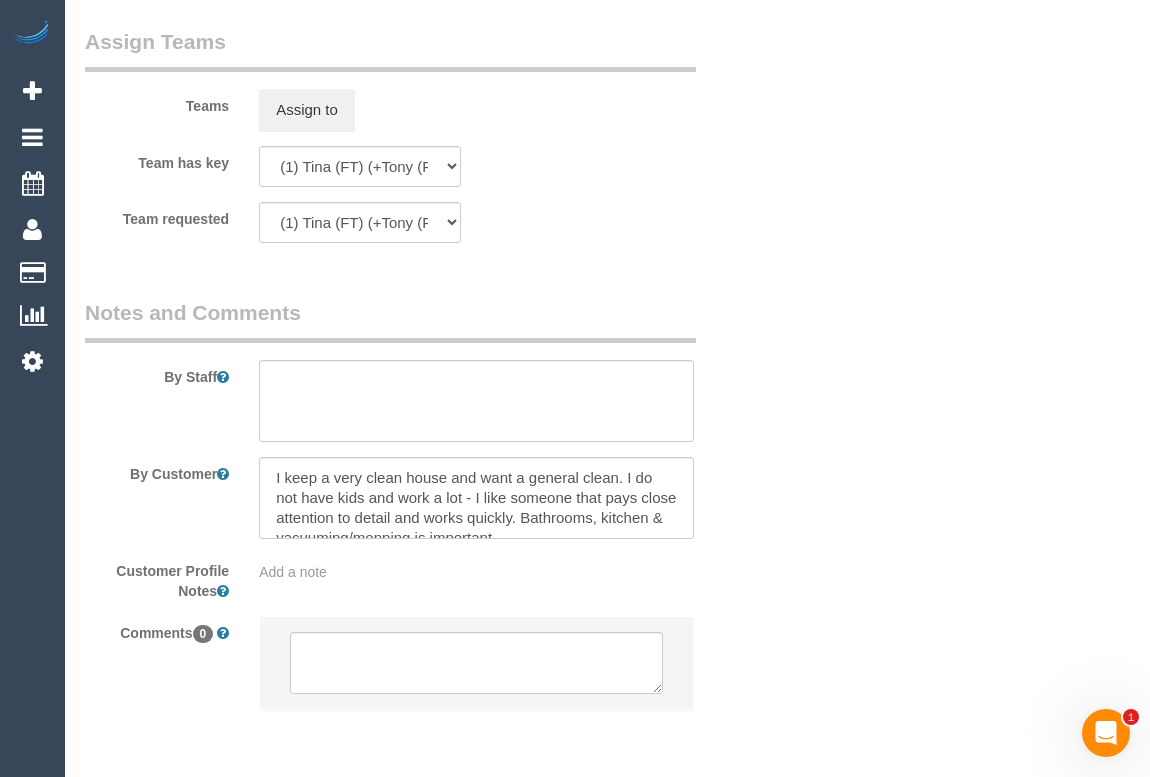 scroll, scrollTop: 3201, scrollLeft: 0, axis: vertical 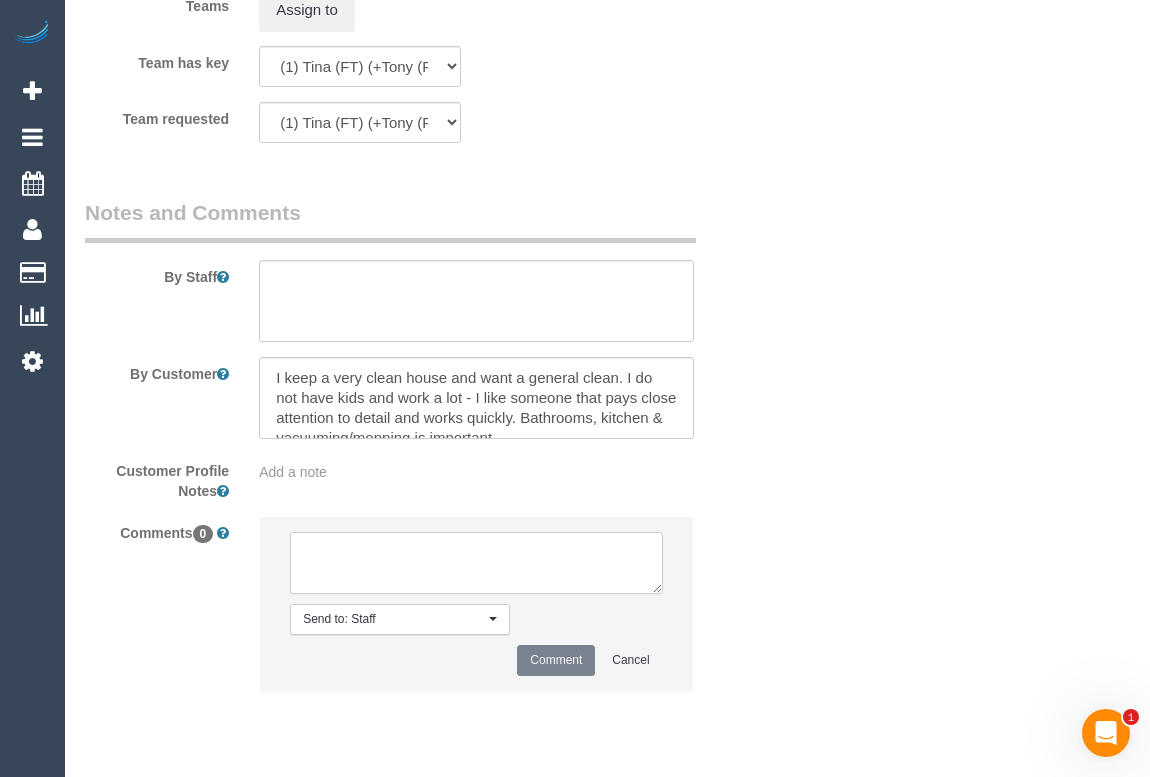 click at bounding box center (476, 563) 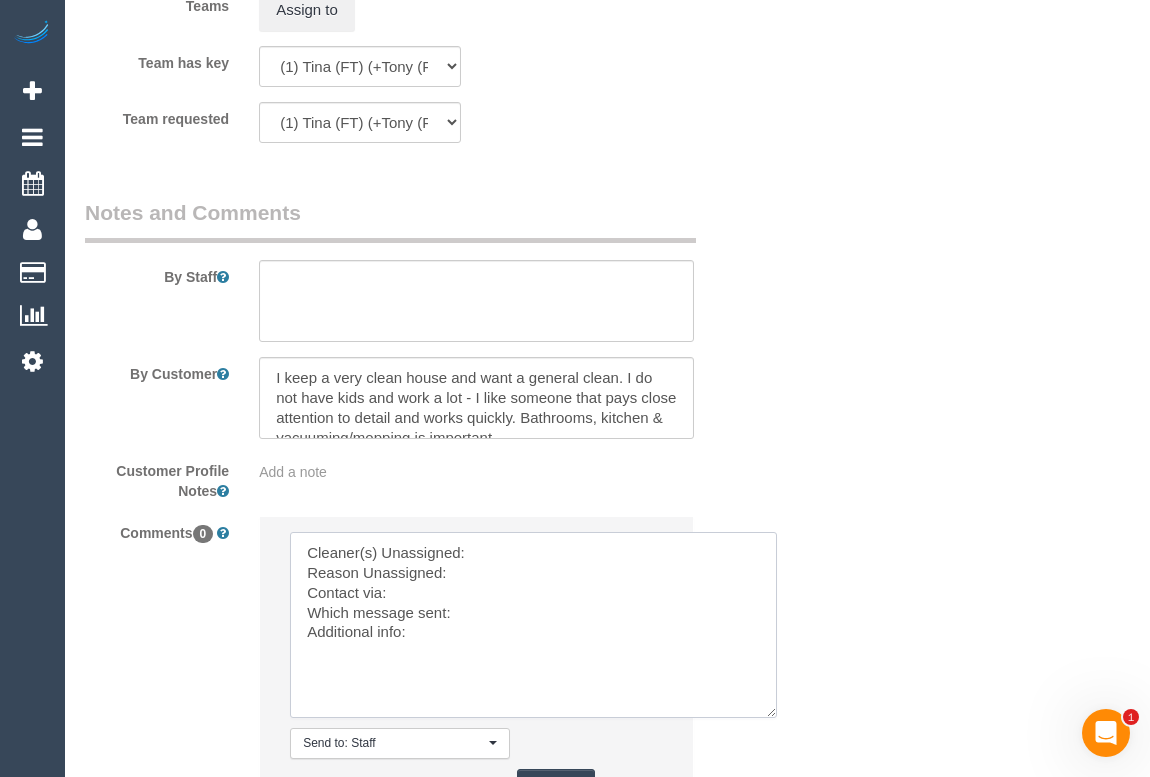 drag, startPoint x: 655, startPoint y: 602, endPoint x: 770, endPoint y: 727, distance: 169.85287 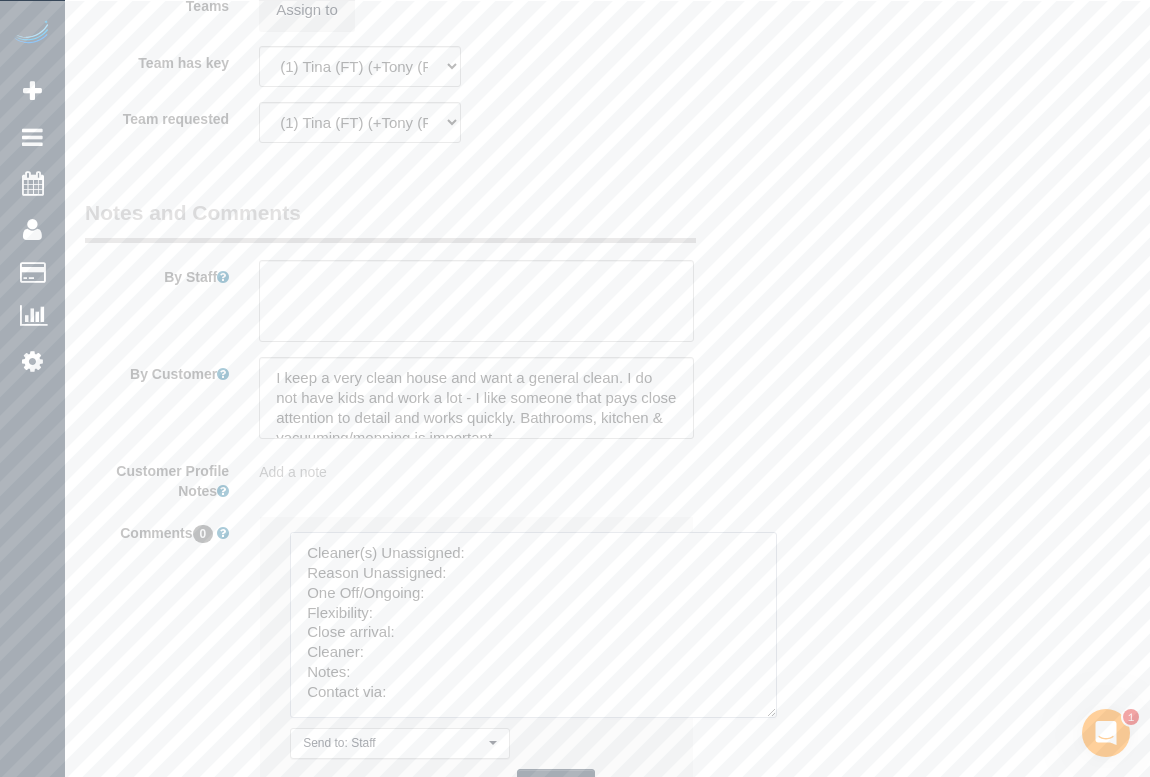 click at bounding box center [533, 625] 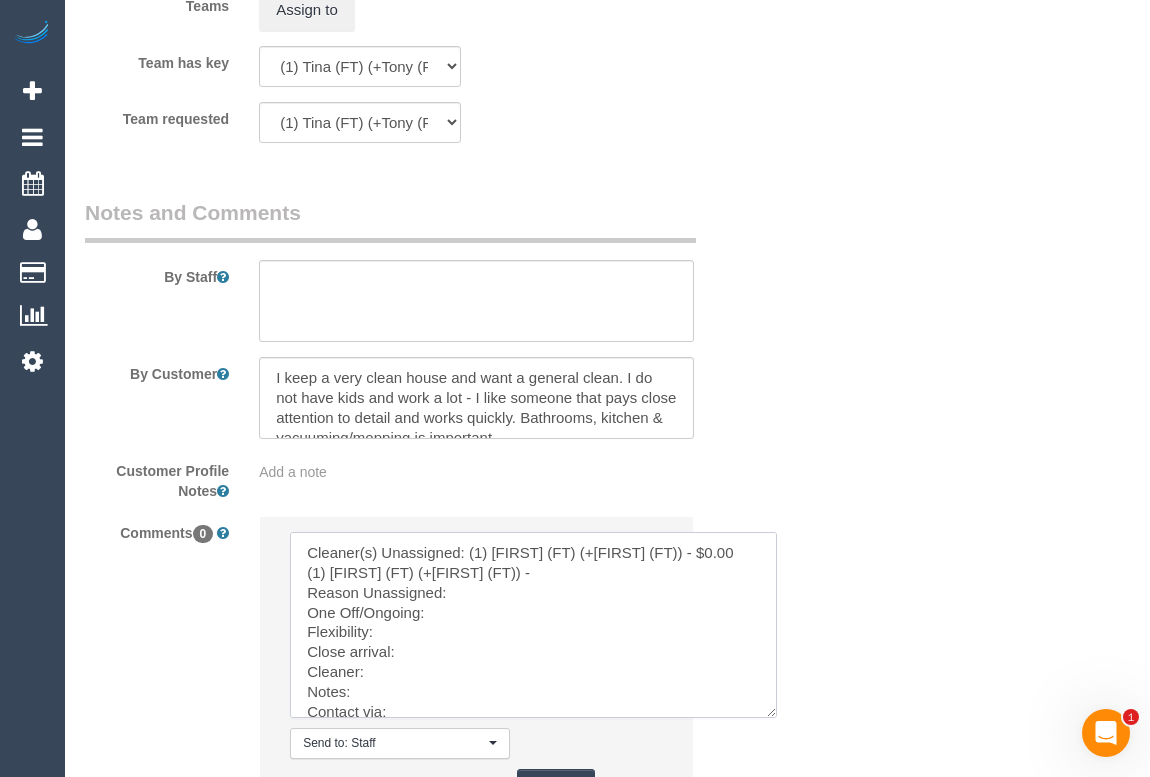 click at bounding box center (533, 625) 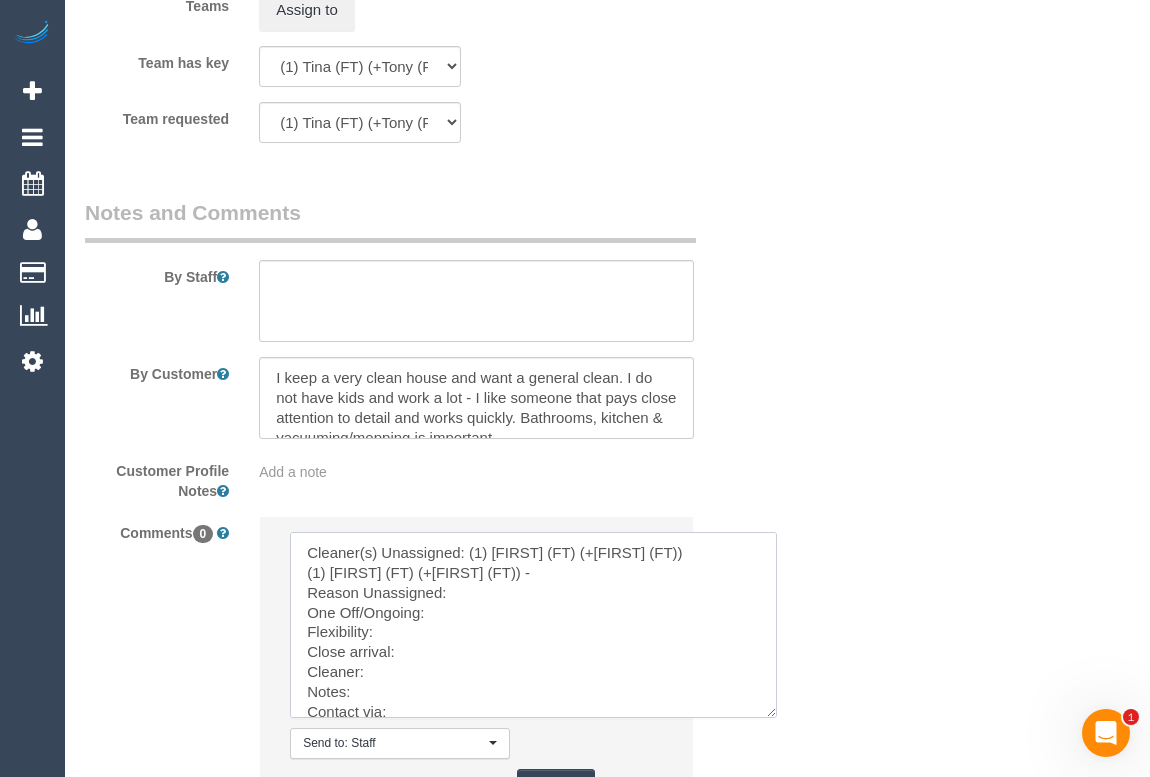 click at bounding box center (533, 625) 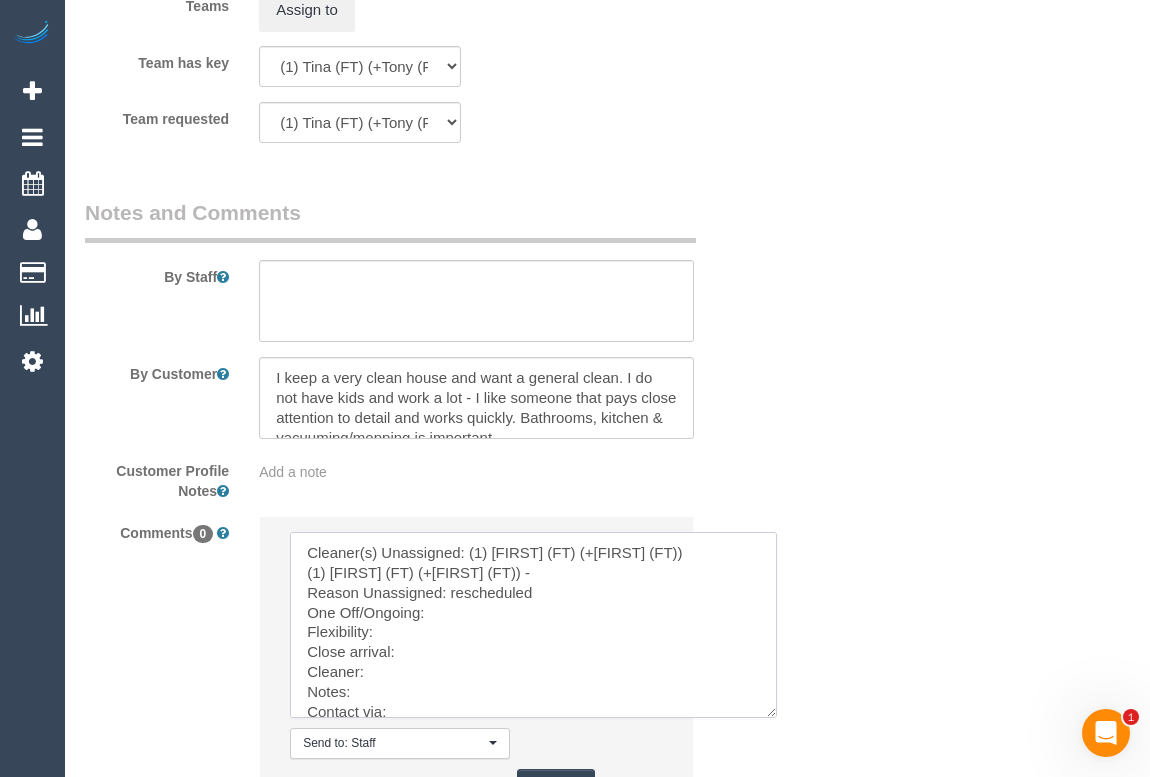 click at bounding box center (533, 625) 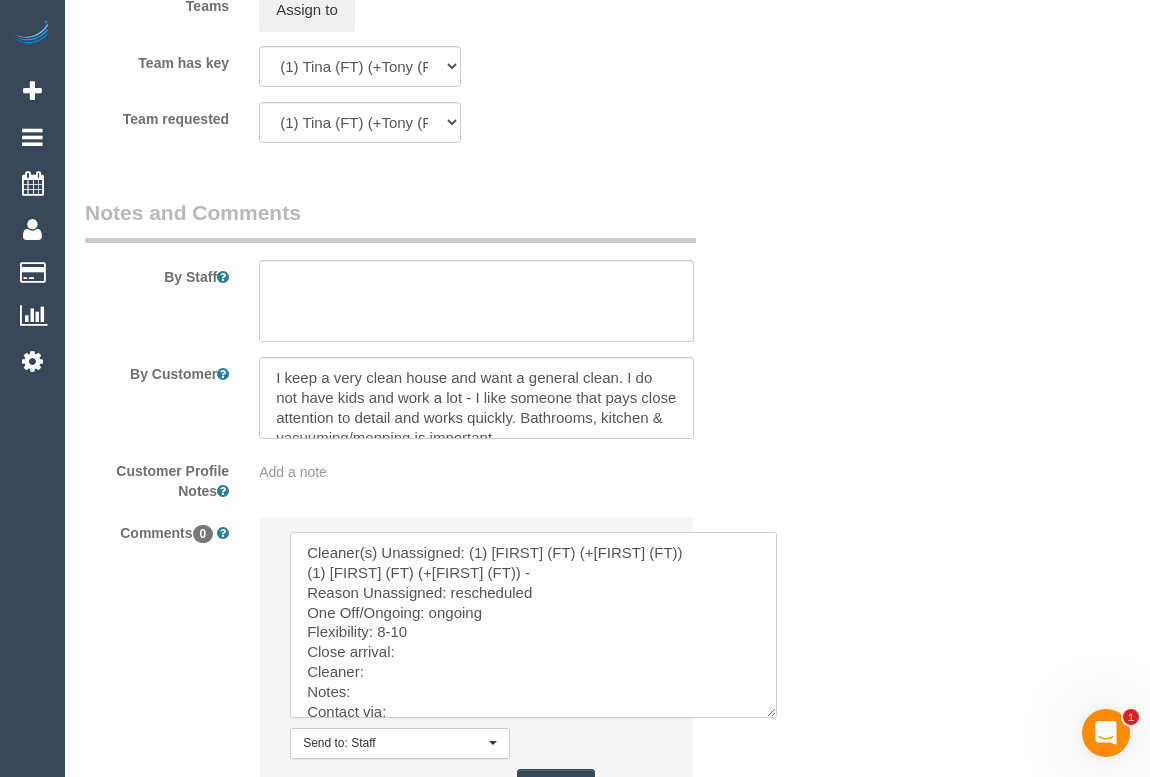 click at bounding box center (533, 625) 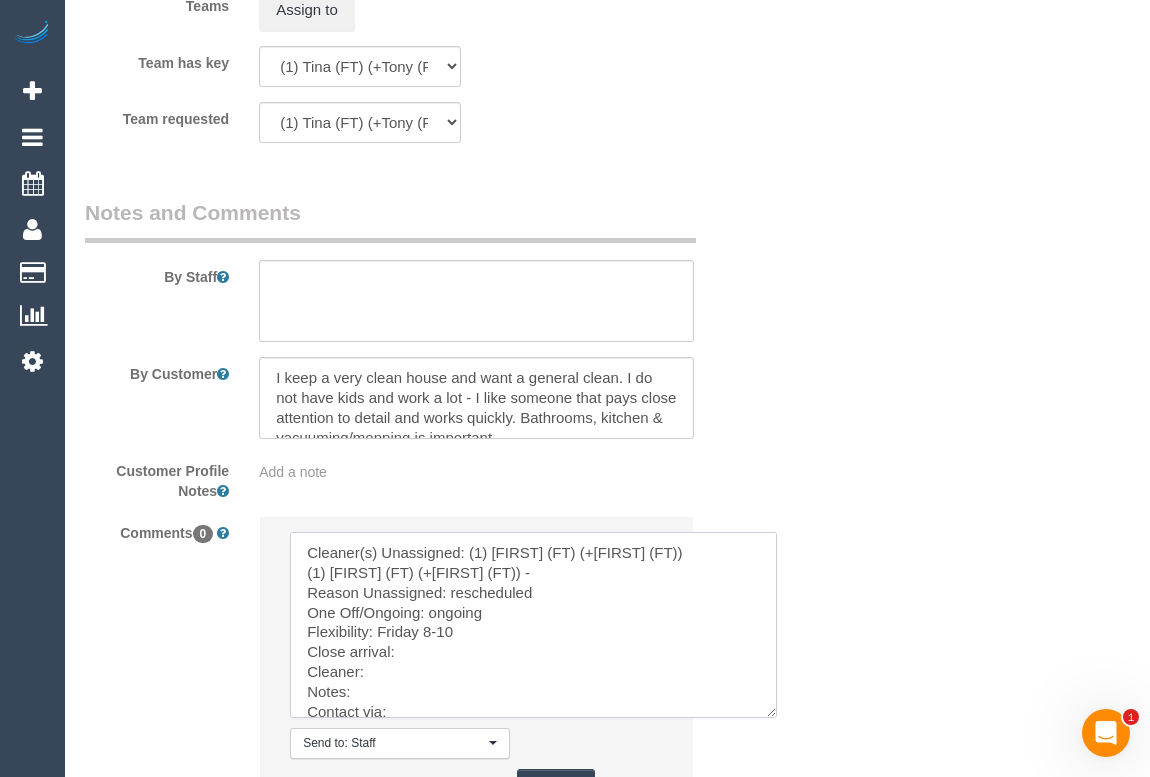 click at bounding box center (533, 625) 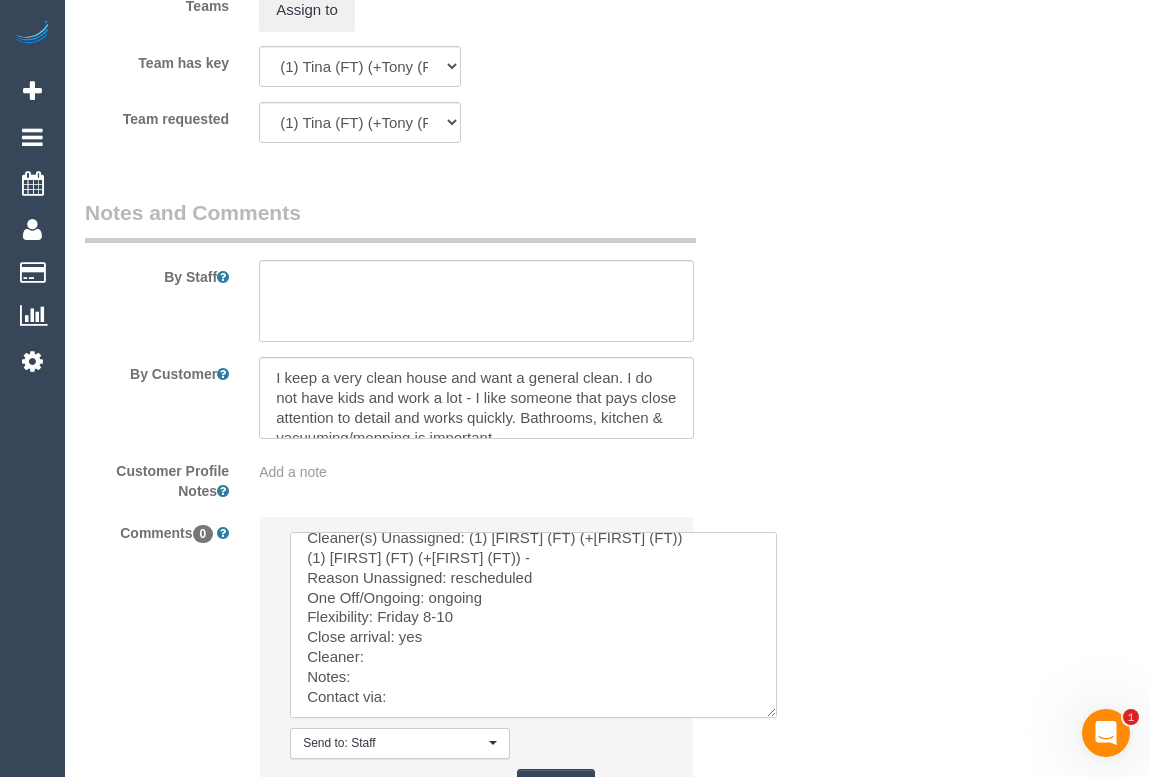 scroll, scrollTop: 74, scrollLeft: 0, axis: vertical 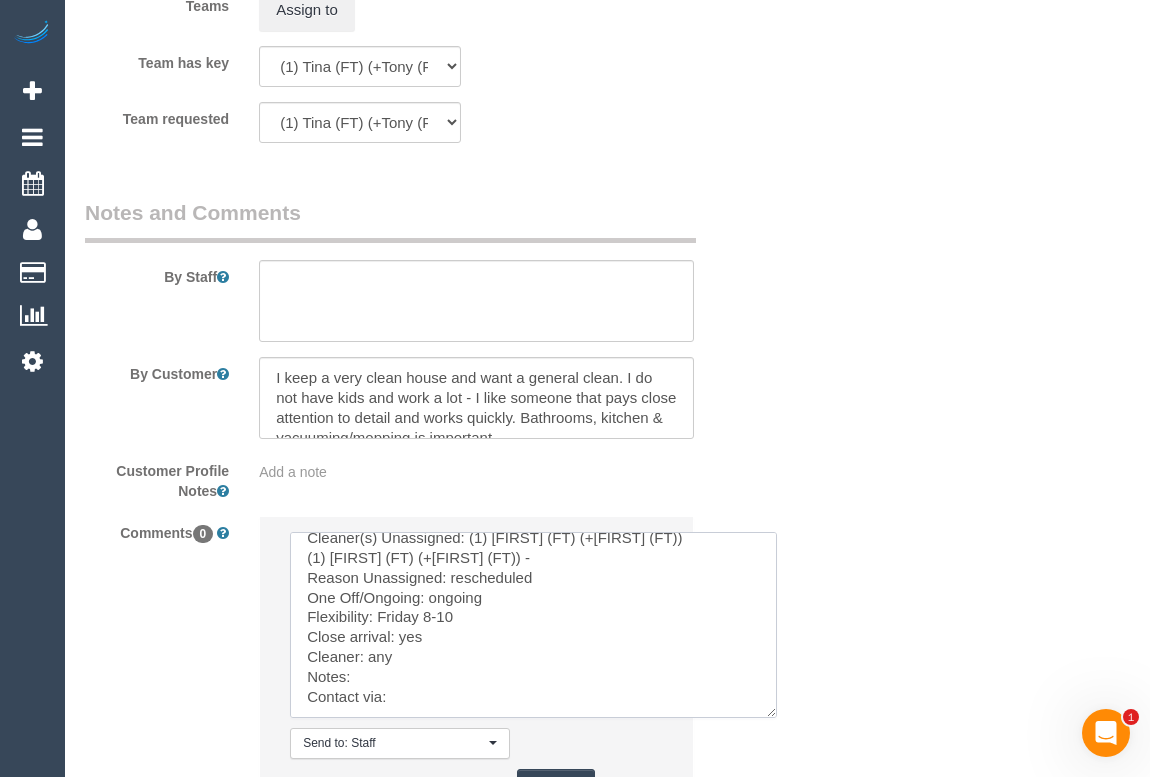 click at bounding box center [533, 625] 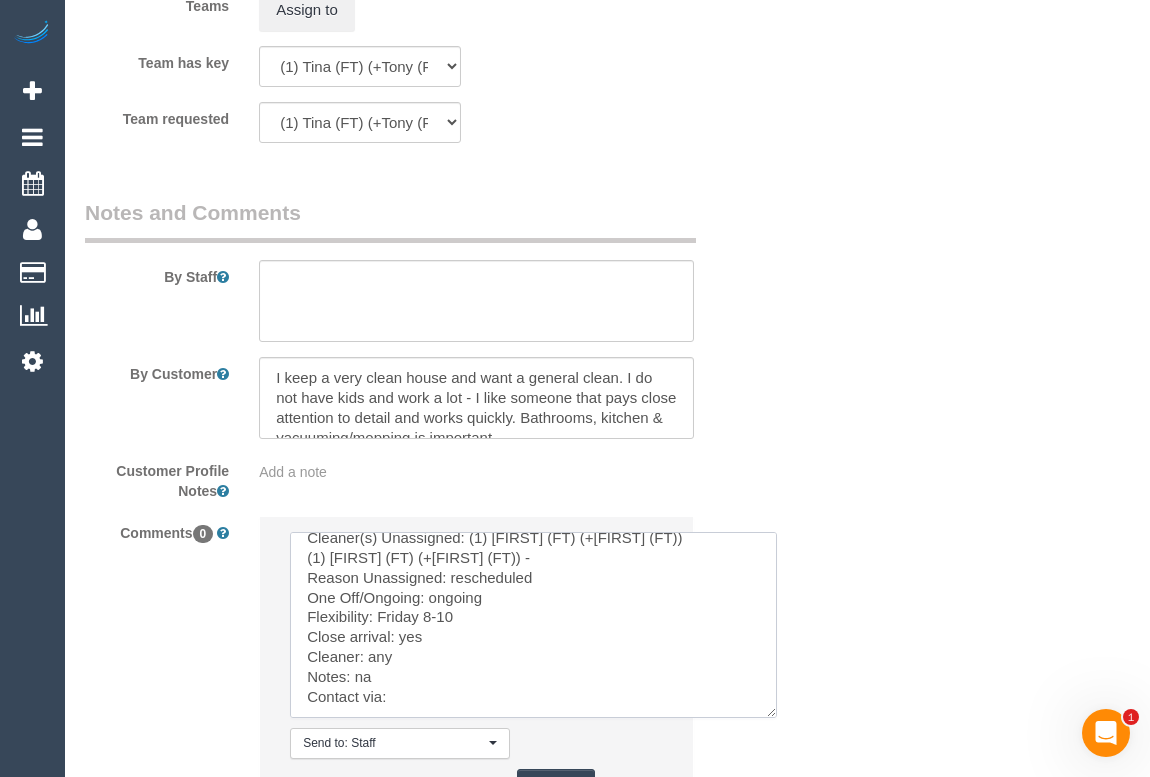 click at bounding box center (533, 625) 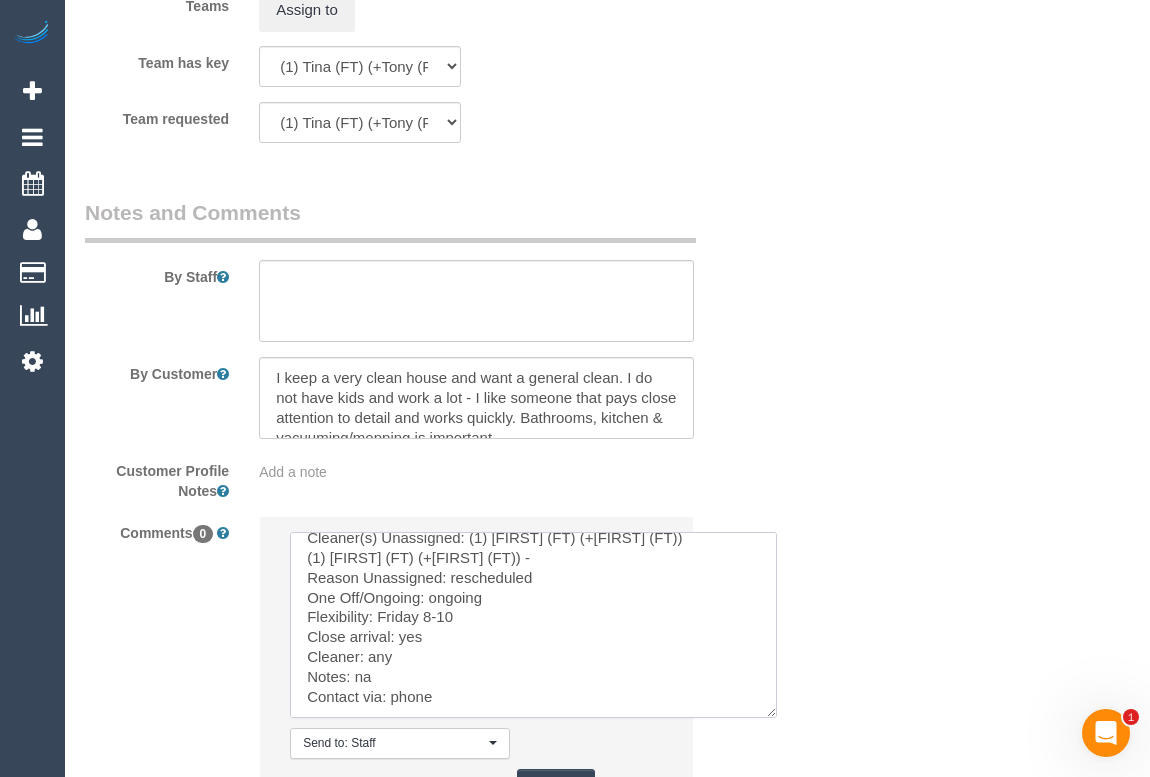 type on "Cleaner(s) Unassigned: (1) Tina (FT) (+Tony (FT))
(1) Tony (FT) (+Tina (FT)) -
Reason Unassigned: rescheduled
One Off/Ongoing: ongoing
Flexibility: Friday 8-10
Close arrival: yes
Cleaner: any
Notes: na
Contact via: phone" 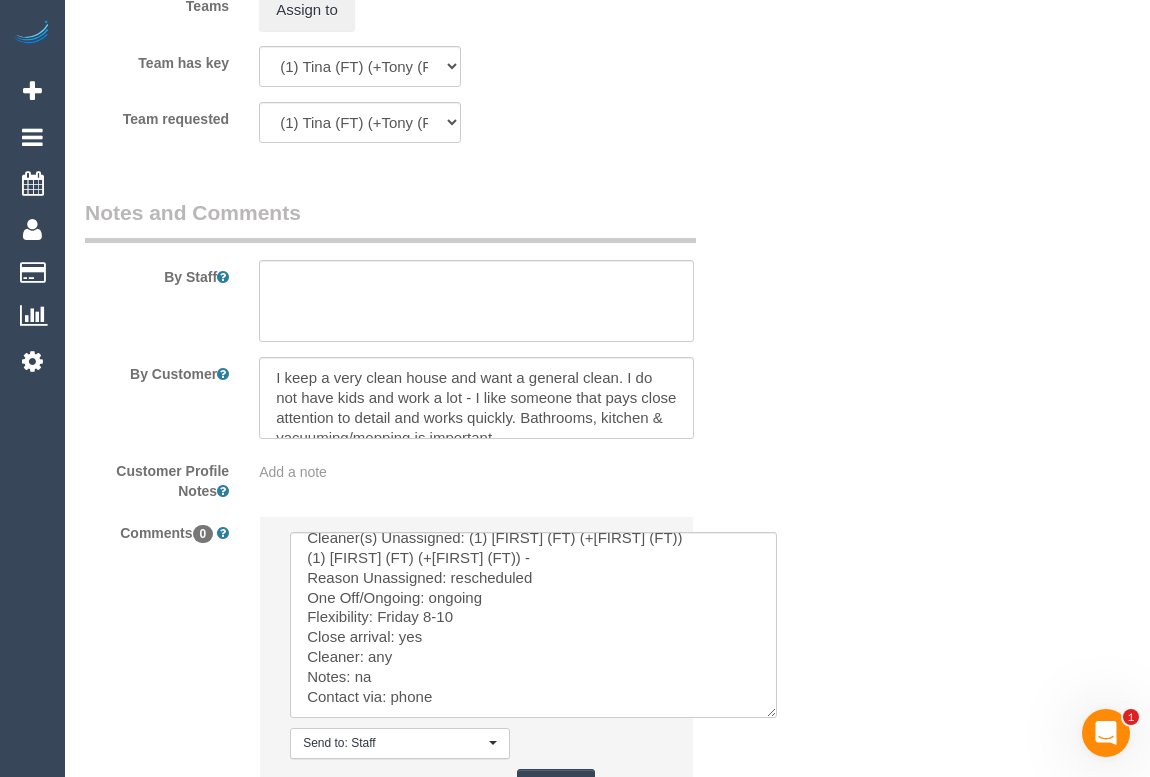 drag, startPoint x: 819, startPoint y: 632, endPoint x: 832, endPoint y: 640, distance: 15.264338 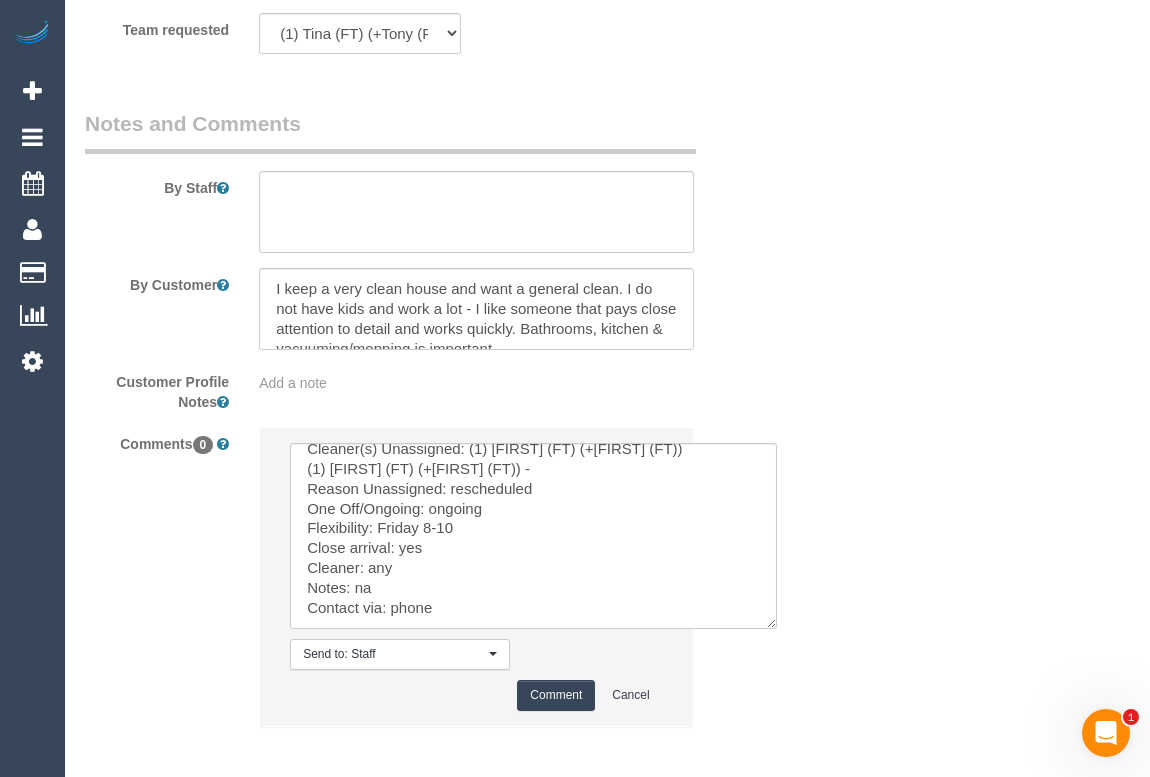 scroll, scrollTop: 3408, scrollLeft: 0, axis: vertical 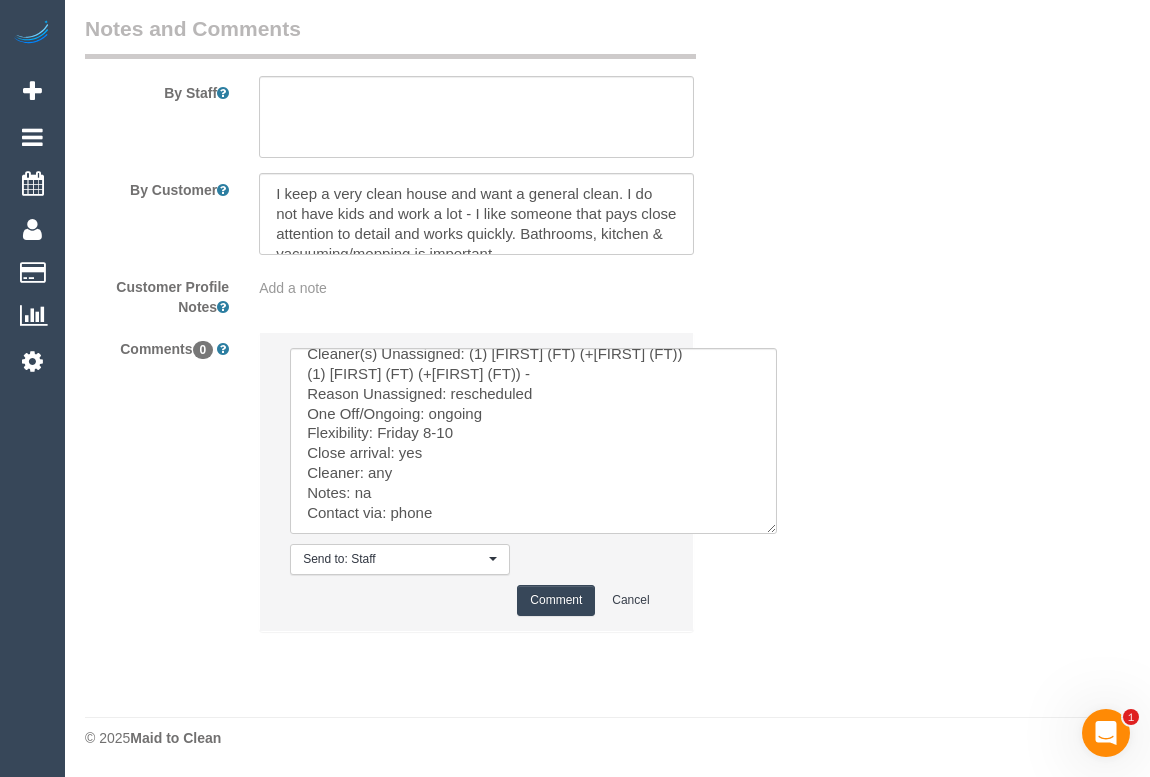 click on "Comment" at bounding box center (556, 600) 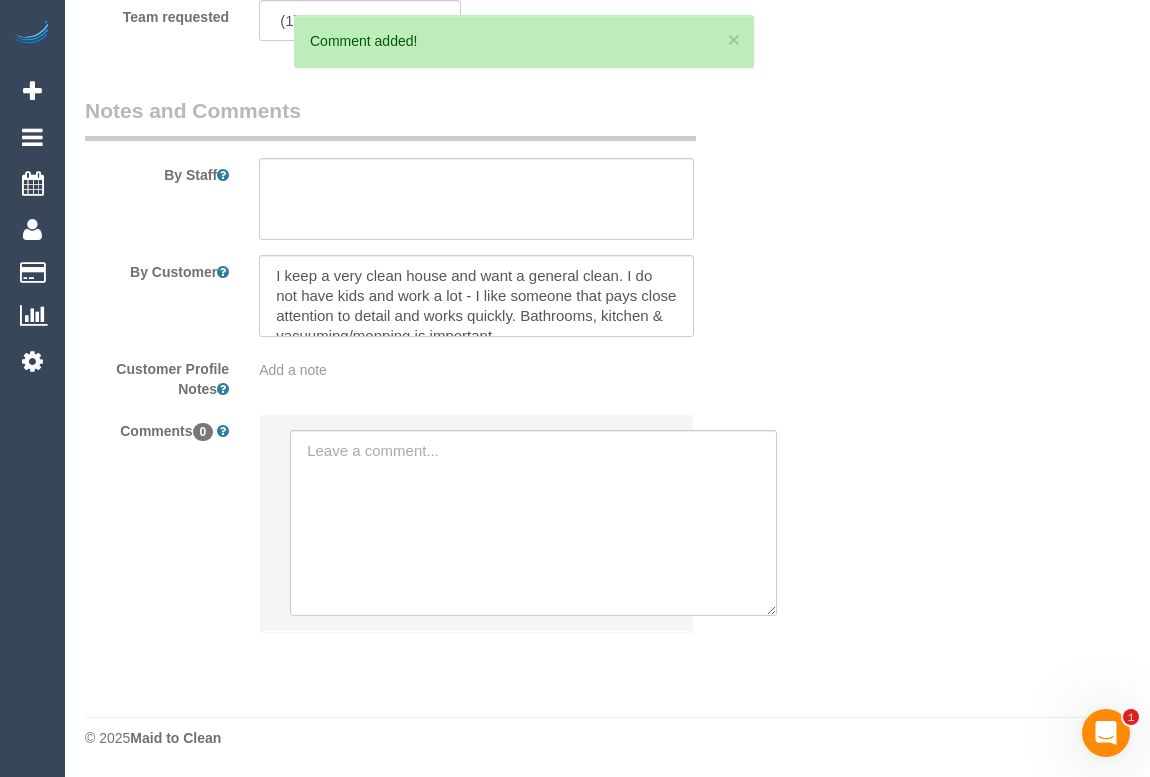 scroll, scrollTop: 0, scrollLeft: 0, axis: both 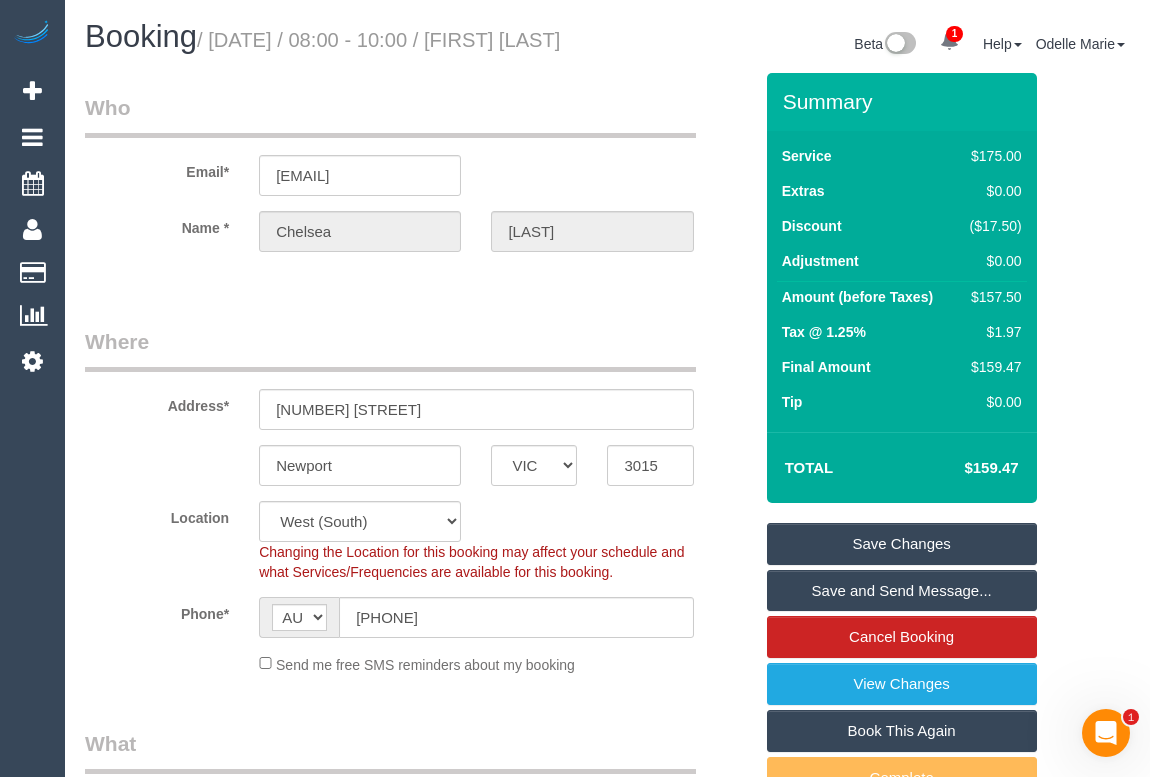 click on "Save Changes" at bounding box center [902, 544] 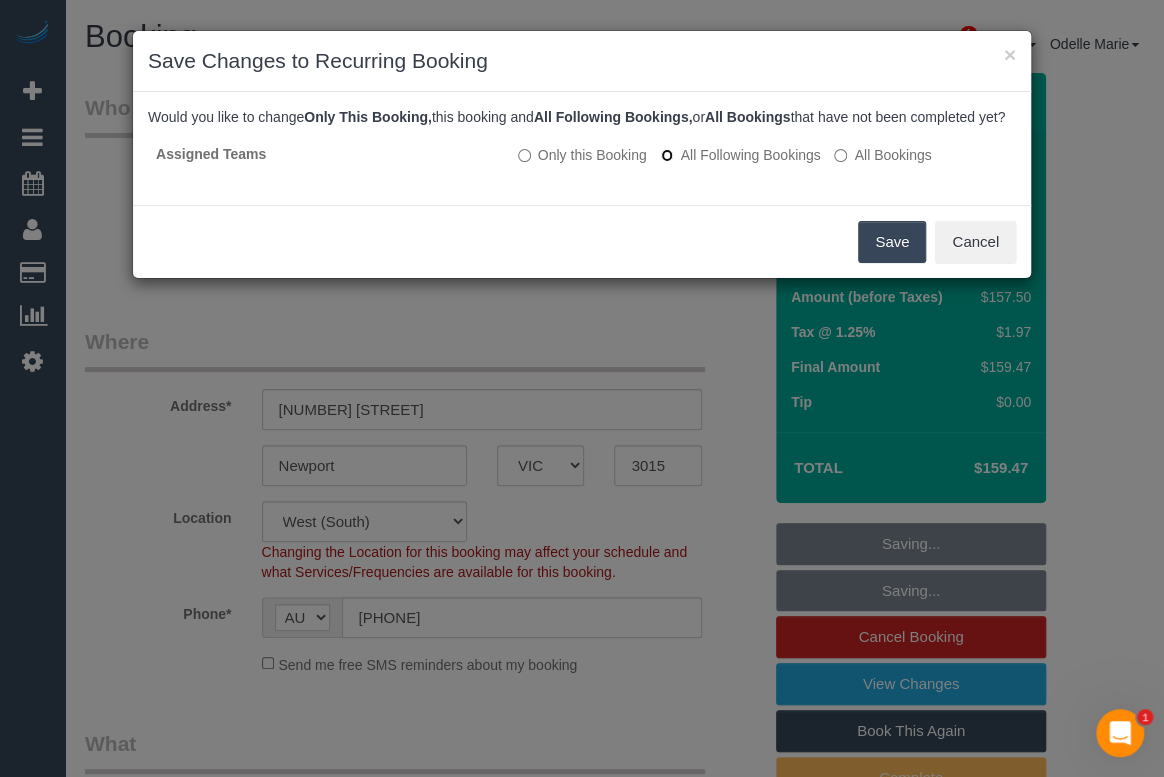 click on "Would you like to change
Only This Booking,
this booking and
All Following Bookings,
or
All Bookings
that have not been completed yet?
Assigned Teams
Only this Booking
All Following Bookings
All Bookings" at bounding box center [582, 148] 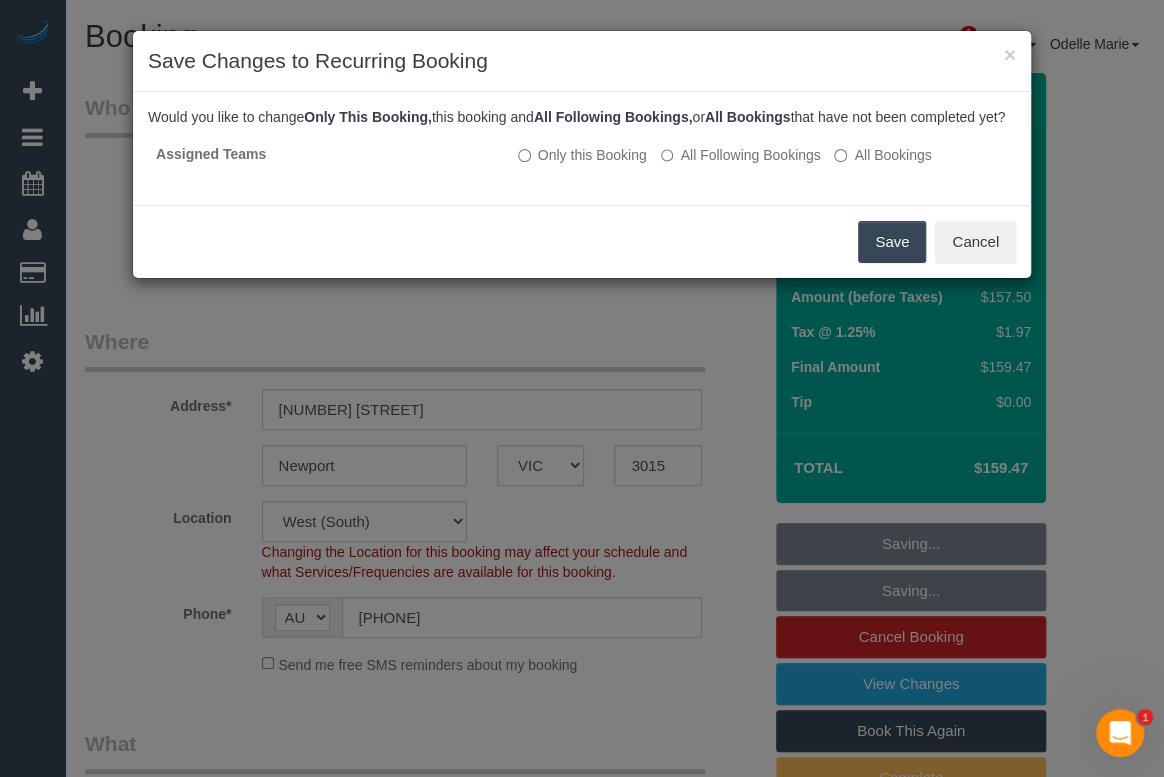 click on "Save" at bounding box center (892, 242) 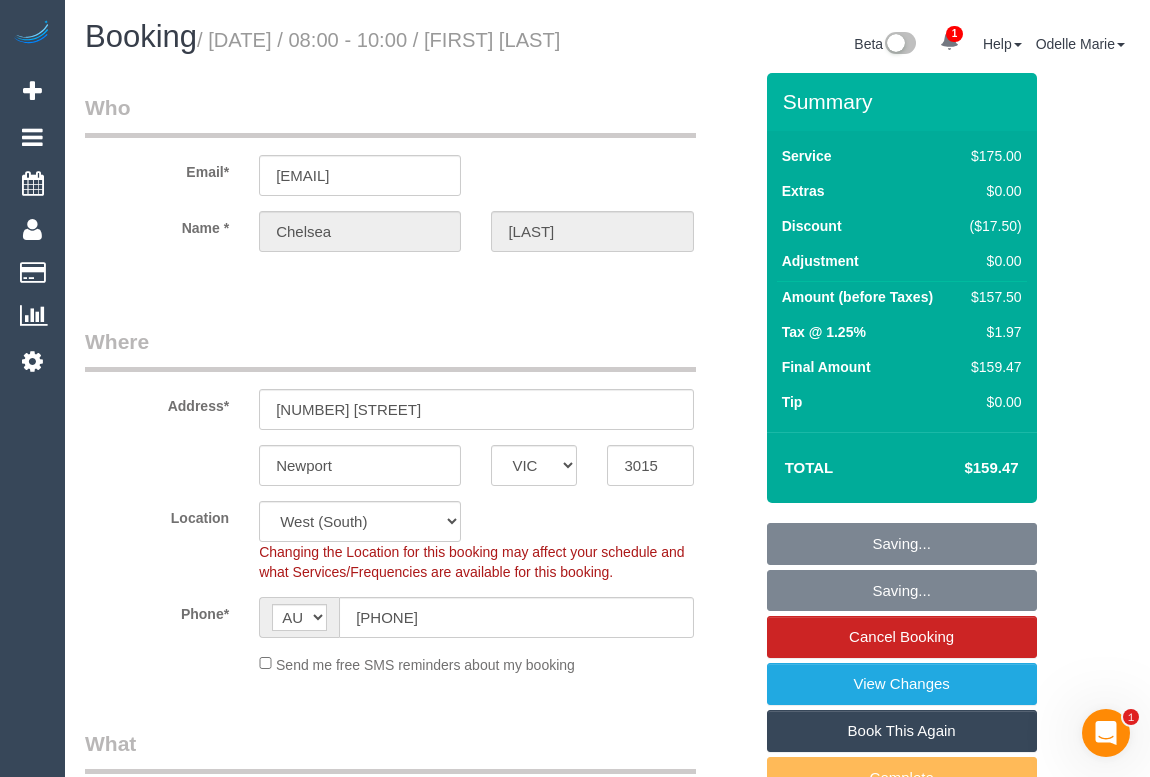drag, startPoint x: 561, startPoint y: 377, endPoint x: 584, endPoint y: 405, distance: 36.23534 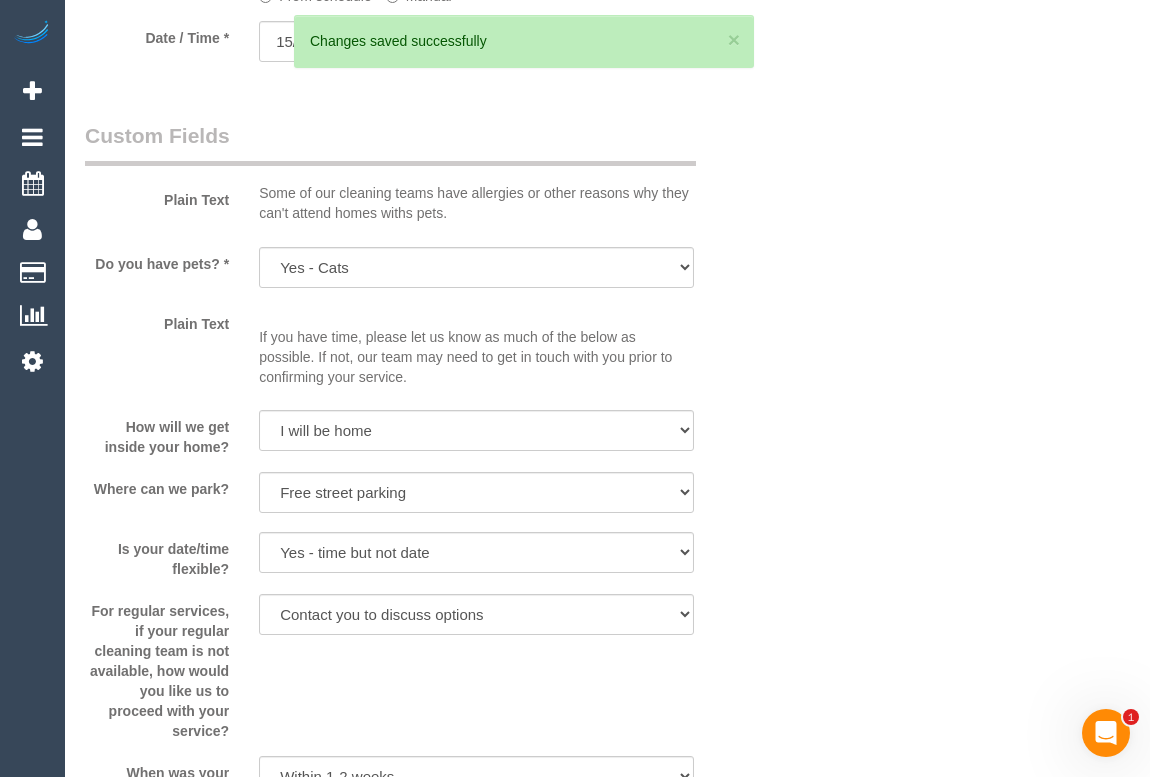 scroll, scrollTop: 2545, scrollLeft: 0, axis: vertical 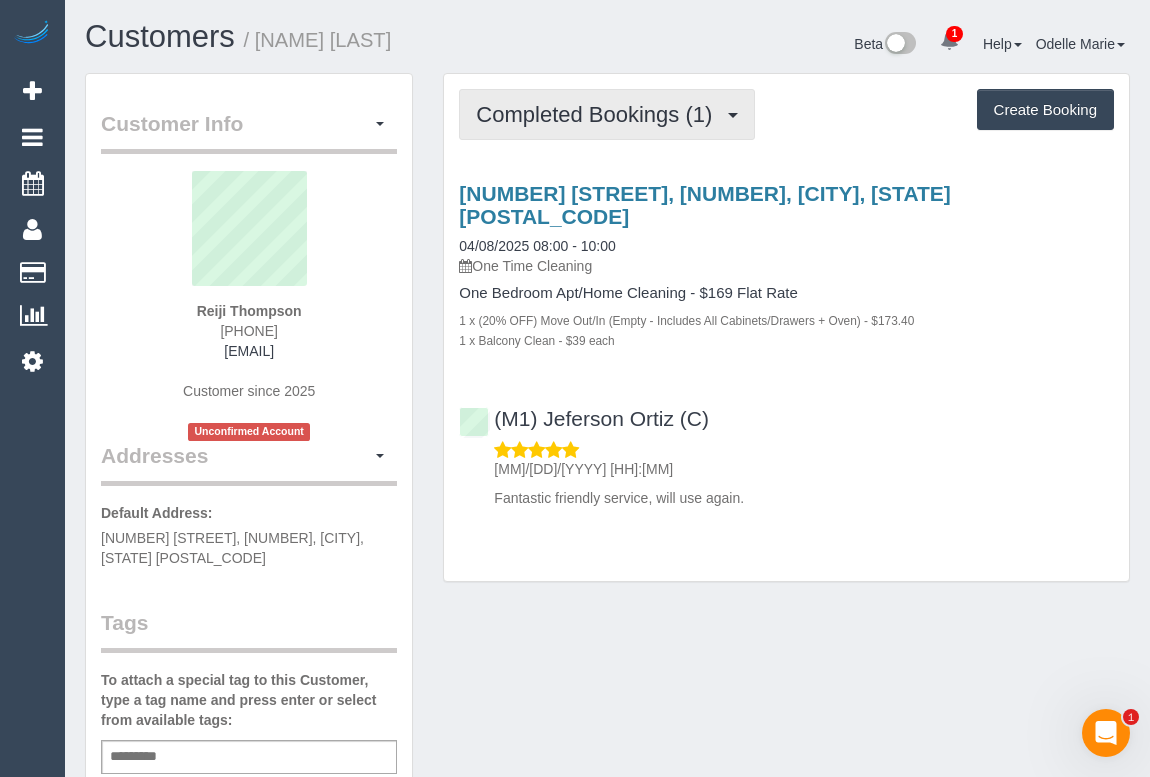 click on "Completed Bookings (1)" at bounding box center (599, 114) 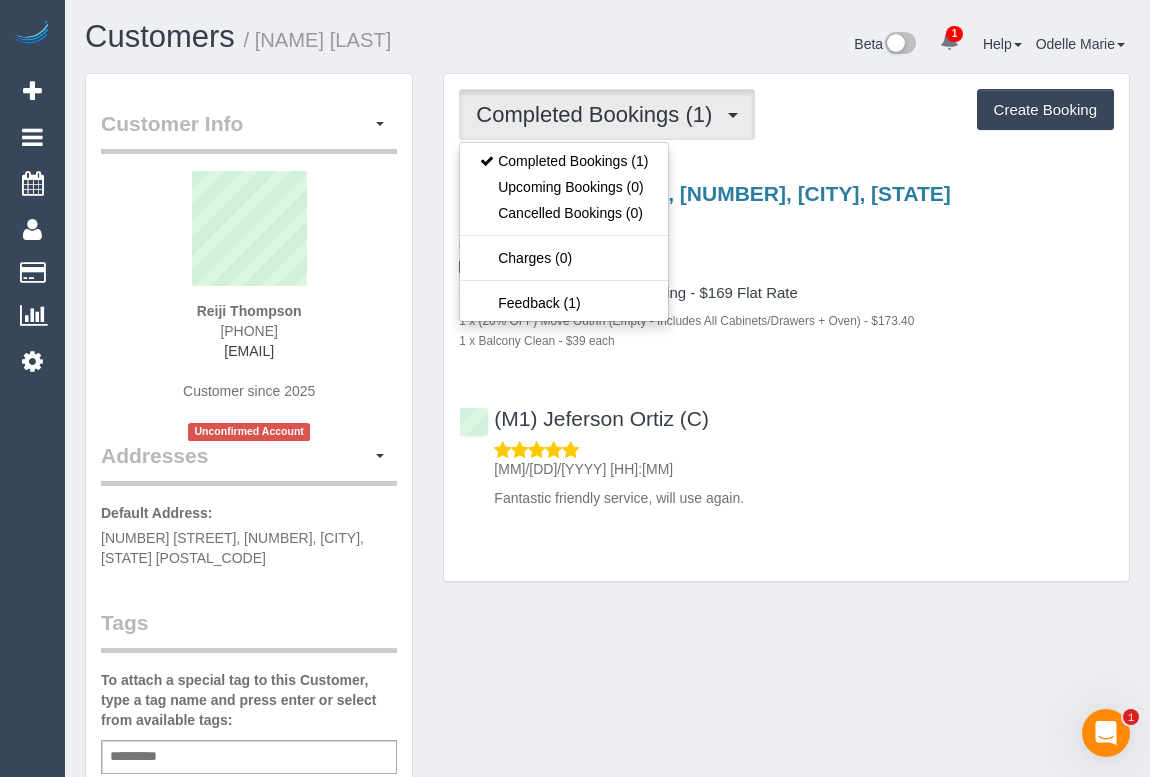 click on "(M1) [NAME] [LAST] (C)
[MM]/[DD]/[YYYY] [HH]:[MM]
Fantastic friendly service, will use again." at bounding box center (786, 449) 